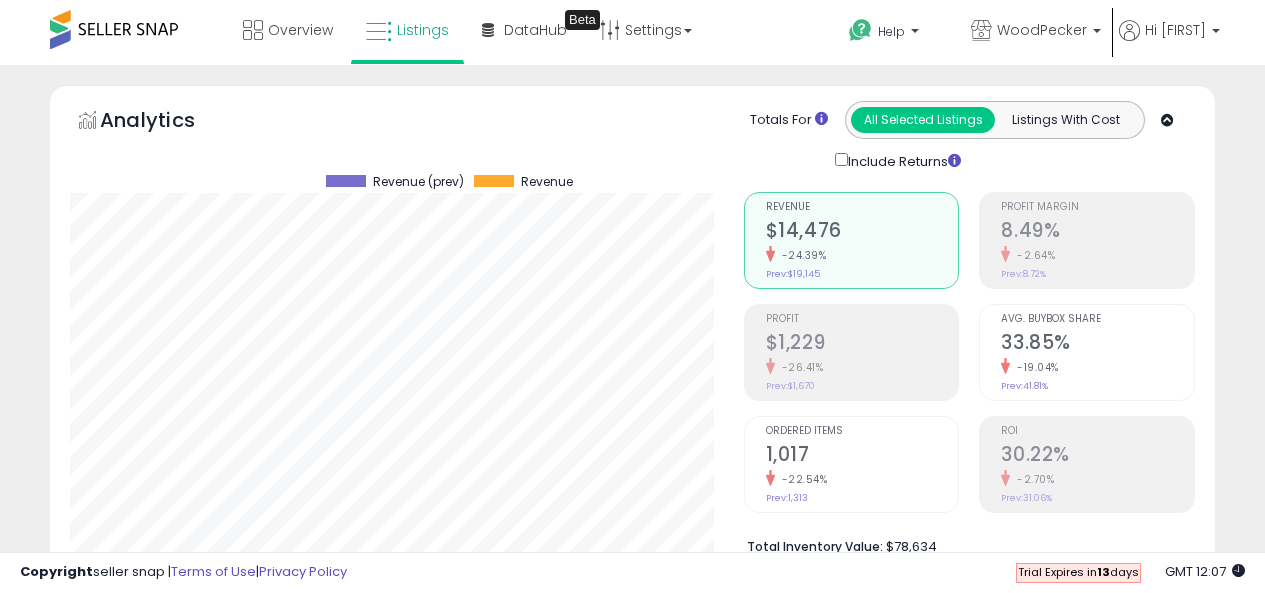 select on "**" 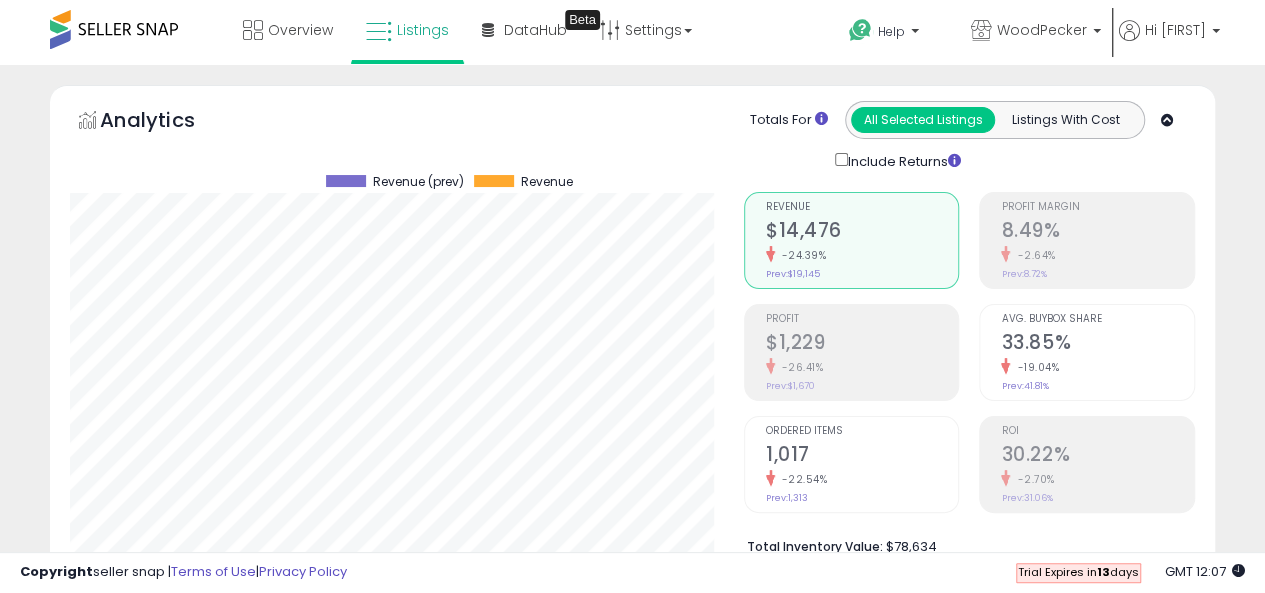 scroll, scrollTop: 999590, scrollLeft: 999326, axis: both 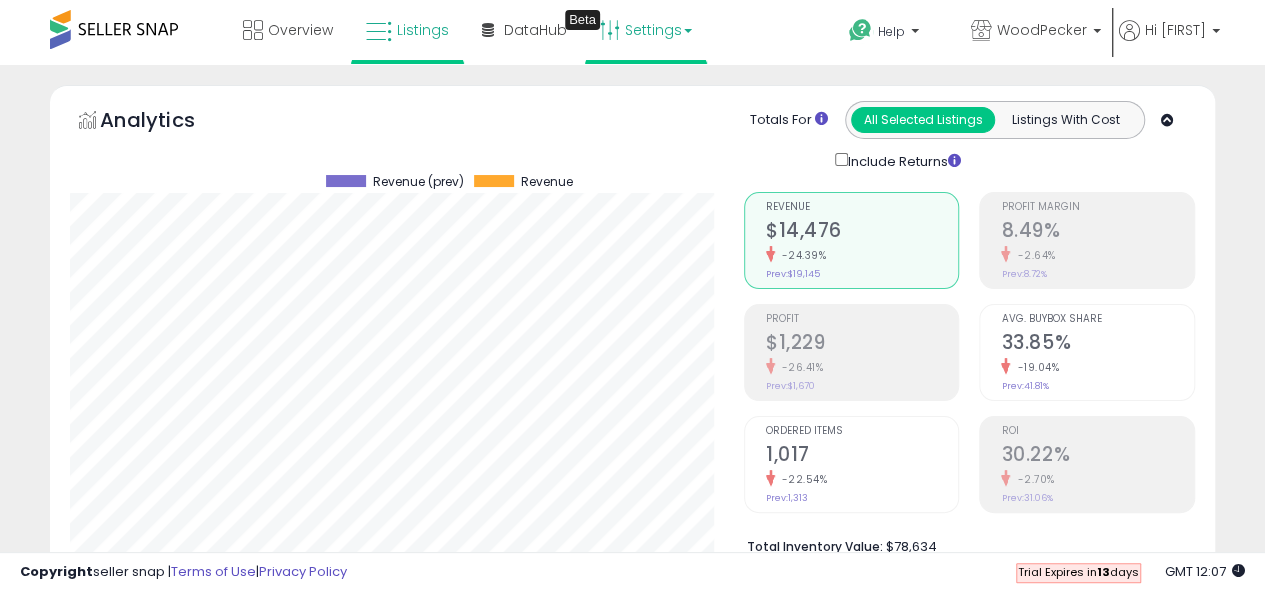 click on "Settings" at bounding box center (646, 30) 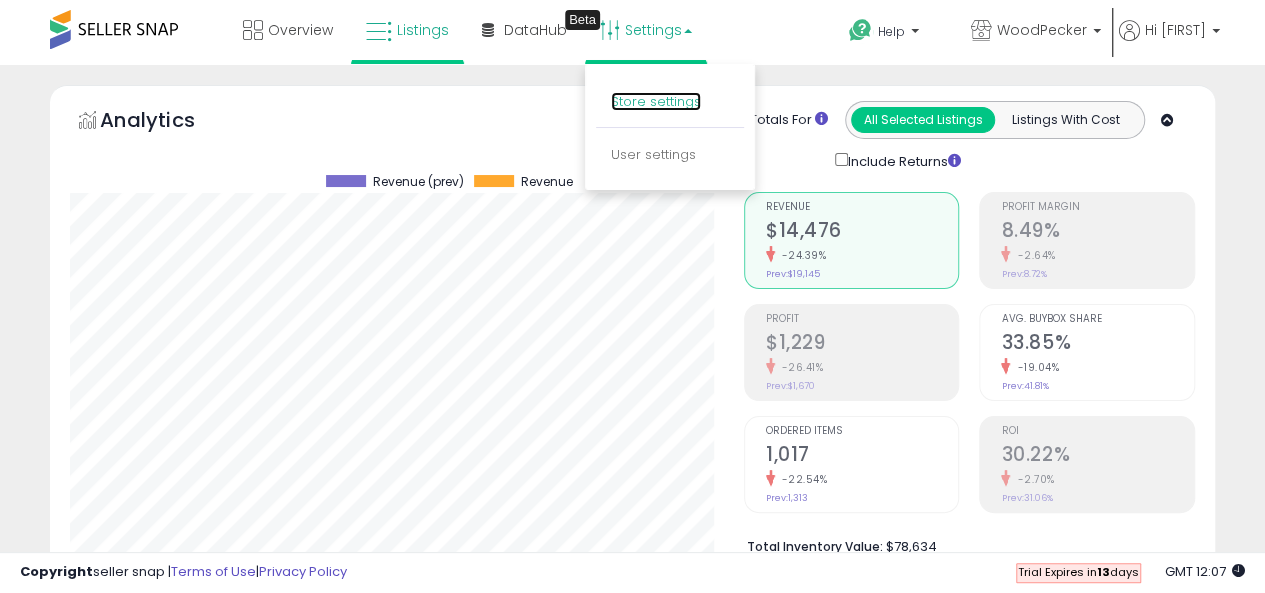click on "Store
settings" at bounding box center [656, 101] 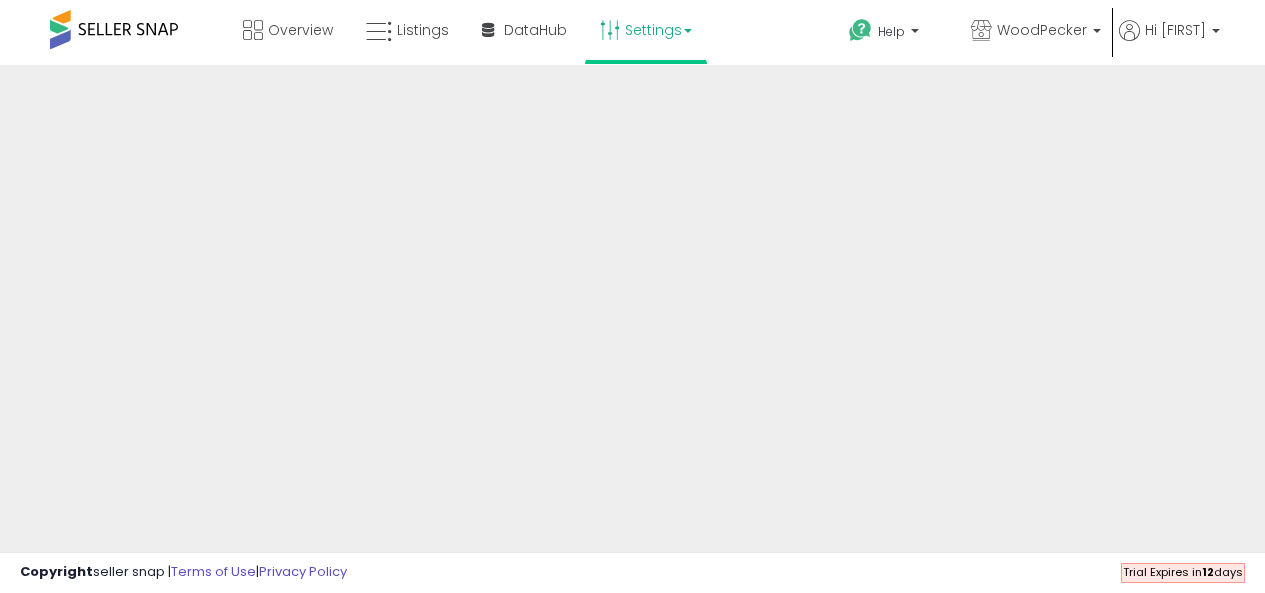 scroll, scrollTop: 0, scrollLeft: 0, axis: both 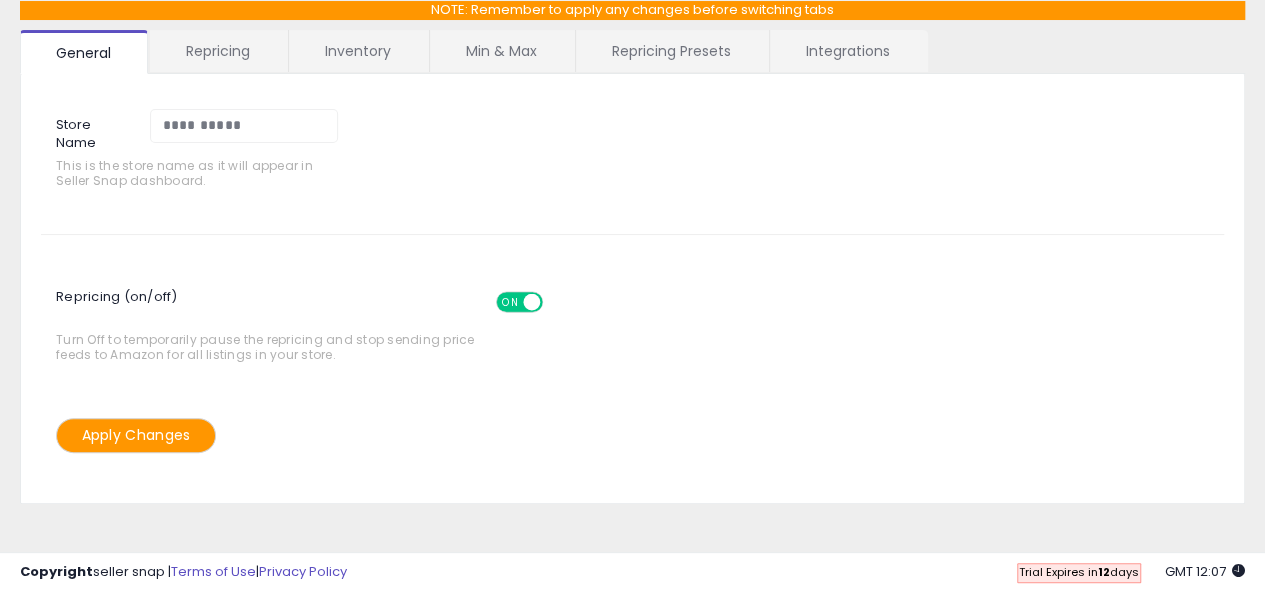 click on "Min & Max" at bounding box center (501, 51) 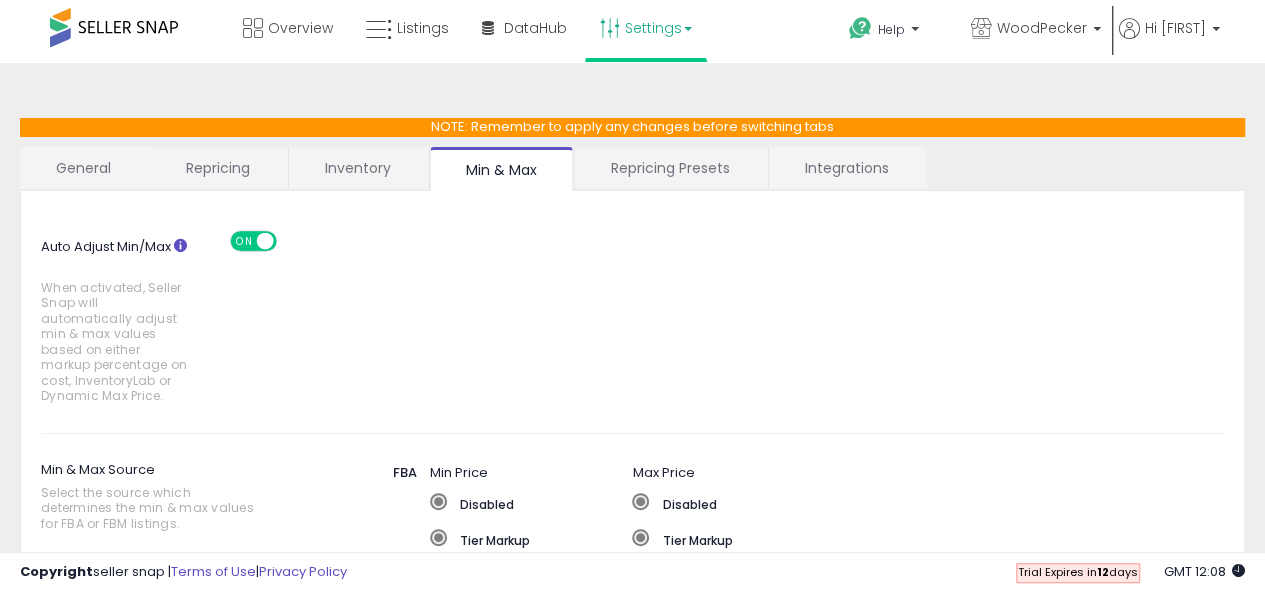 scroll, scrollTop: 0, scrollLeft: 0, axis: both 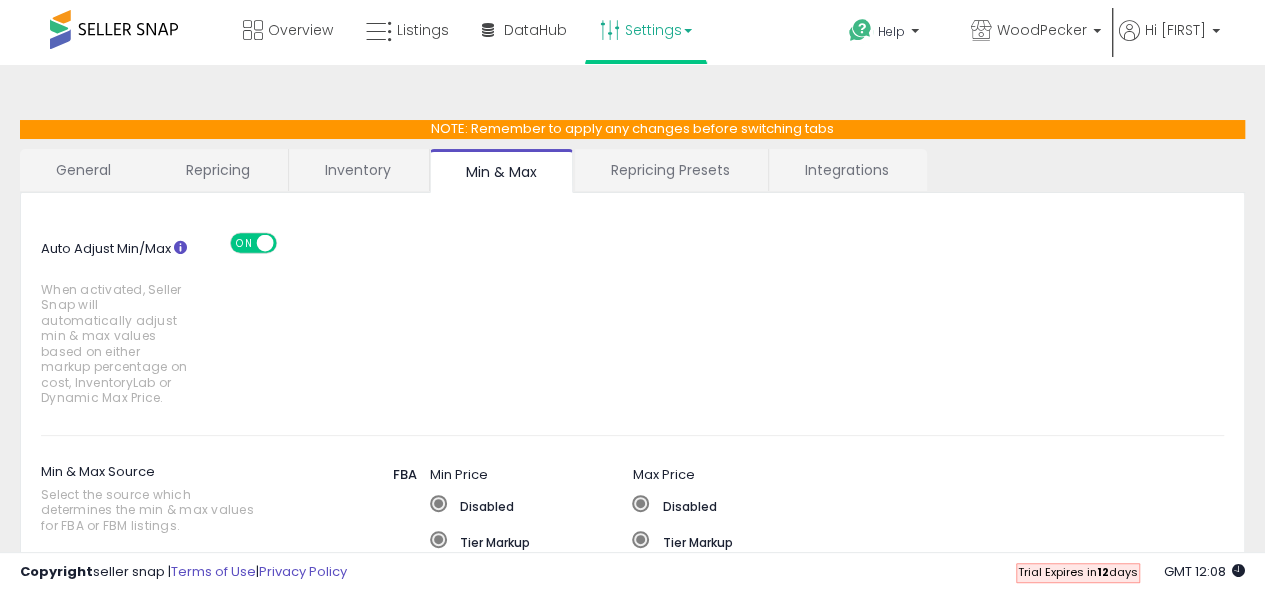 click on "Repricing Presets" at bounding box center [670, 170] 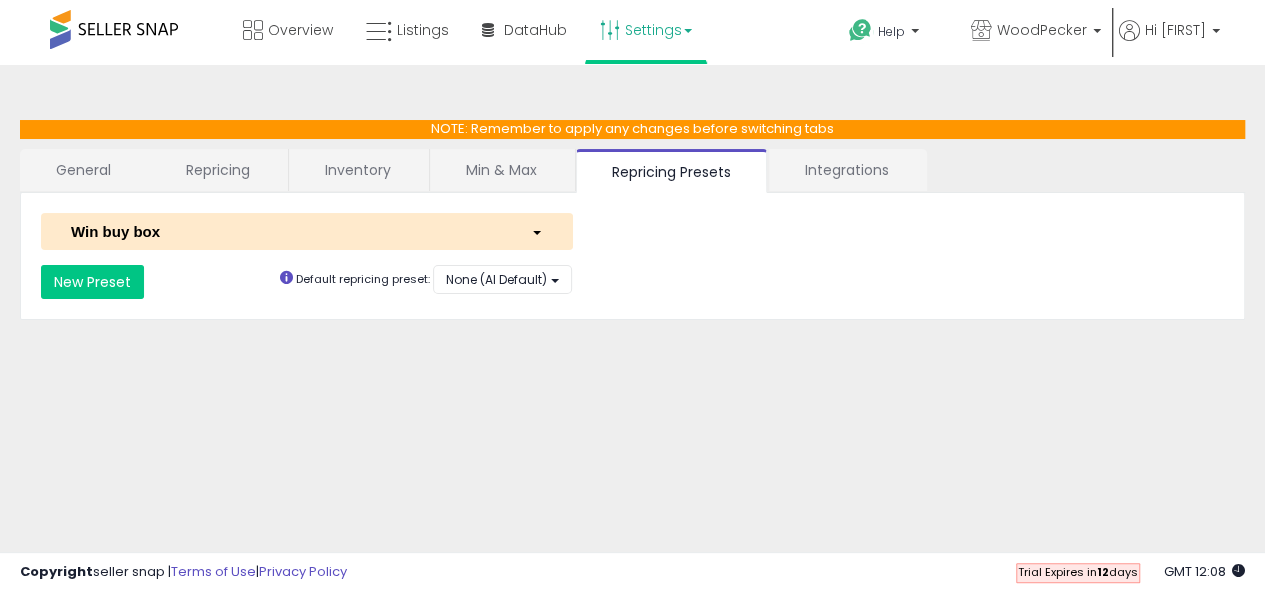 click on "Inventory" at bounding box center [358, 170] 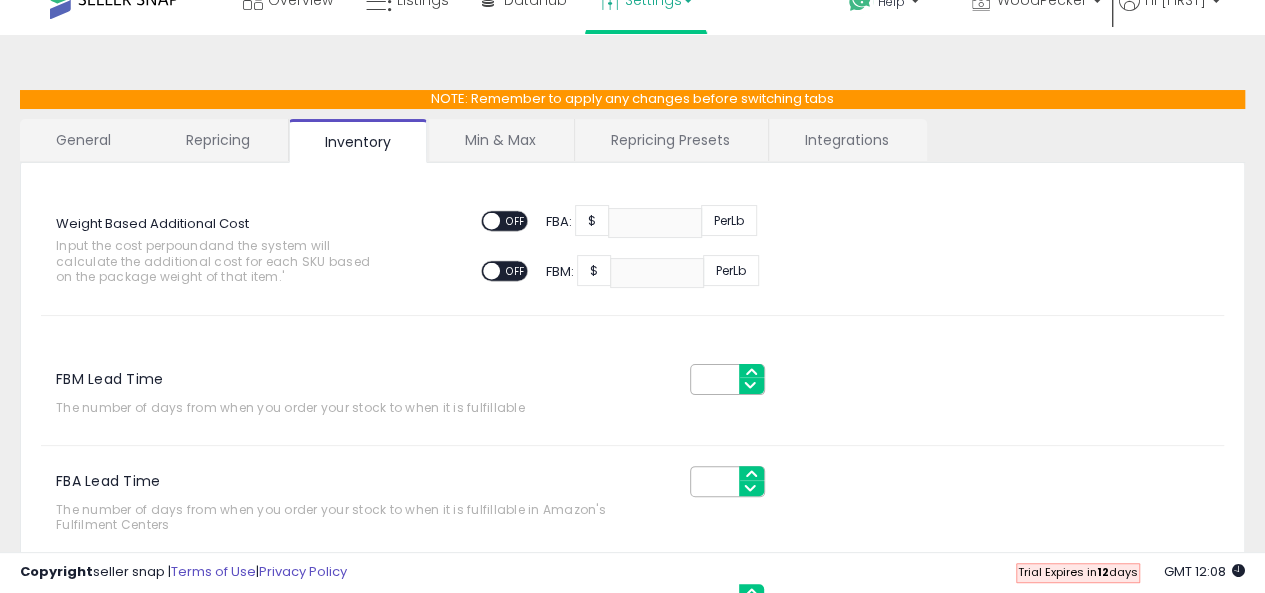 scroll, scrollTop: 0, scrollLeft: 0, axis: both 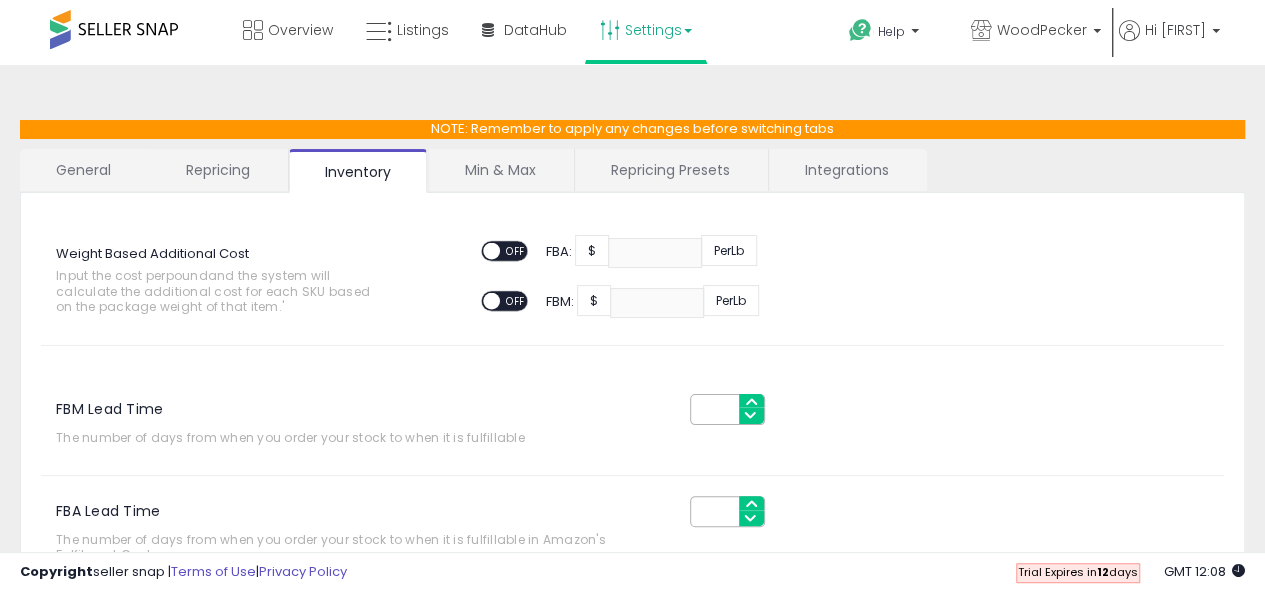 click on "Repricing" at bounding box center [218, 170] 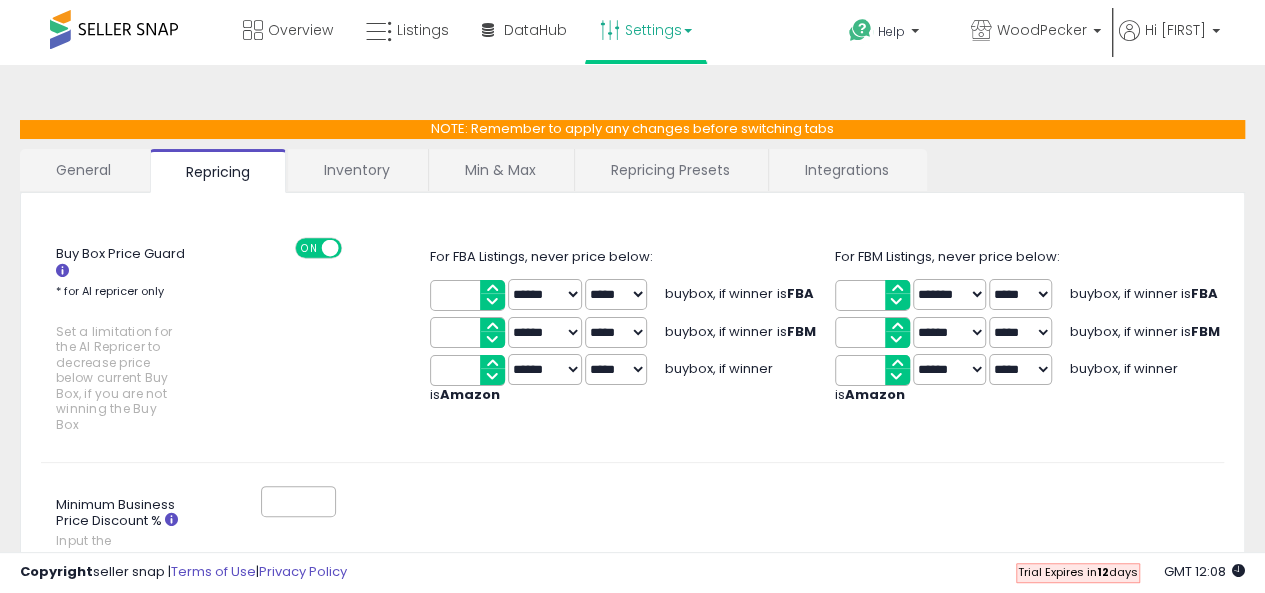 click on "***" at bounding box center [467, 332] 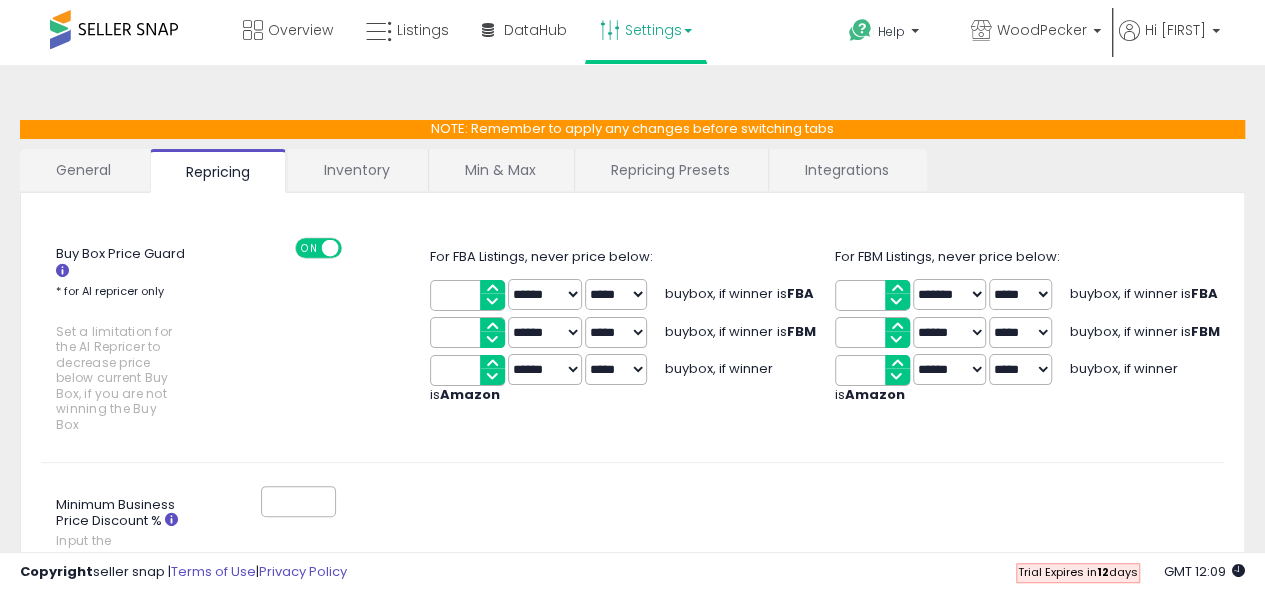 click on "****" at bounding box center [467, 295] 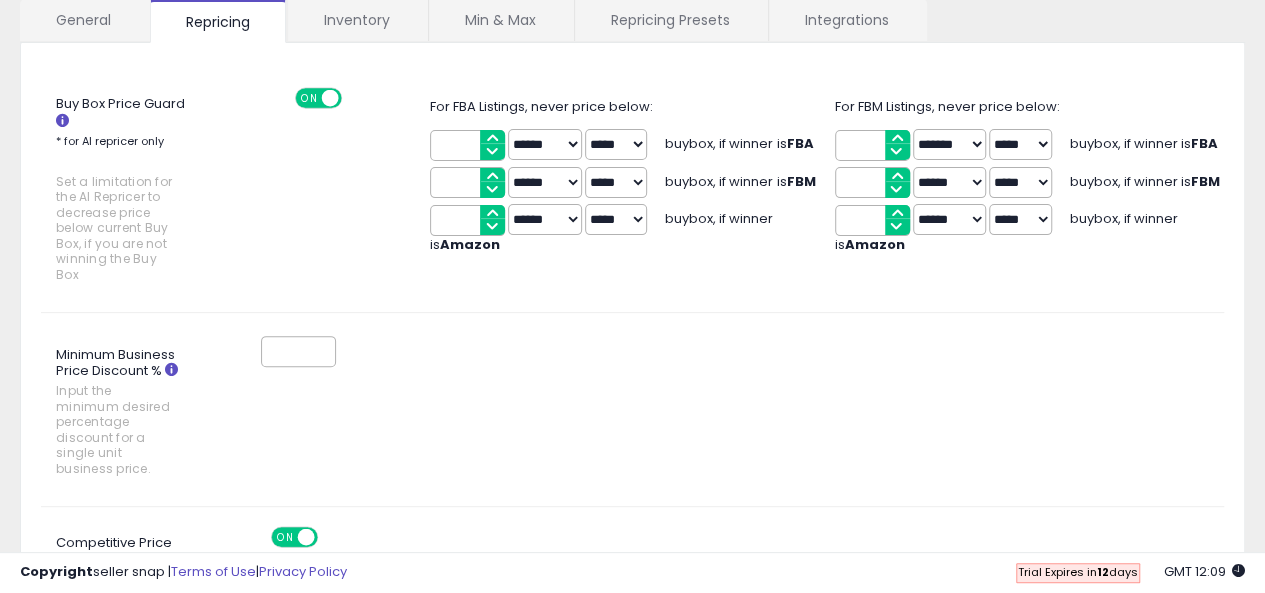 scroll, scrollTop: 149, scrollLeft: 0, axis: vertical 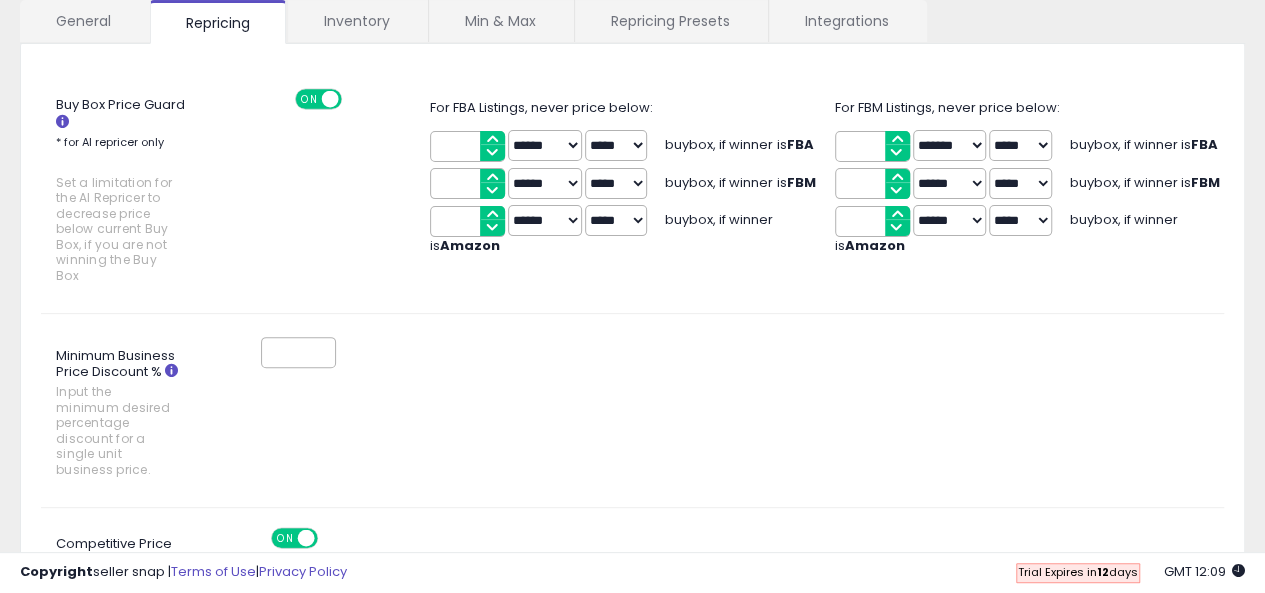 drag, startPoint x: 278, startPoint y: 349, endPoint x: 249, endPoint y: 338, distance: 31.016125 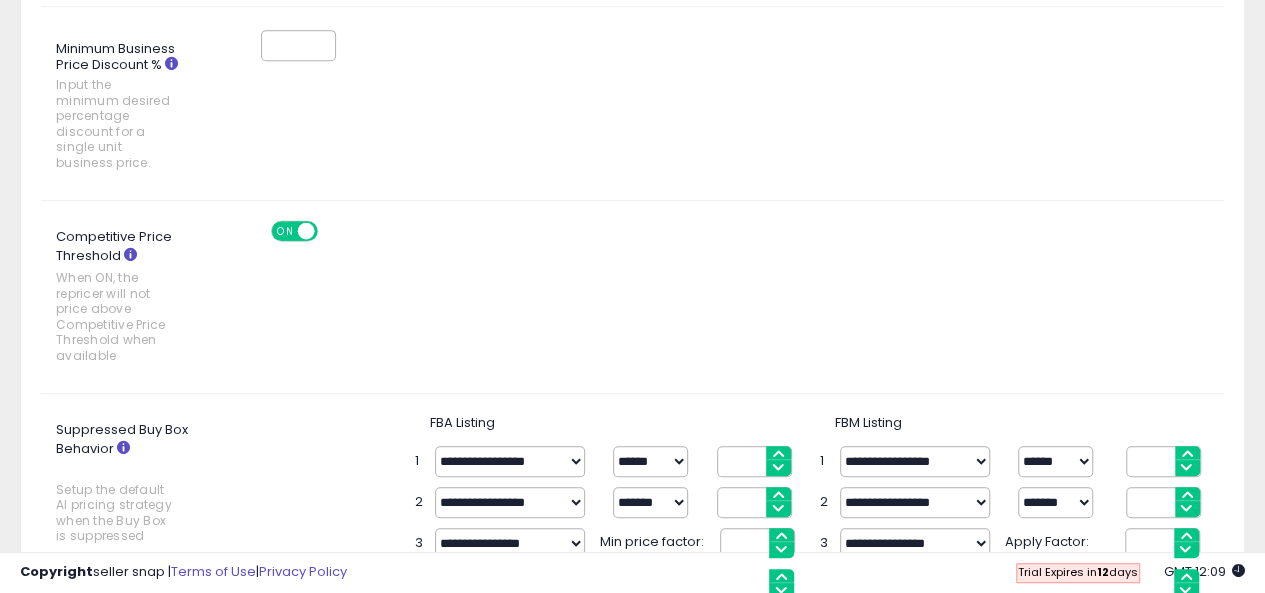 scroll, scrollTop: 456, scrollLeft: 0, axis: vertical 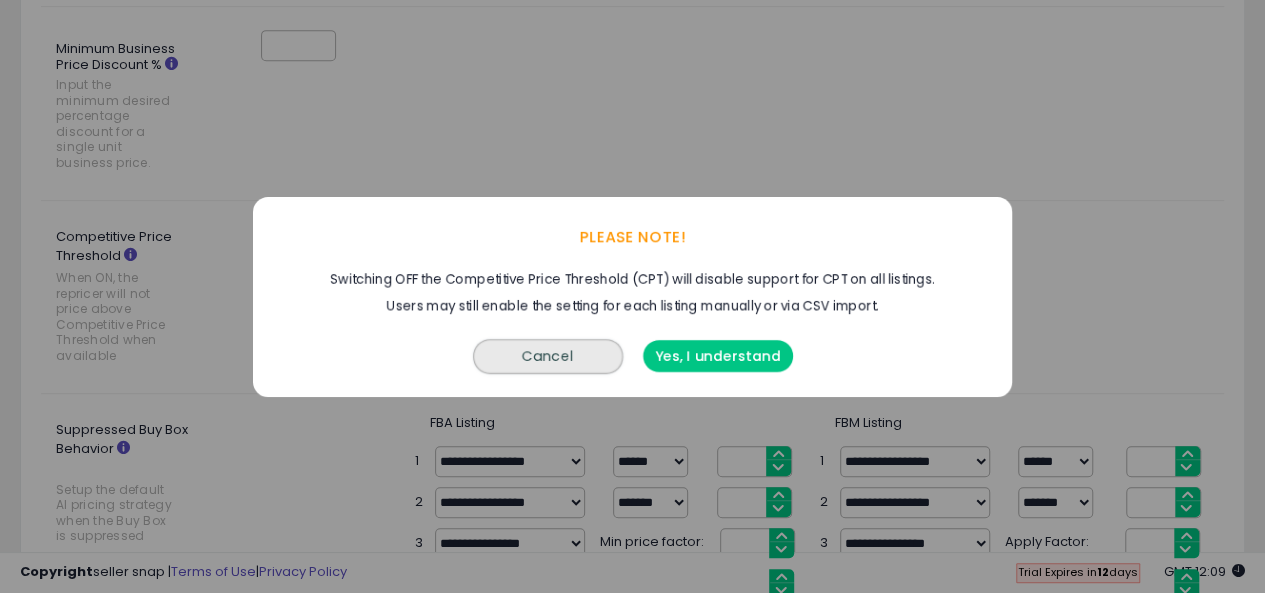 click on "Cancel" at bounding box center (548, 356) 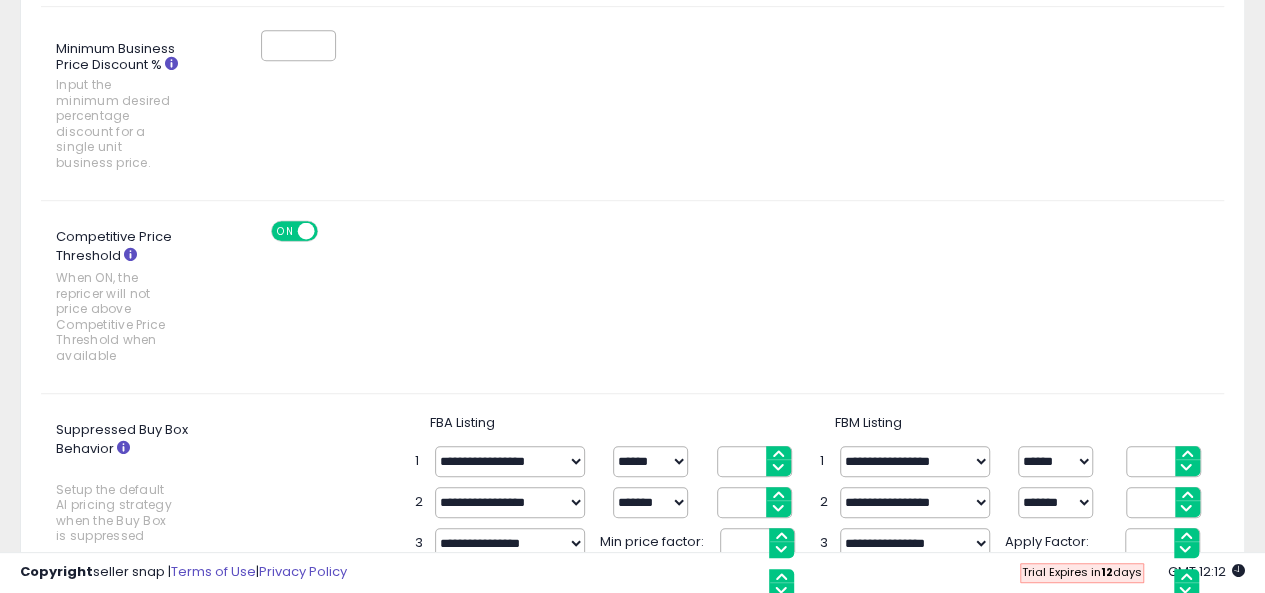 click on "*" at bounding box center [298, 45] 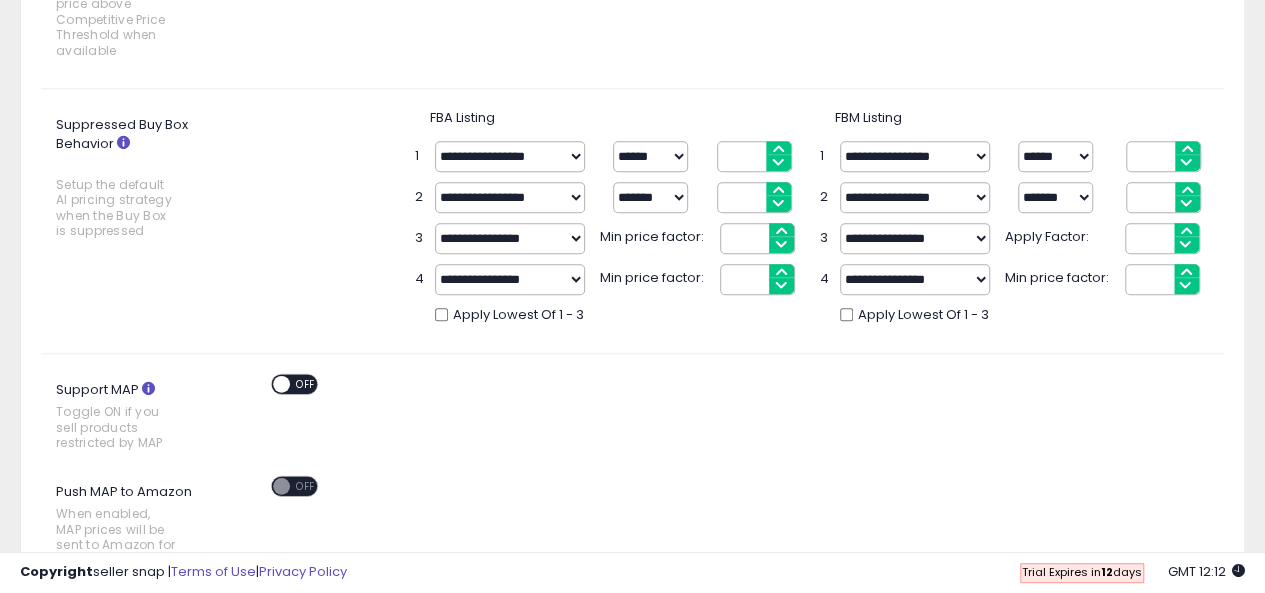 scroll, scrollTop: 760, scrollLeft: 0, axis: vertical 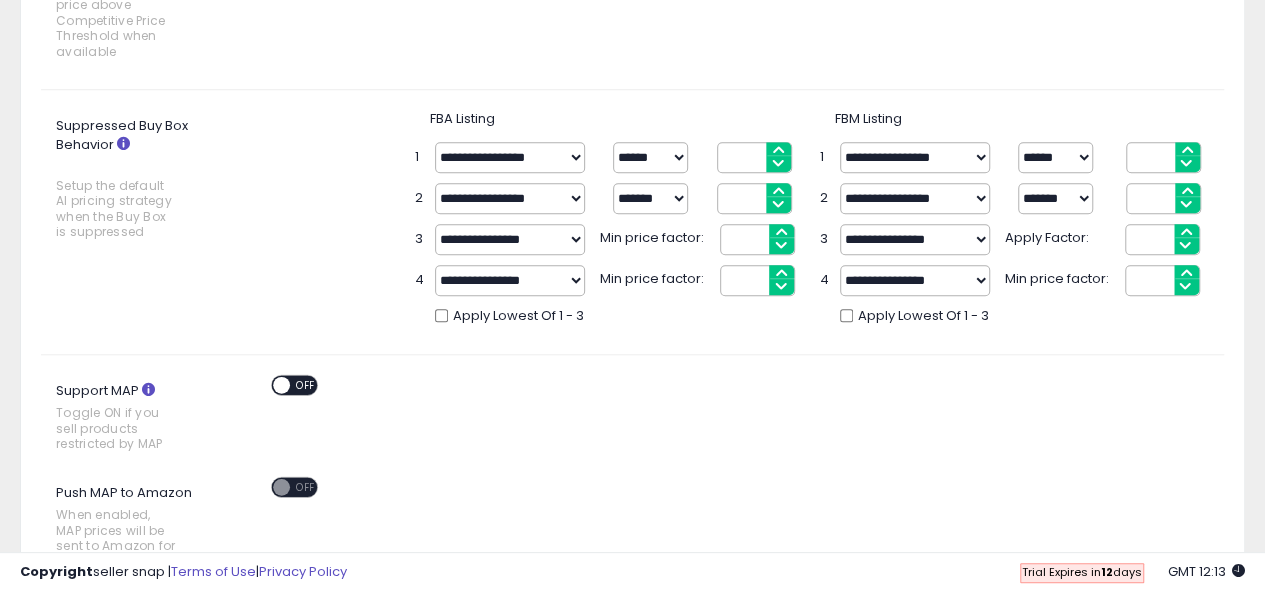 click on "******
*******" at bounding box center [650, 198] 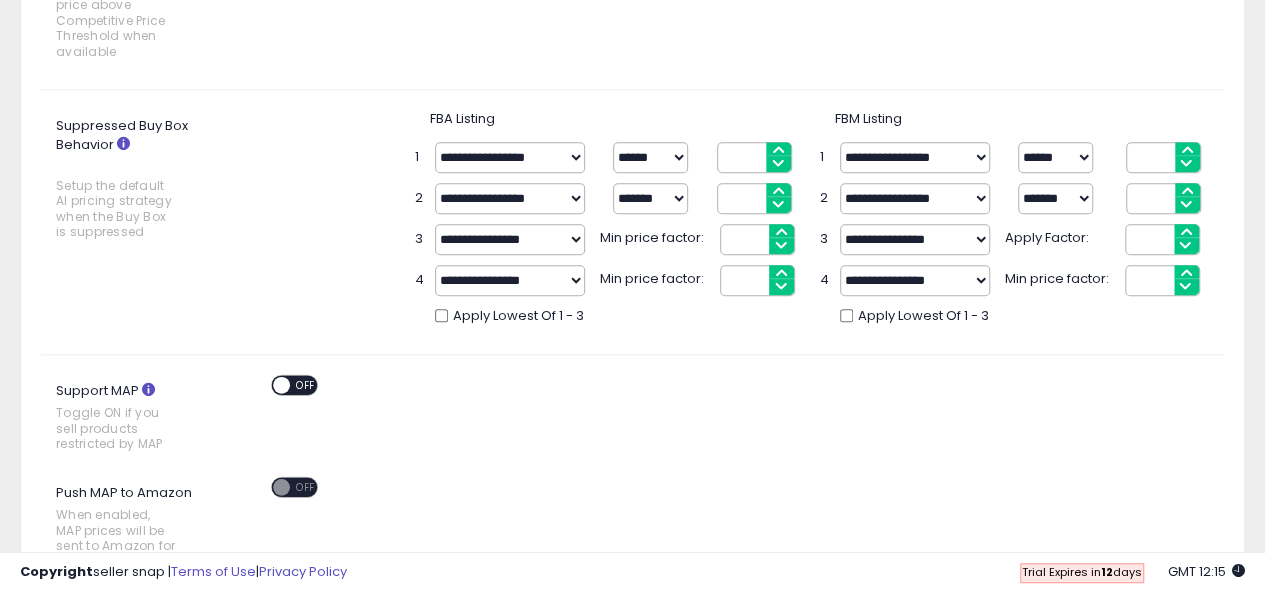 drag, startPoint x: 743, startPoint y: 202, endPoint x: 665, endPoint y: 193, distance: 78.51752 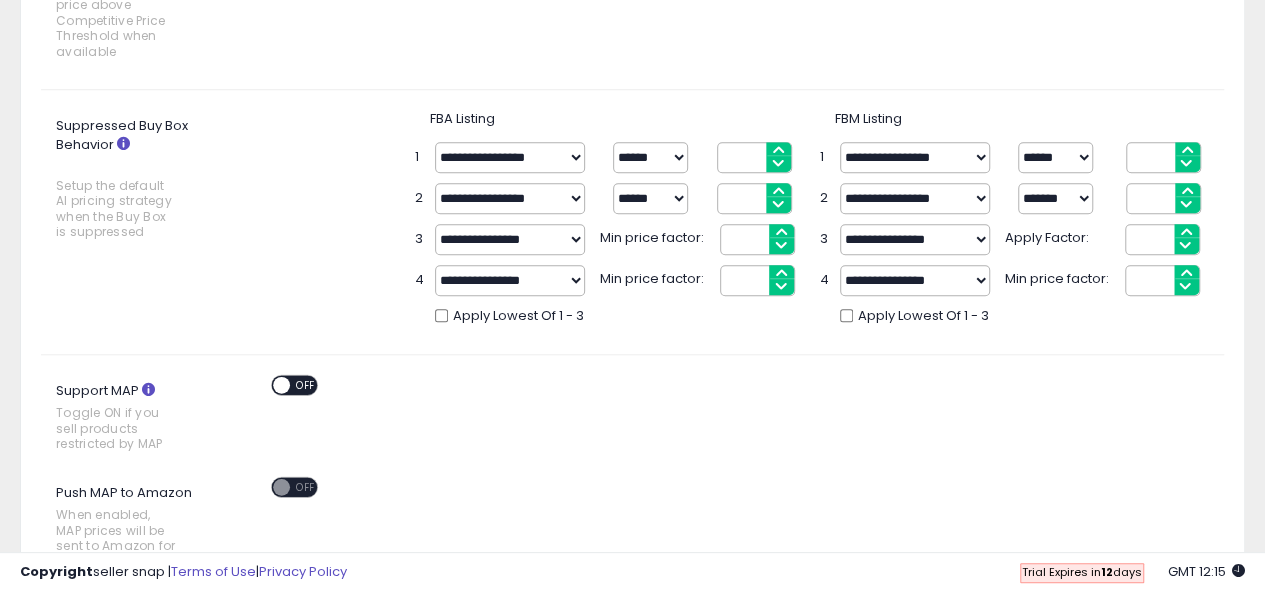 click on "******
*******" at bounding box center (650, 198) 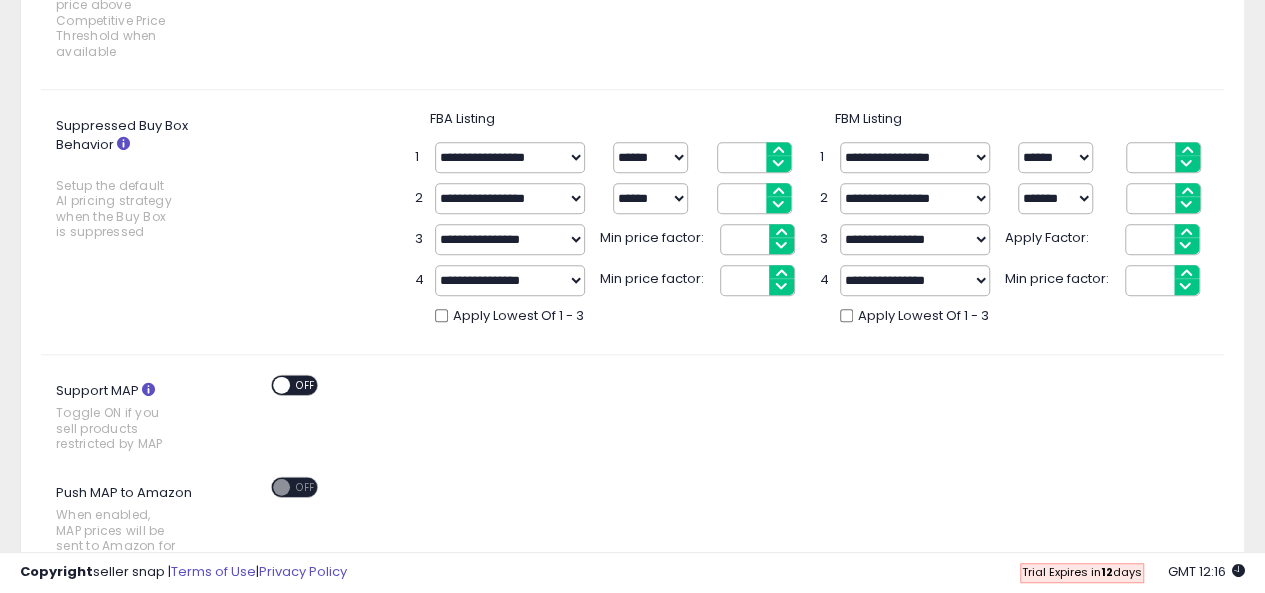 click on "Support MAP
Toggle ON if you sell products restricted by MAP
ON   OFF" 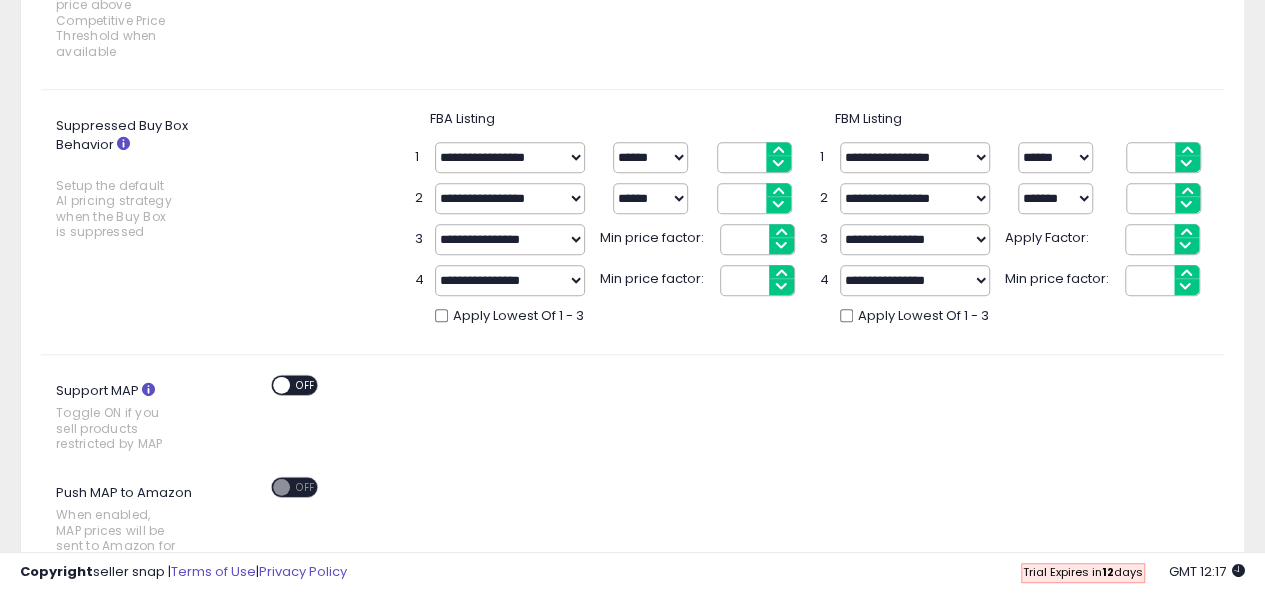click on "Buy Box Price Guard
* for AI repricer only
Set a limitation for the AI Repricer to decrease price below current Buy Box, if you are not winning the Buy Box
ON   OFF
For FBA Listings, never price below:
***
****** *******
***** *****
buybox, if winner is  FBA" at bounding box center [632, 351] 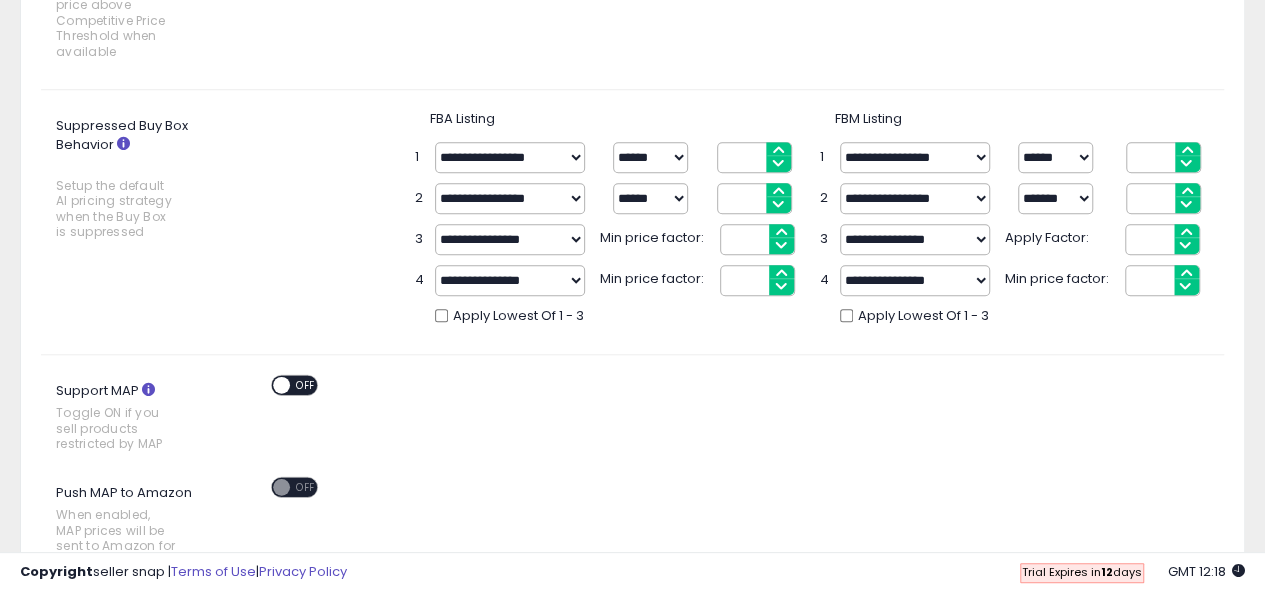 click on "Apply Lowest  Of 1 - 3" at bounding box center (632, 313) 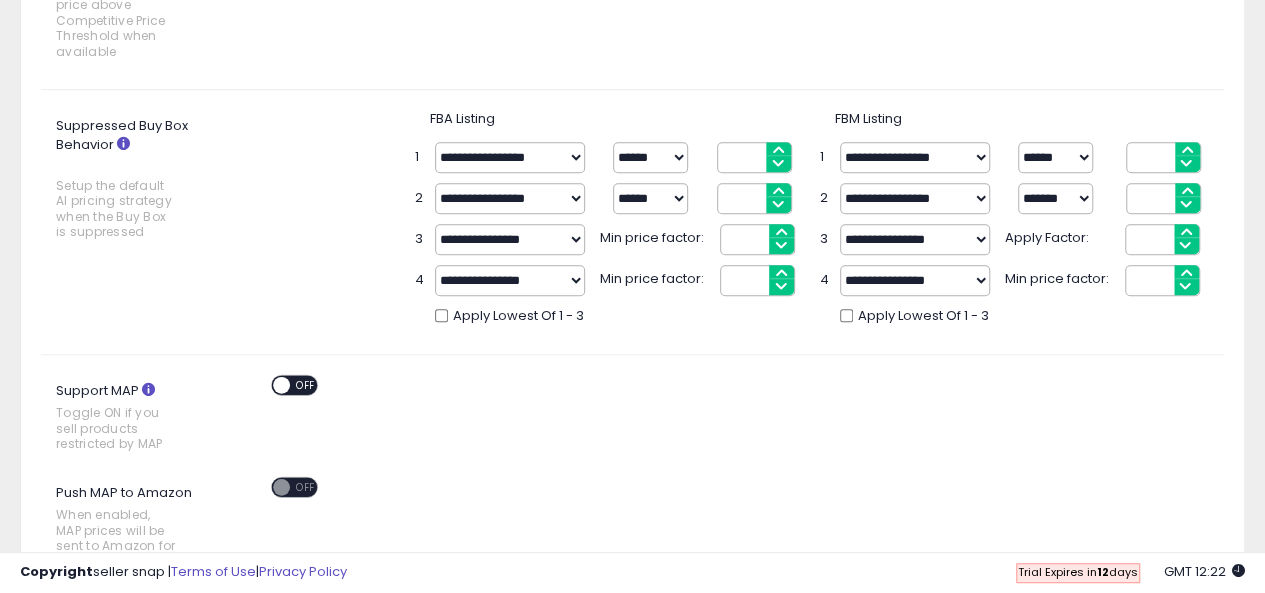 drag, startPoint x: 746, startPoint y: 233, endPoint x: 685, endPoint y: 231, distance: 61.03278 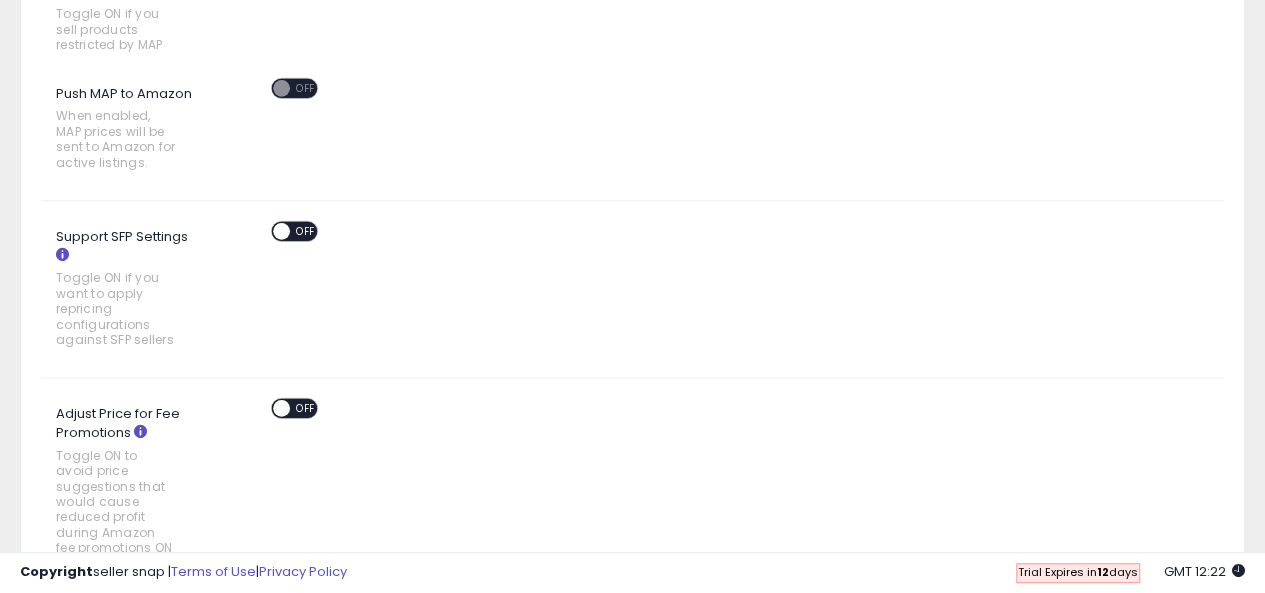 scroll, scrollTop: 1160, scrollLeft: 0, axis: vertical 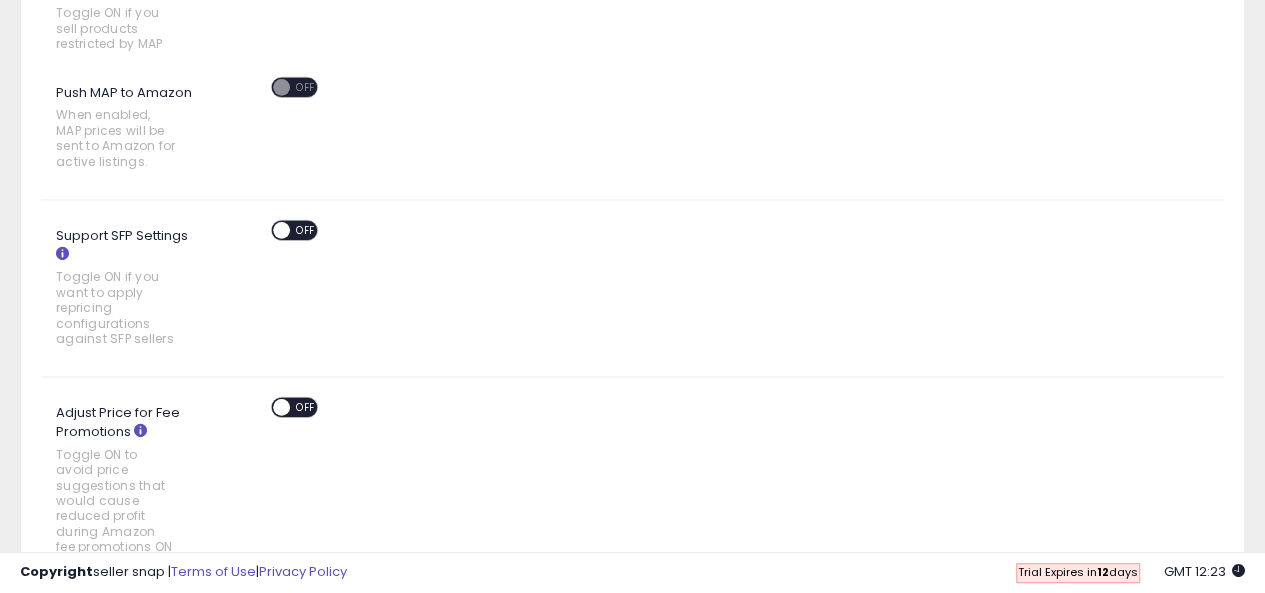 click at bounding box center [281, 230] 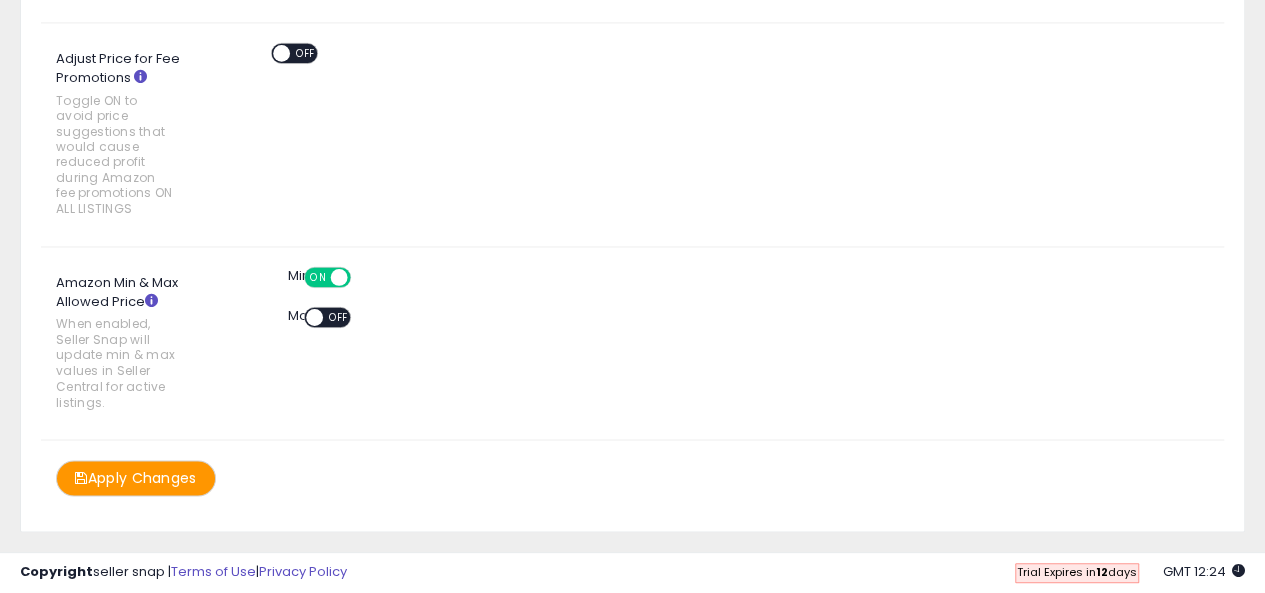scroll, scrollTop: 1532, scrollLeft: 0, axis: vertical 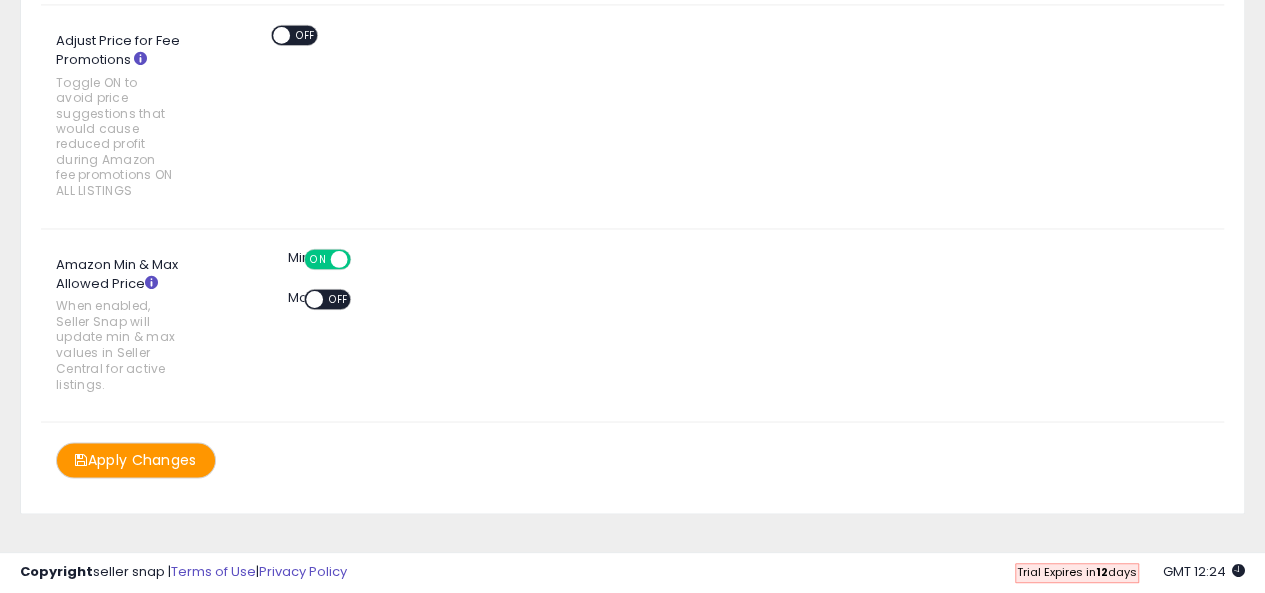 click on "Apply Changes" at bounding box center [136, 459] 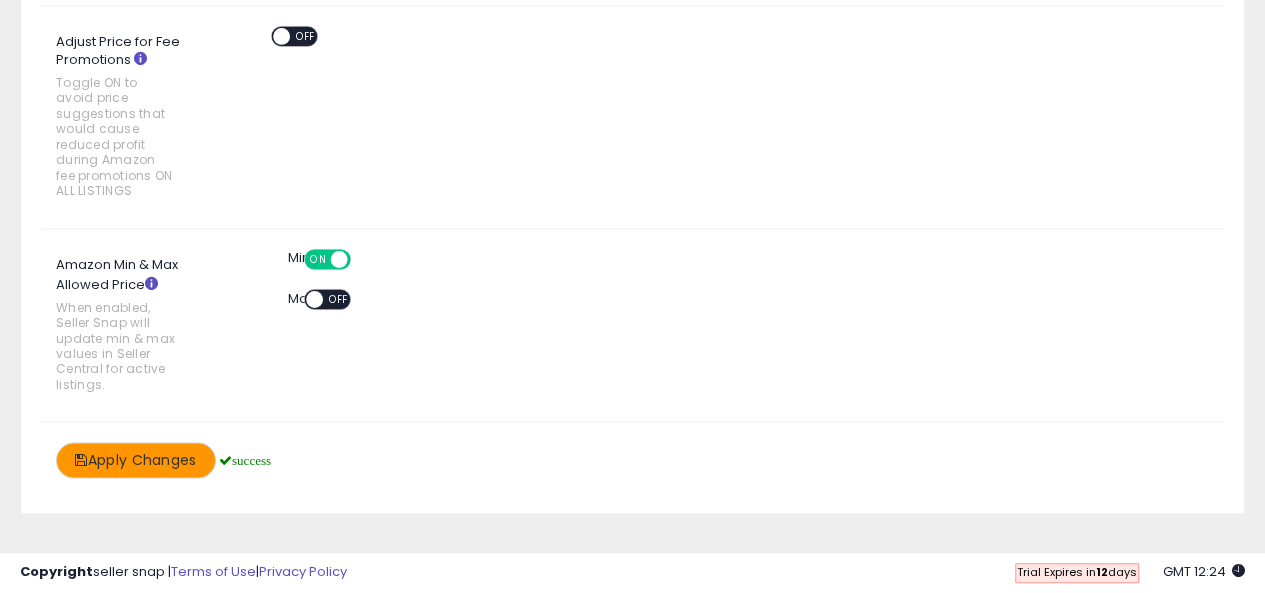 scroll, scrollTop: 1532, scrollLeft: 0, axis: vertical 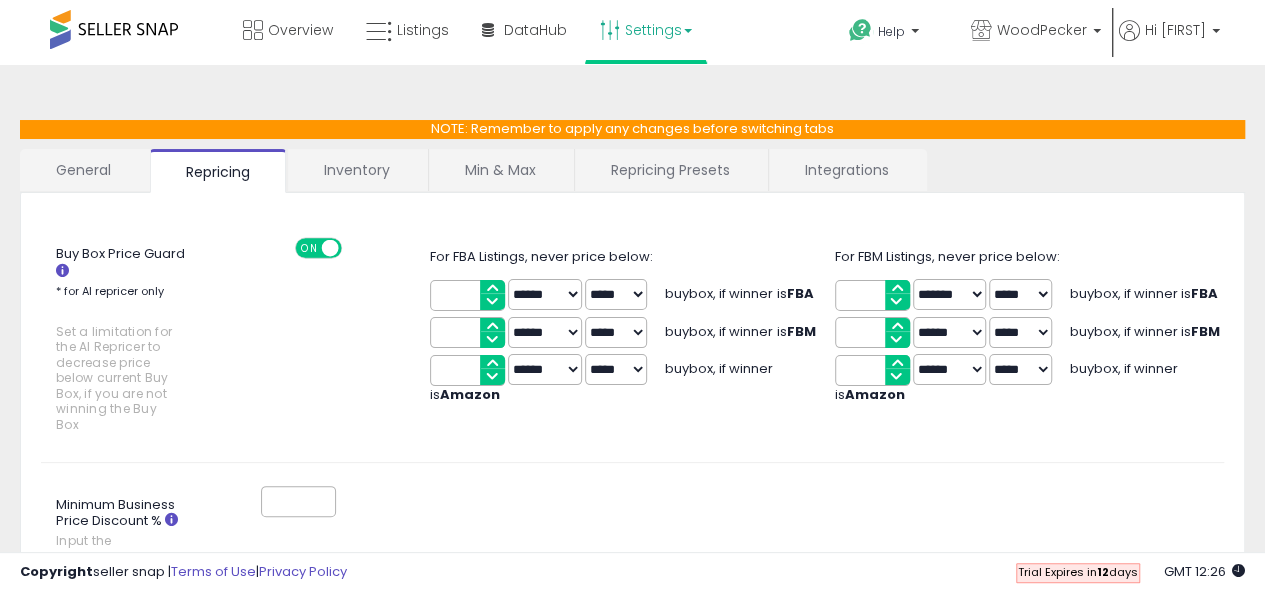 click on "Inventory" at bounding box center (357, 170) 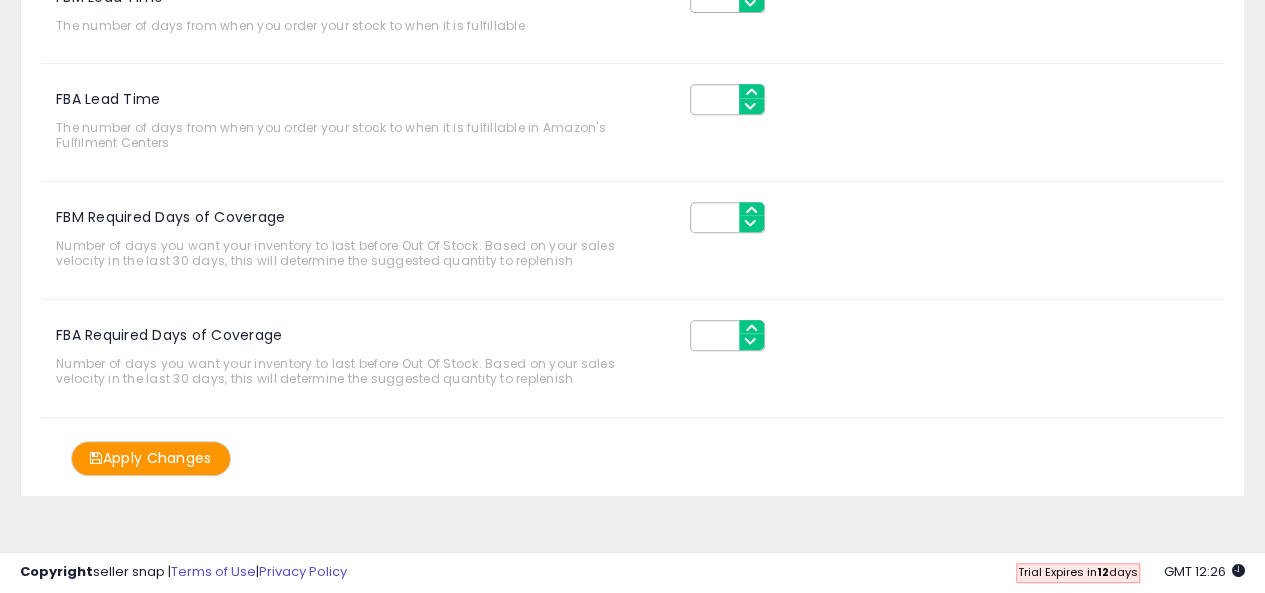 scroll, scrollTop: 0, scrollLeft: 0, axis: both 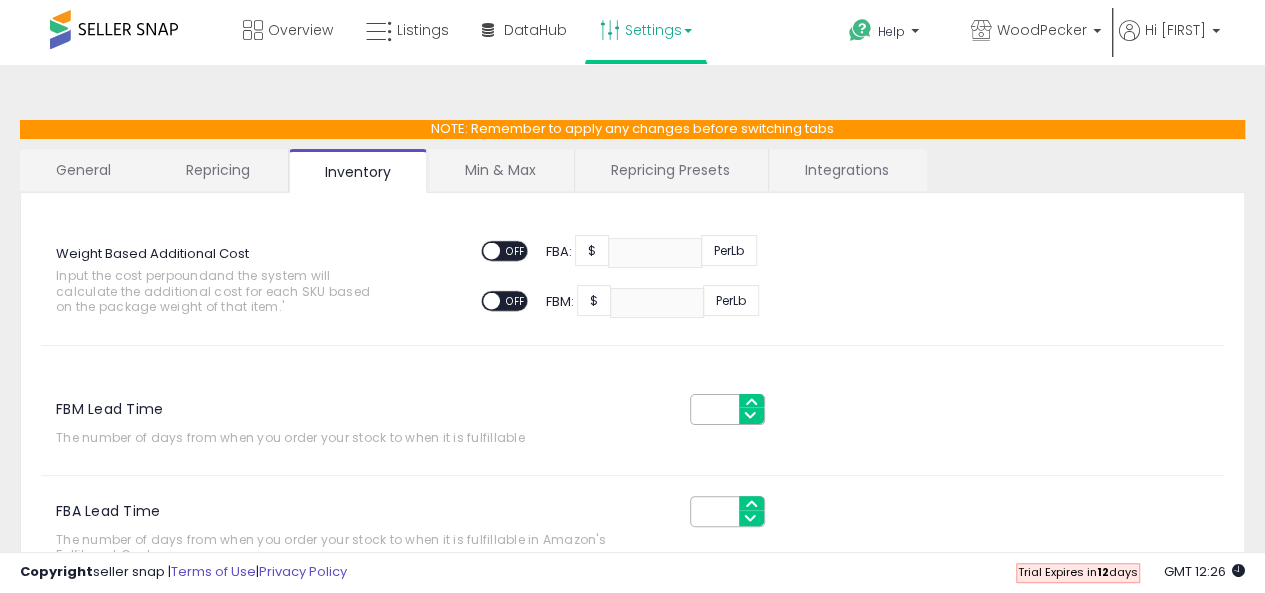 click on "General" at bounding box center [84, 170] 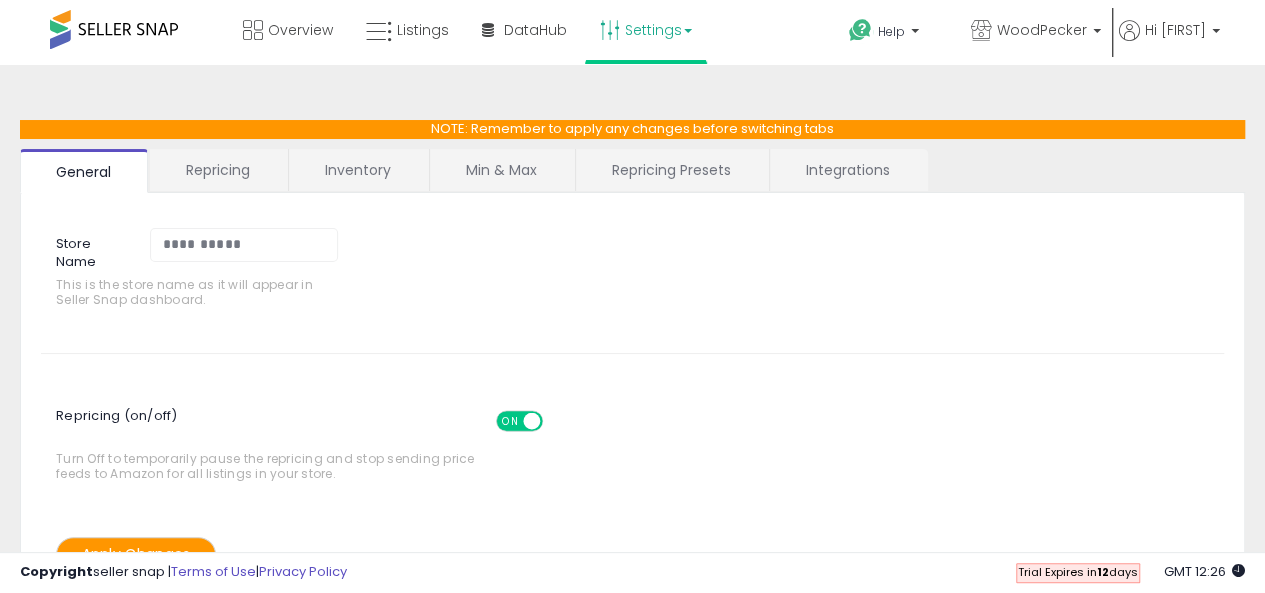 scroll, scrollTop: 1, scrollLeft: 0, axis: vertical 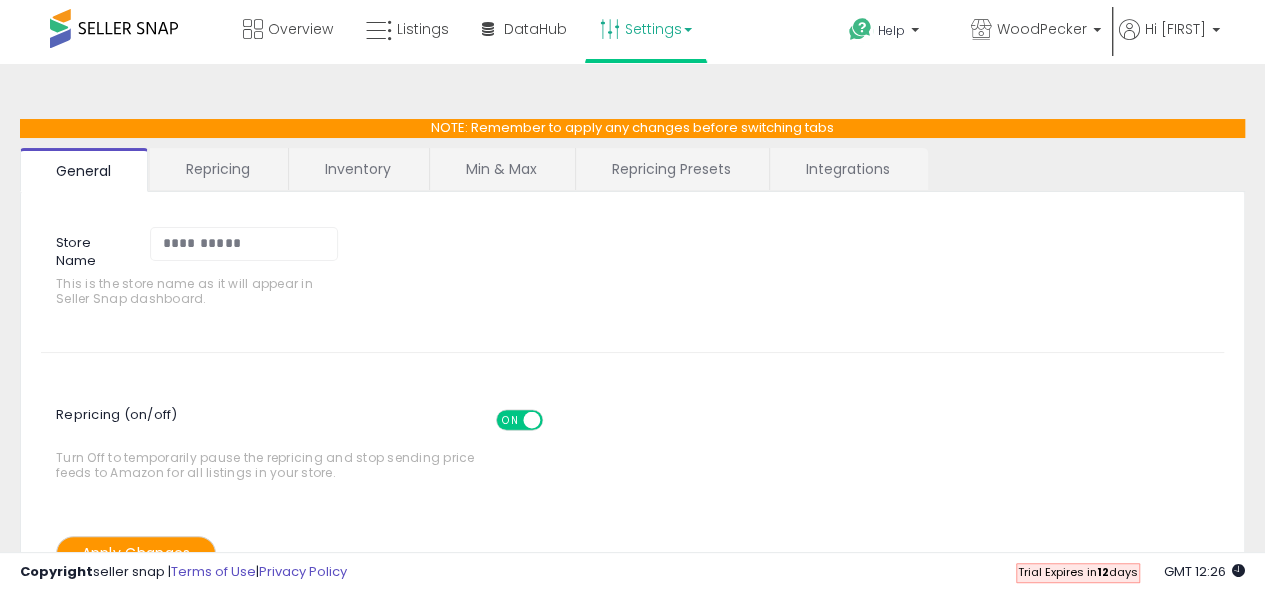 click on "Integrations" at bounding box center [848, 169] 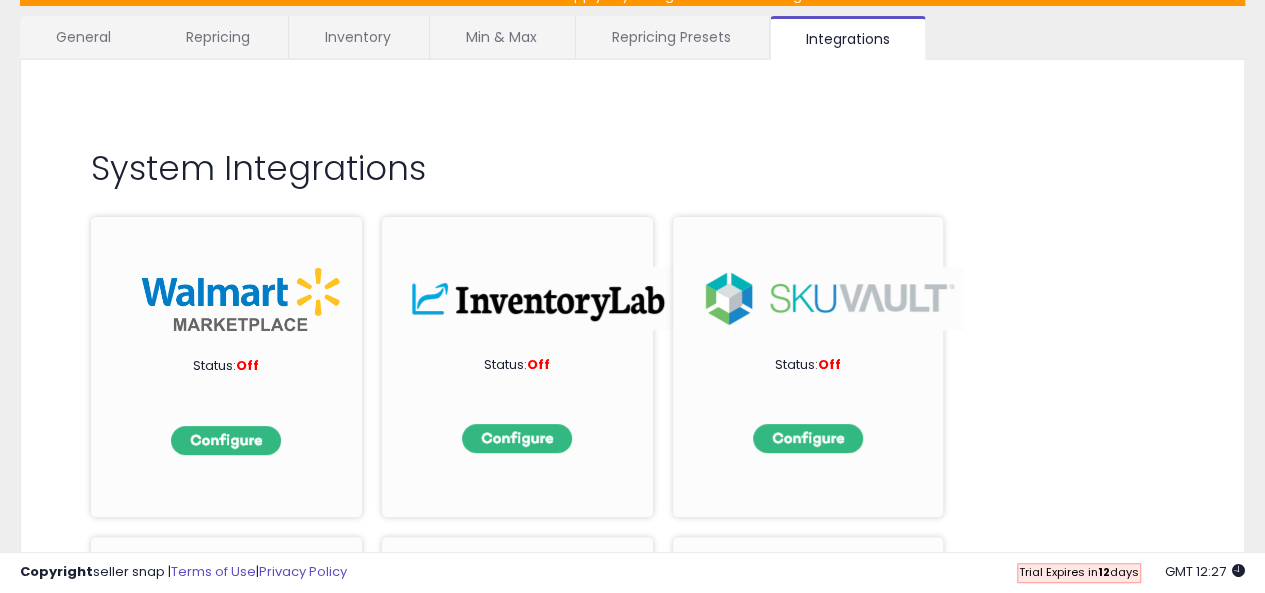 scroll, scrollTop: 0, scrollLeft: 0, axis: both 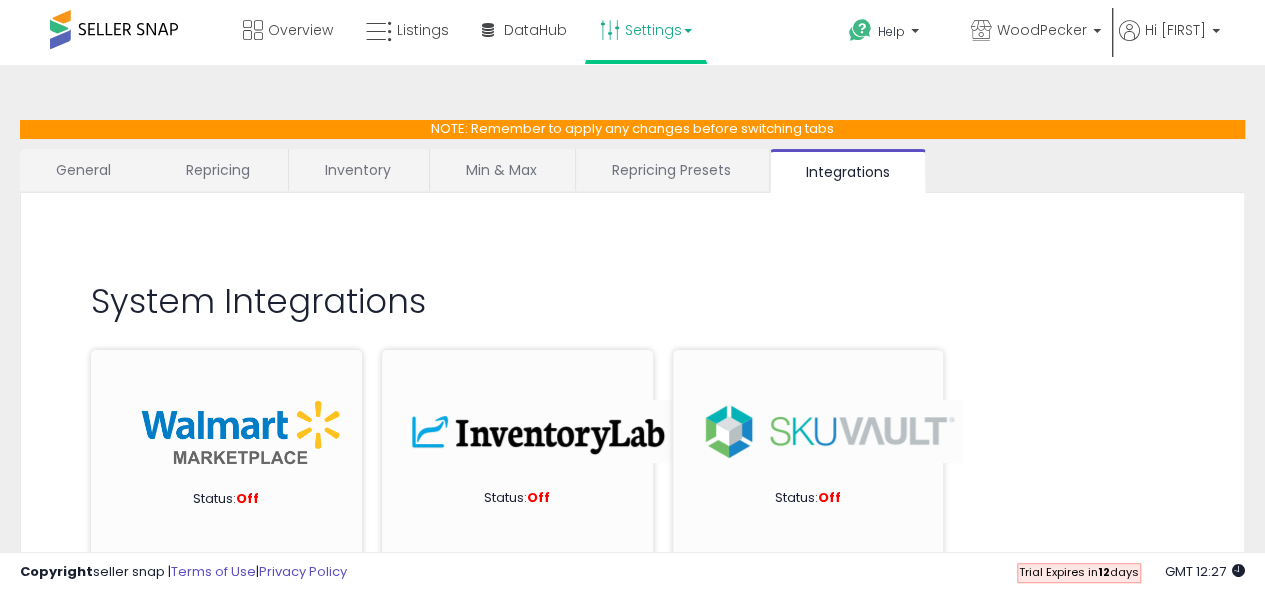 click on "Repricing Presets" at bounding box center [671, 170] 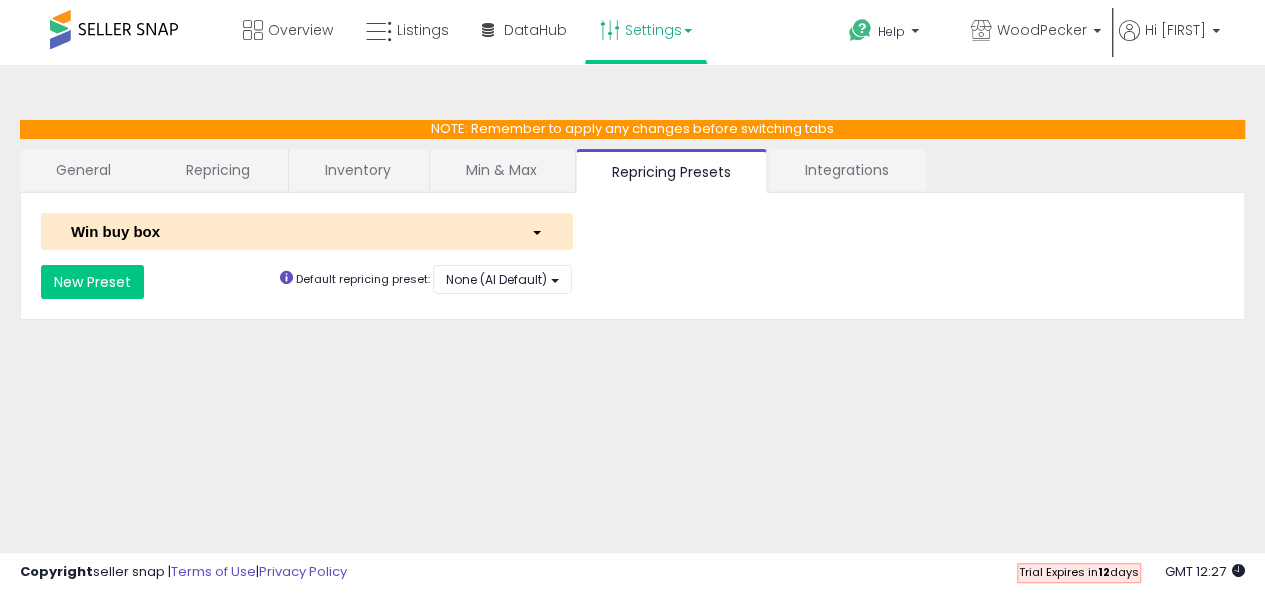 click on "Win buy box" at bounding box center [286, 231] 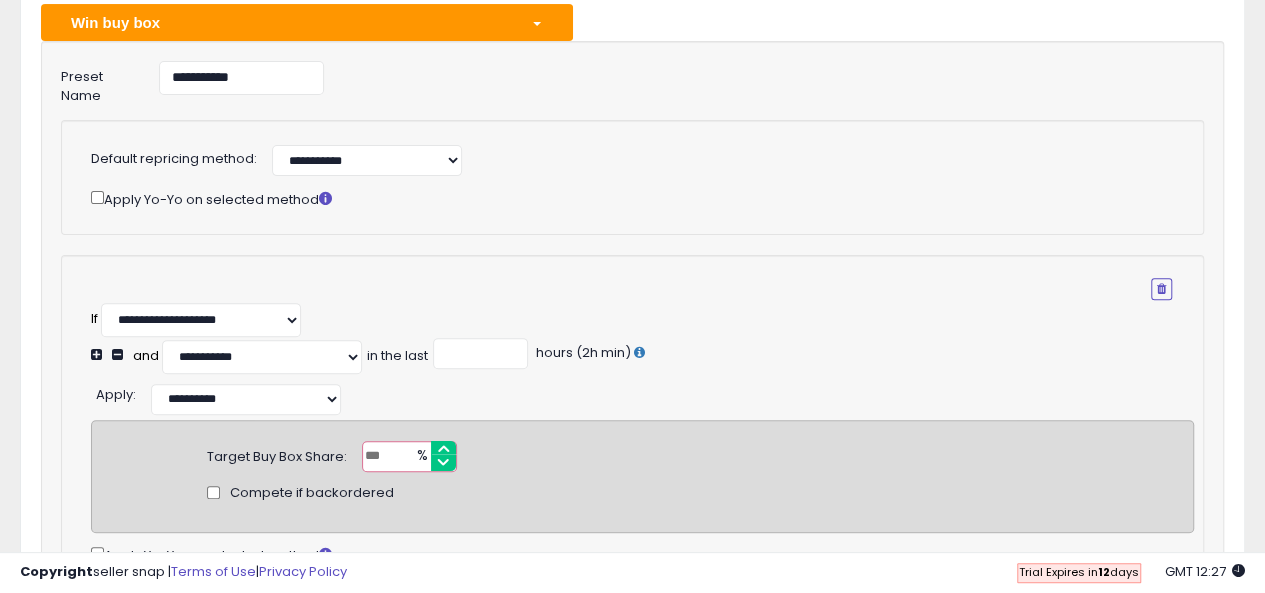 scroll, scrollTop: 356, scrollLeft: 0, axis: vertical 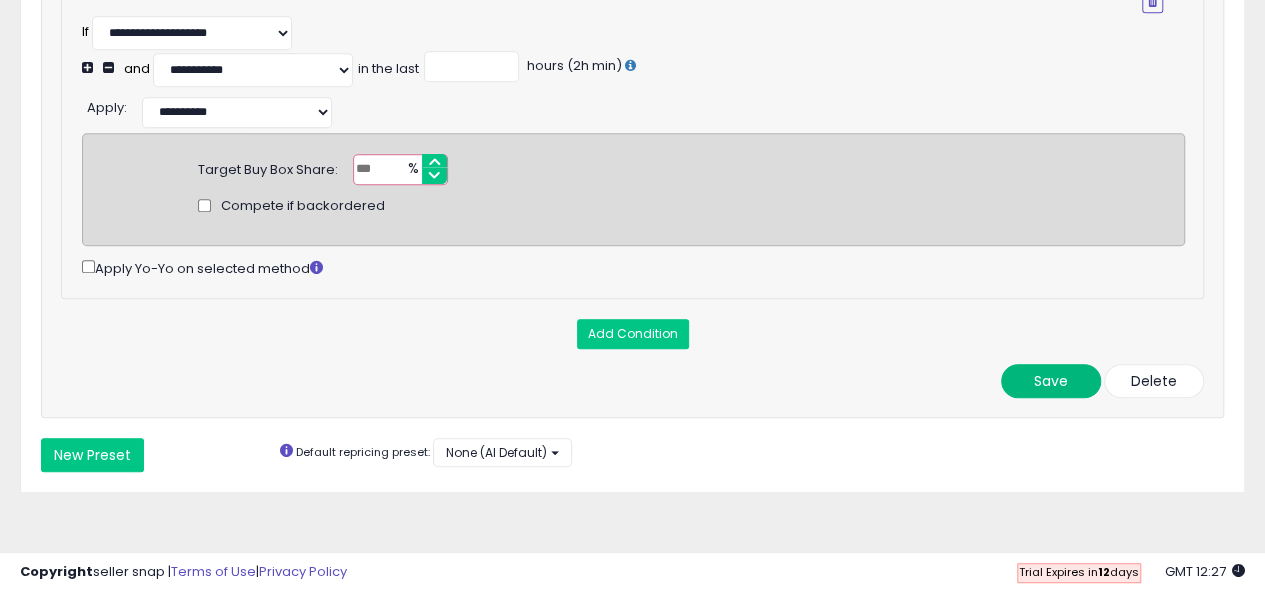 click on "Save" at bounding box center (1051, 381) 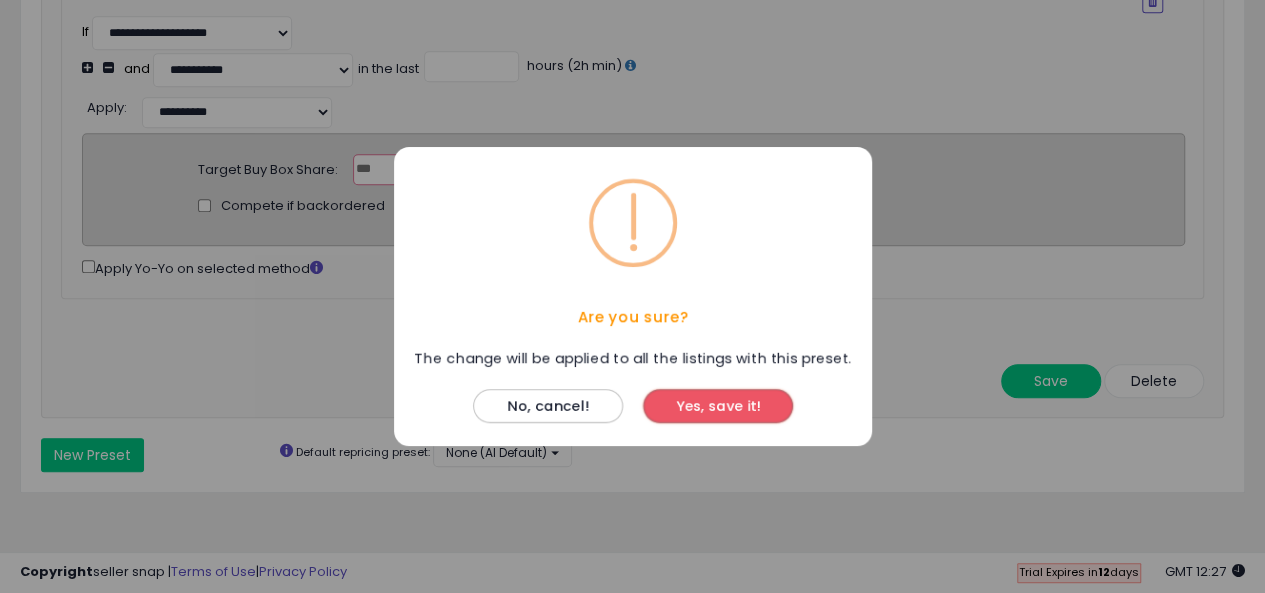 click on "Yes, save it!" at bounding box center [718, 406] 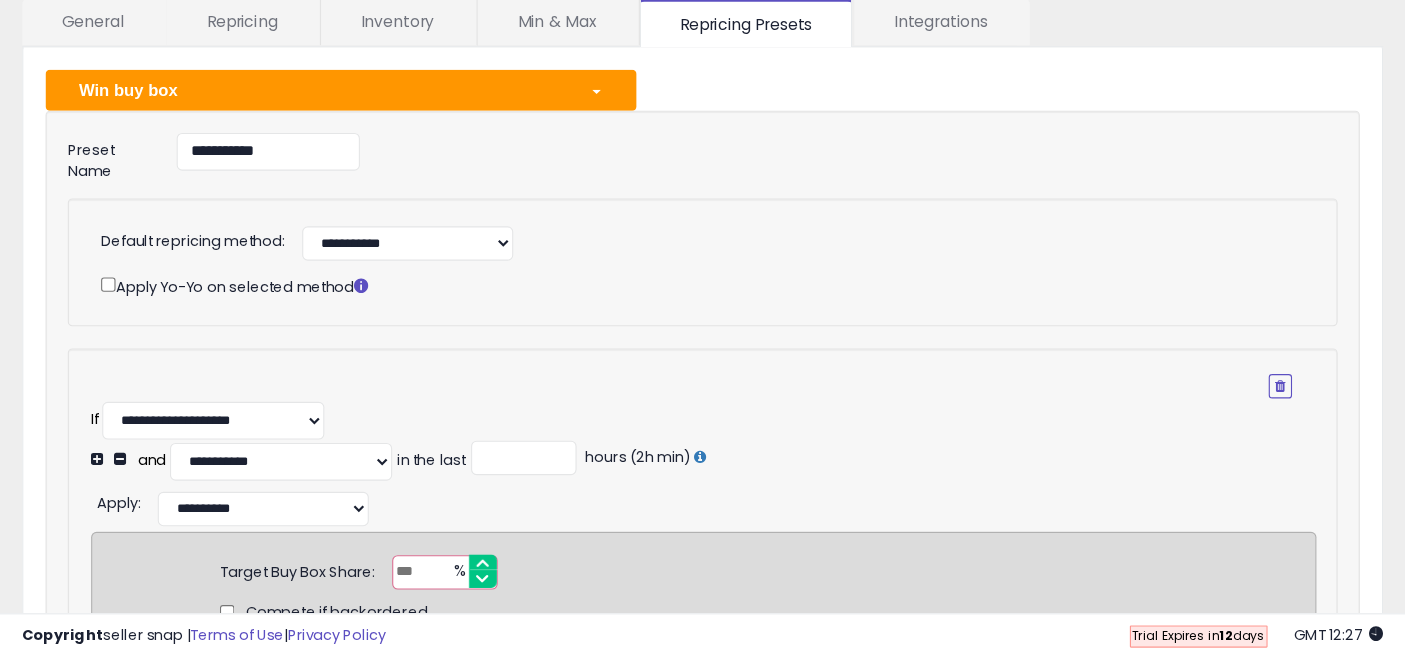 scroll, scrollTop: 149, scrollLeft: 0, axis: vertical 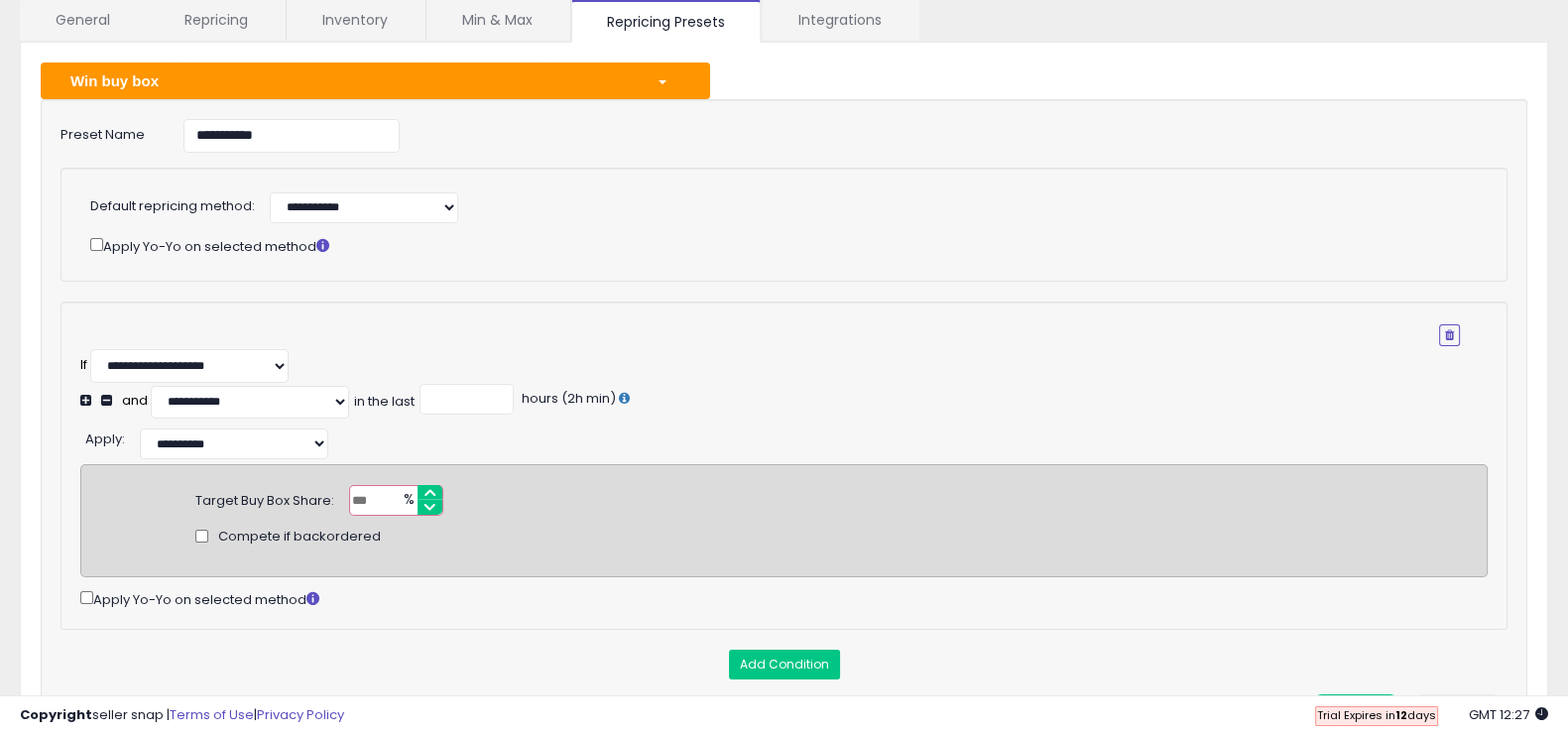 drag, startPoint x: 966, startPoint y: 8, endPoint x: 884, endPoint y: 353, distance: 354.6111 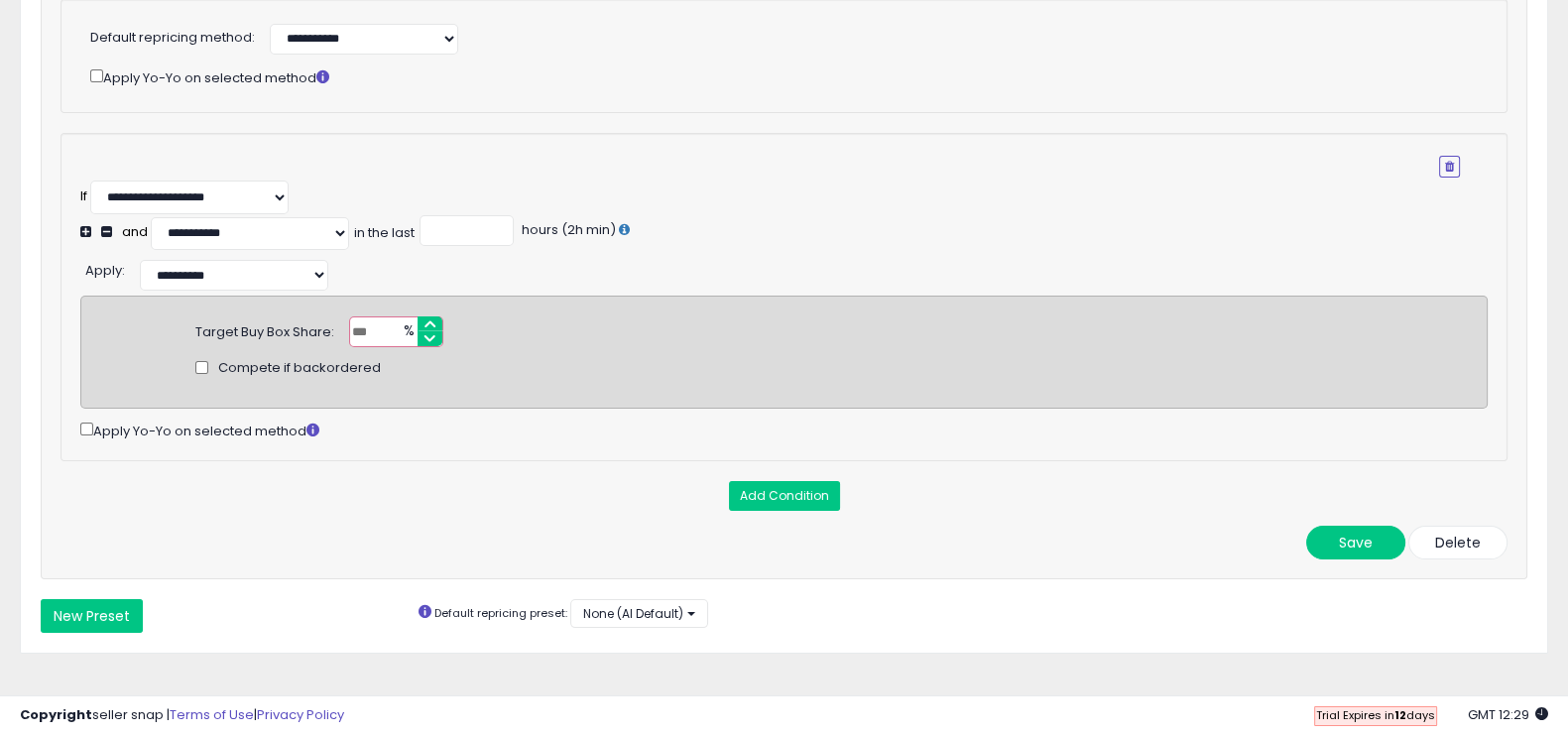scroll, scrollTop: 319, scrollLeft: 0, axis: vertical 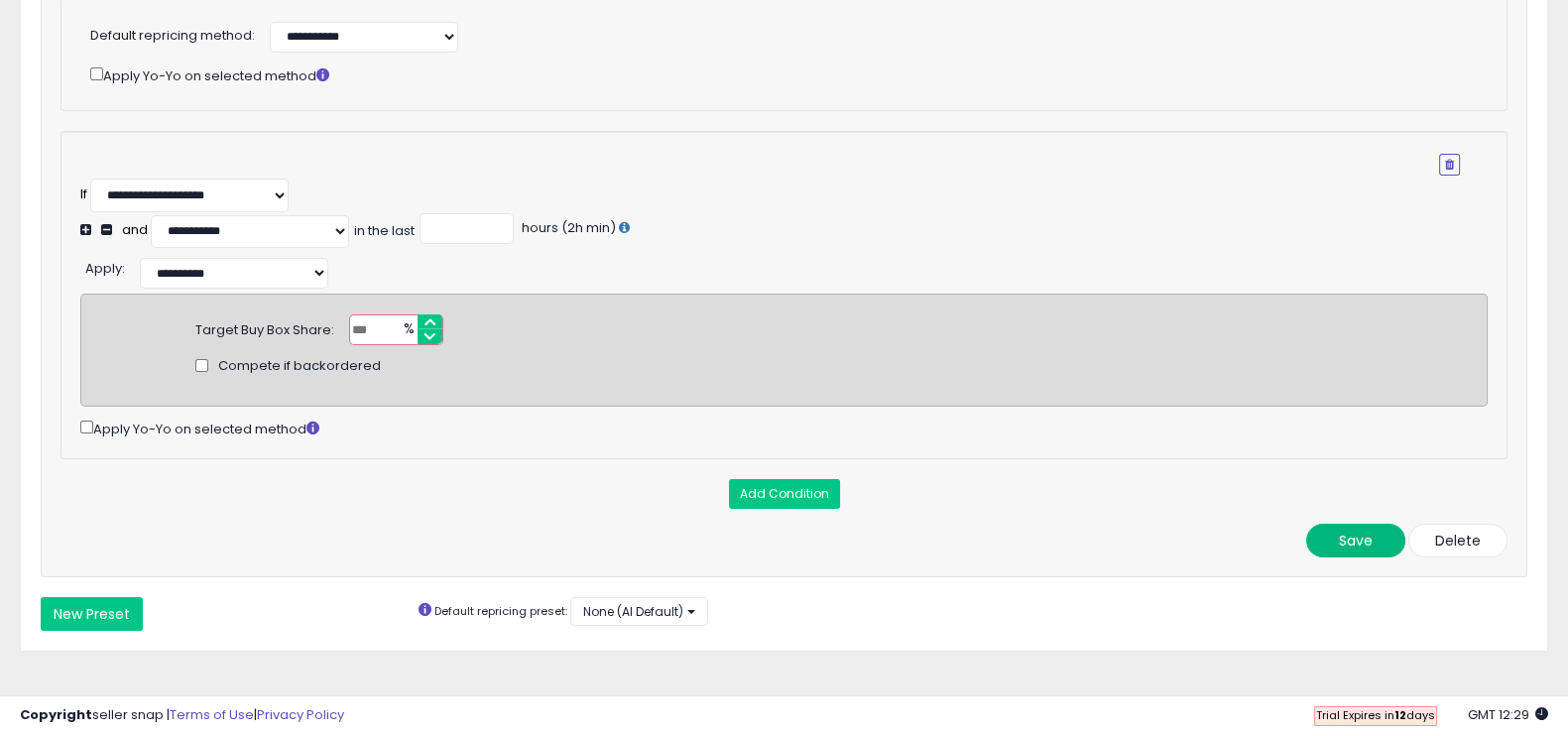 click on "Save" at bounding box center [1356, 541] 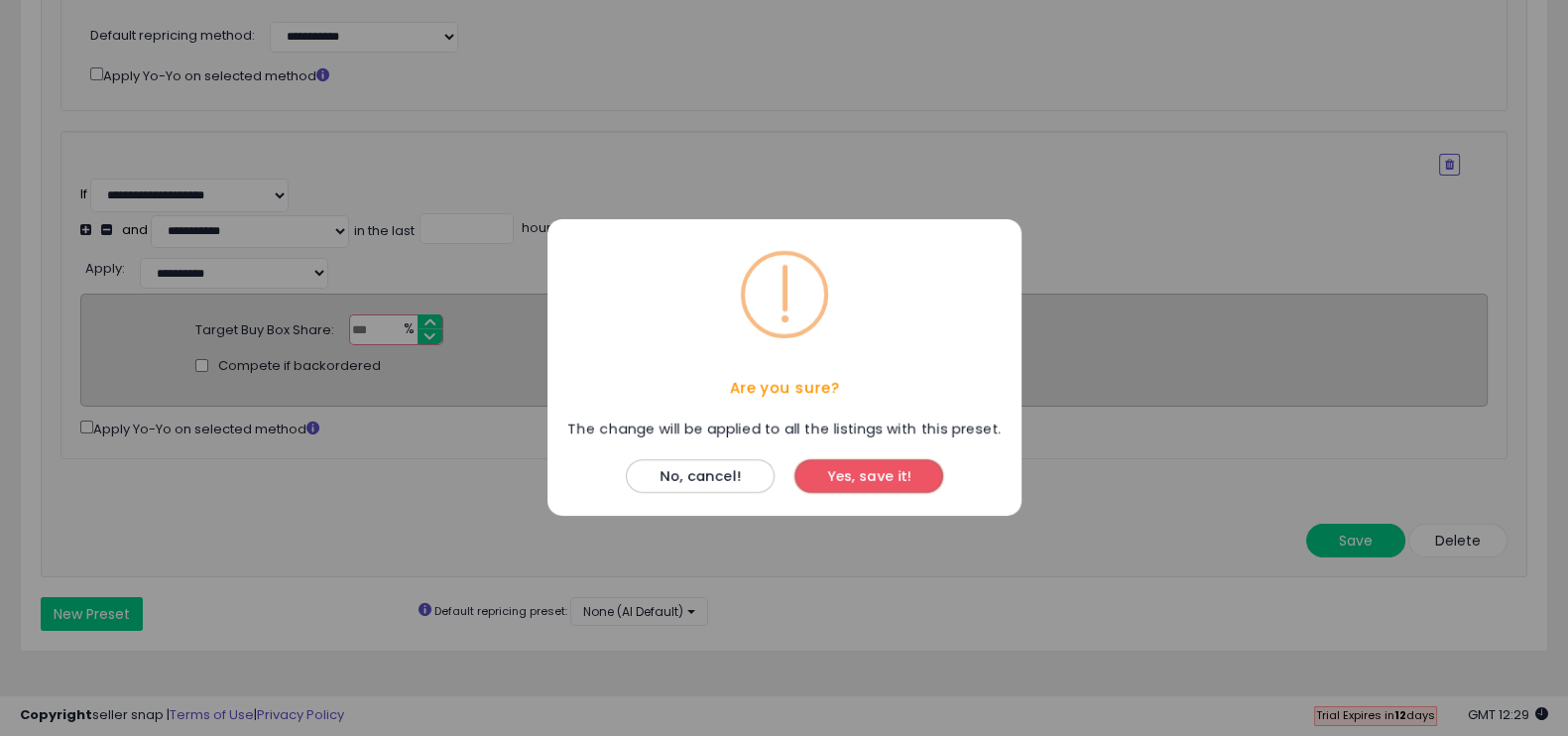 click on "Yes, save it!" at bounding box center [869, 477] 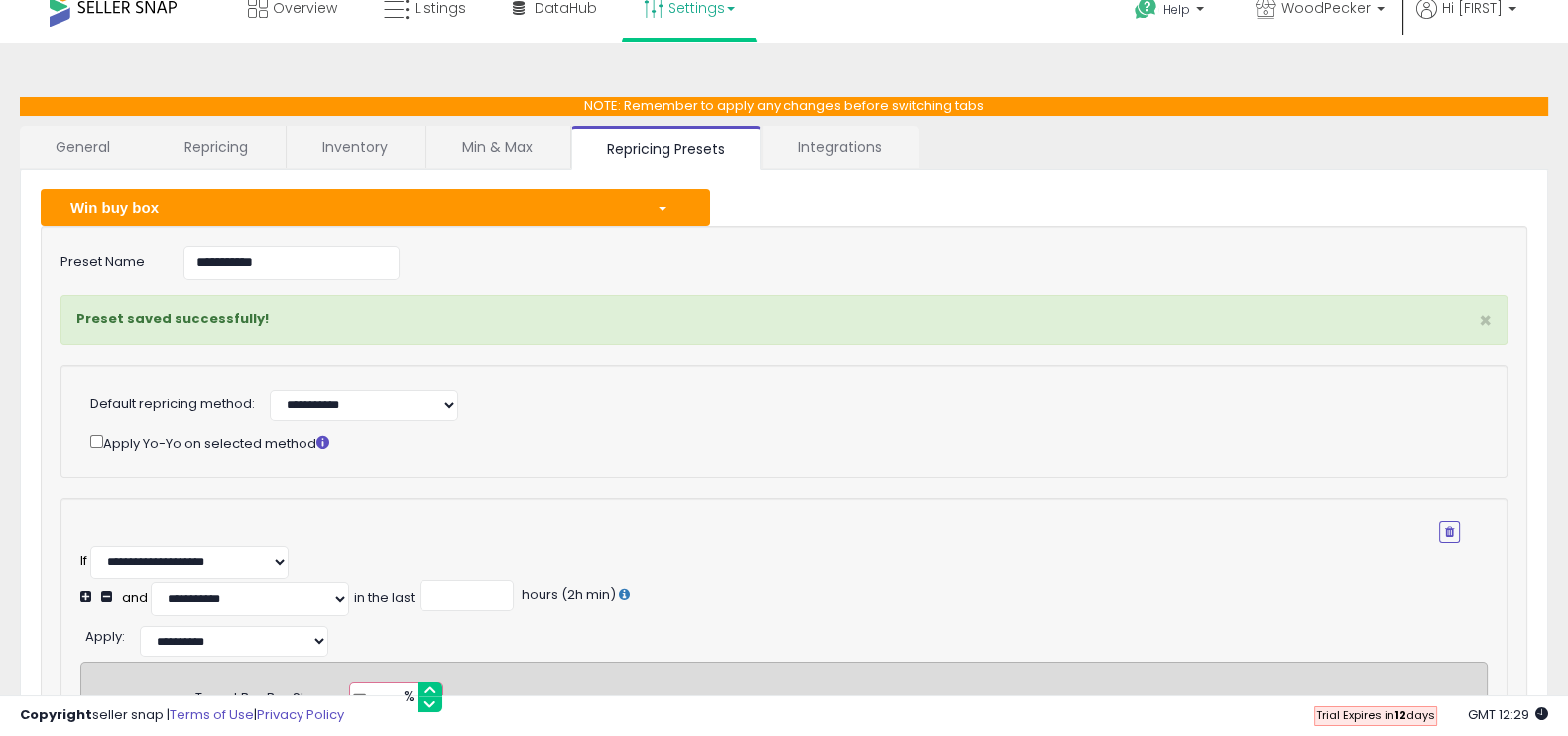 scroll, scrollTop: 0, scrollLeft: 0, axis: both 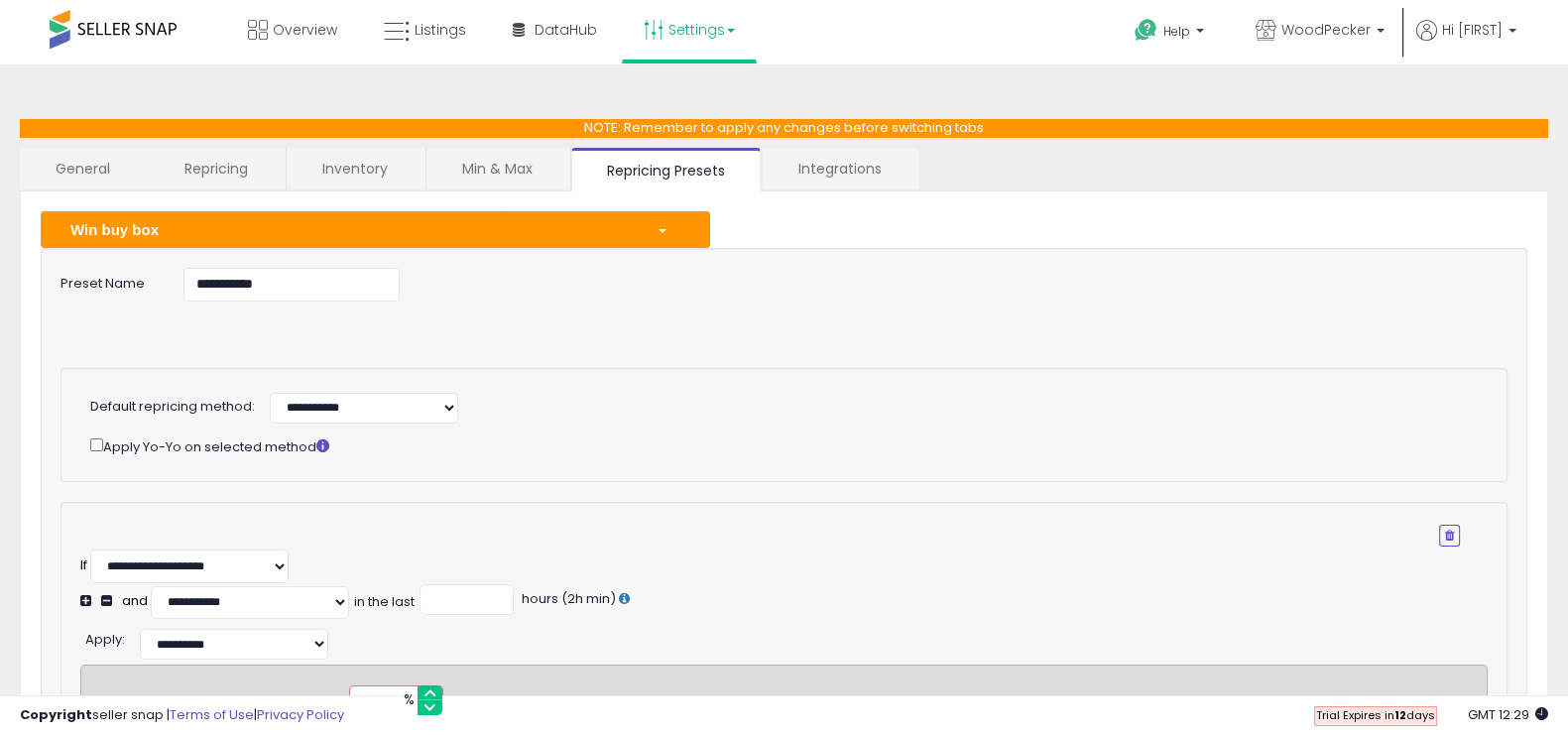 click on "Repricing" at bounding box center (216, 169) 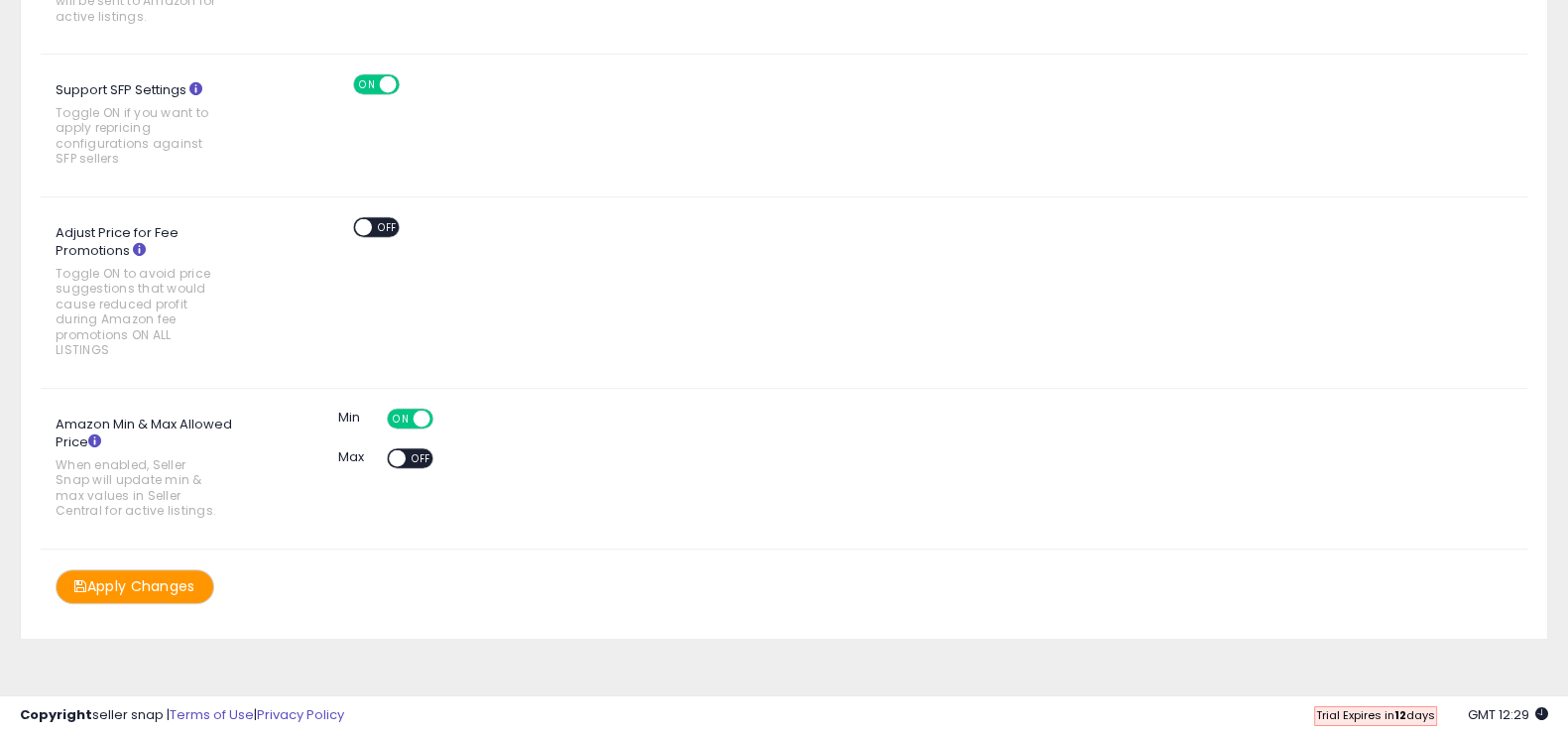scroll, scrollTop: 1167, scrollLeft: 0, axis: vertical 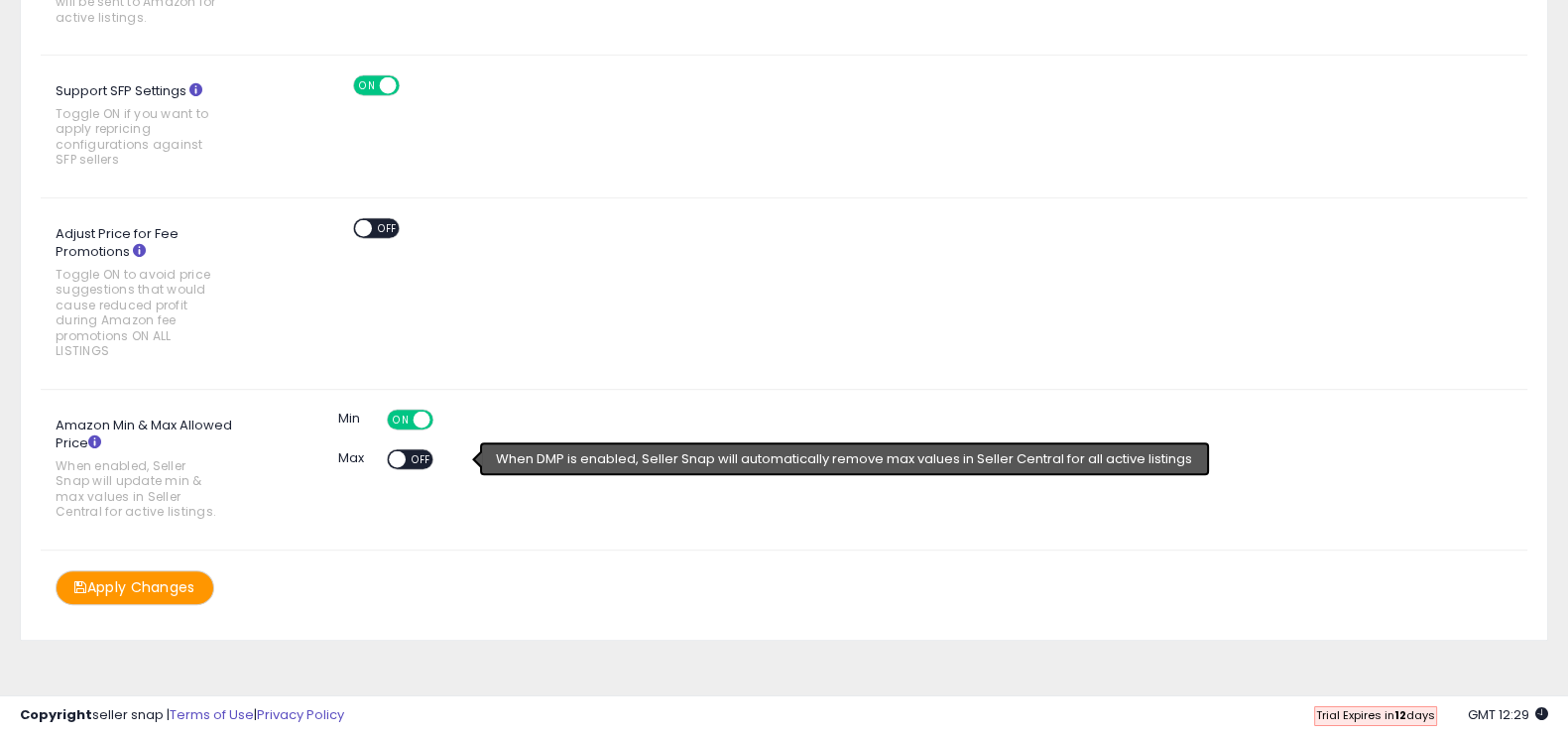click at bounding box center [397, 458] 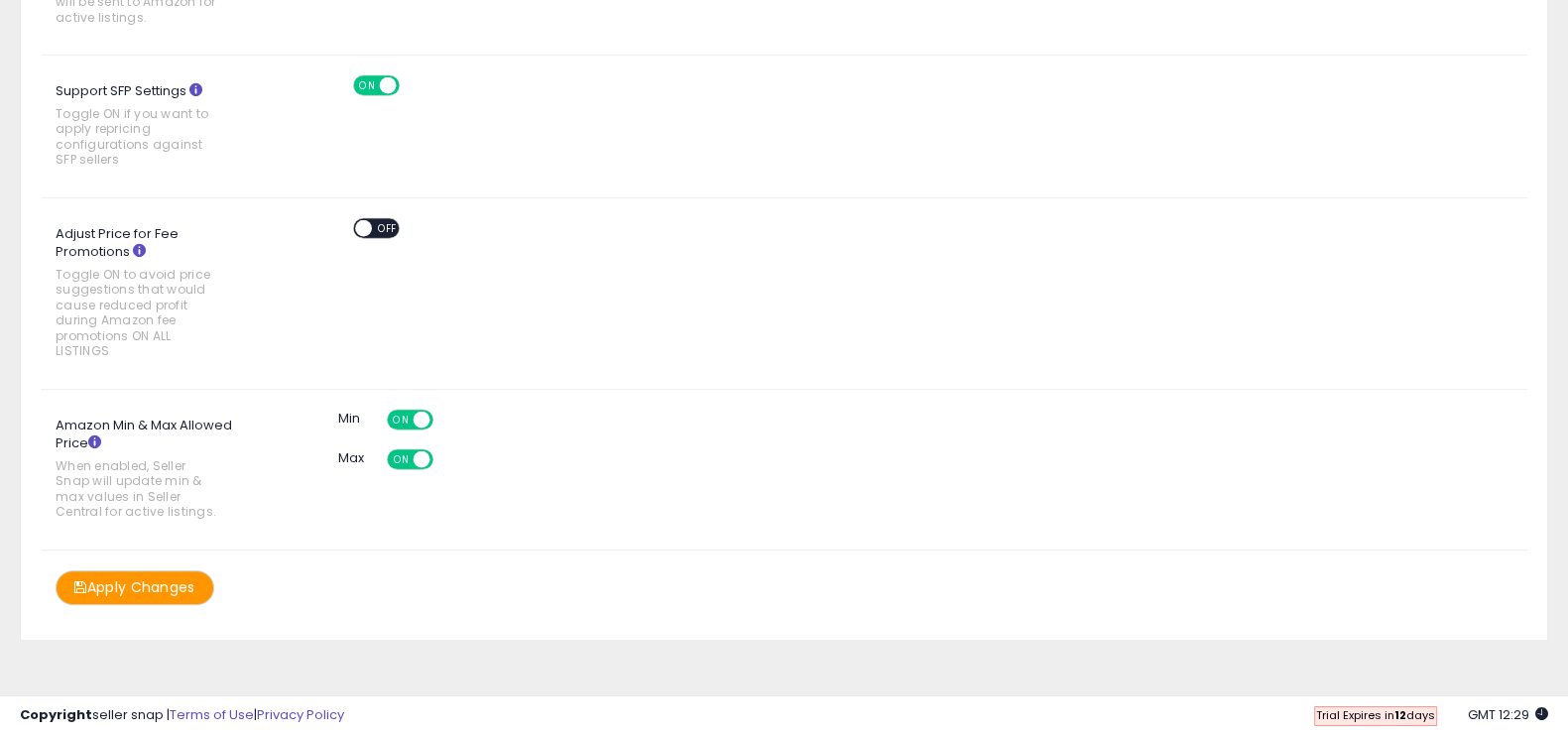 click on "Apply Changes" at bounding box center (135, 587) 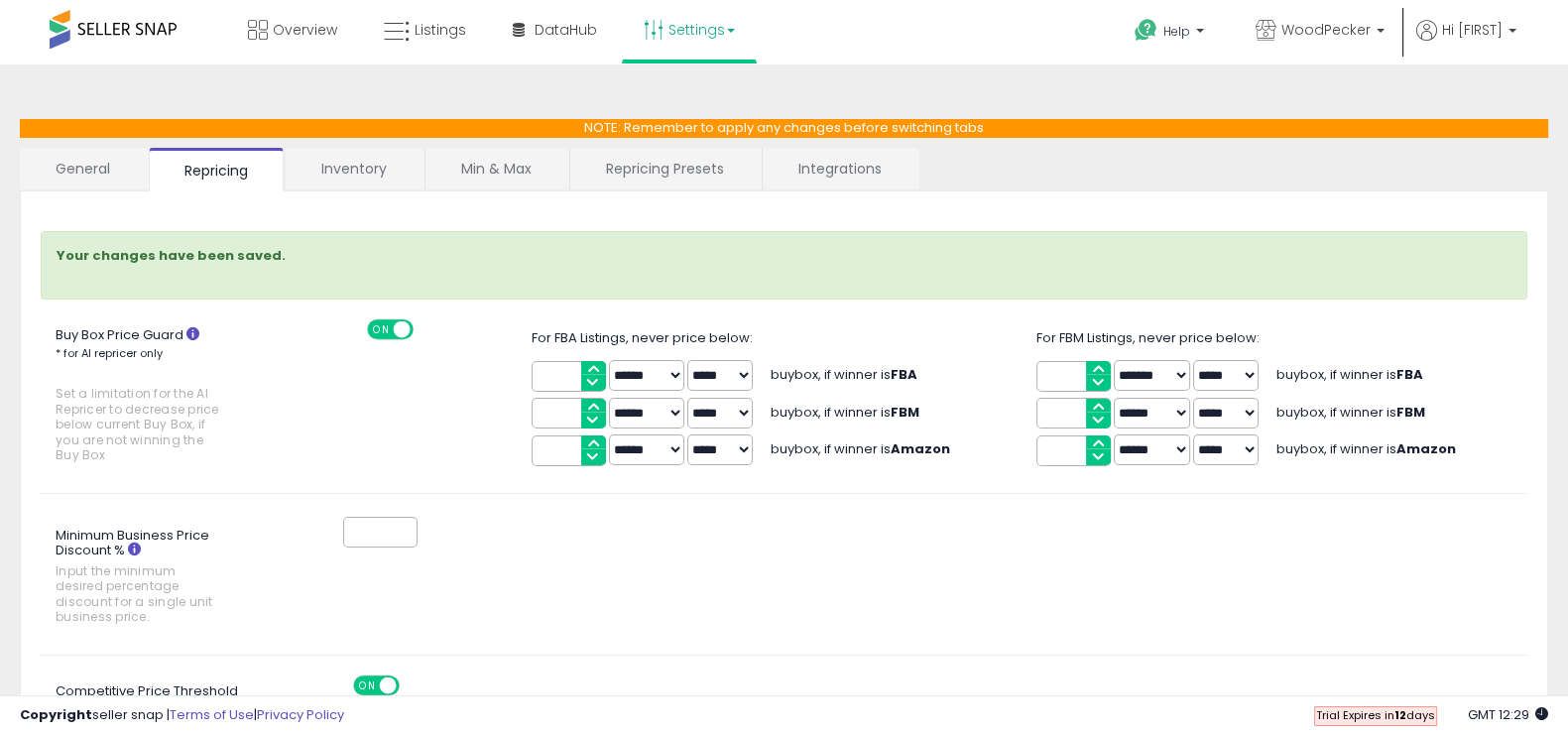 scroll, scrollTop: 1, scrollLeft: 0, axis: vertical 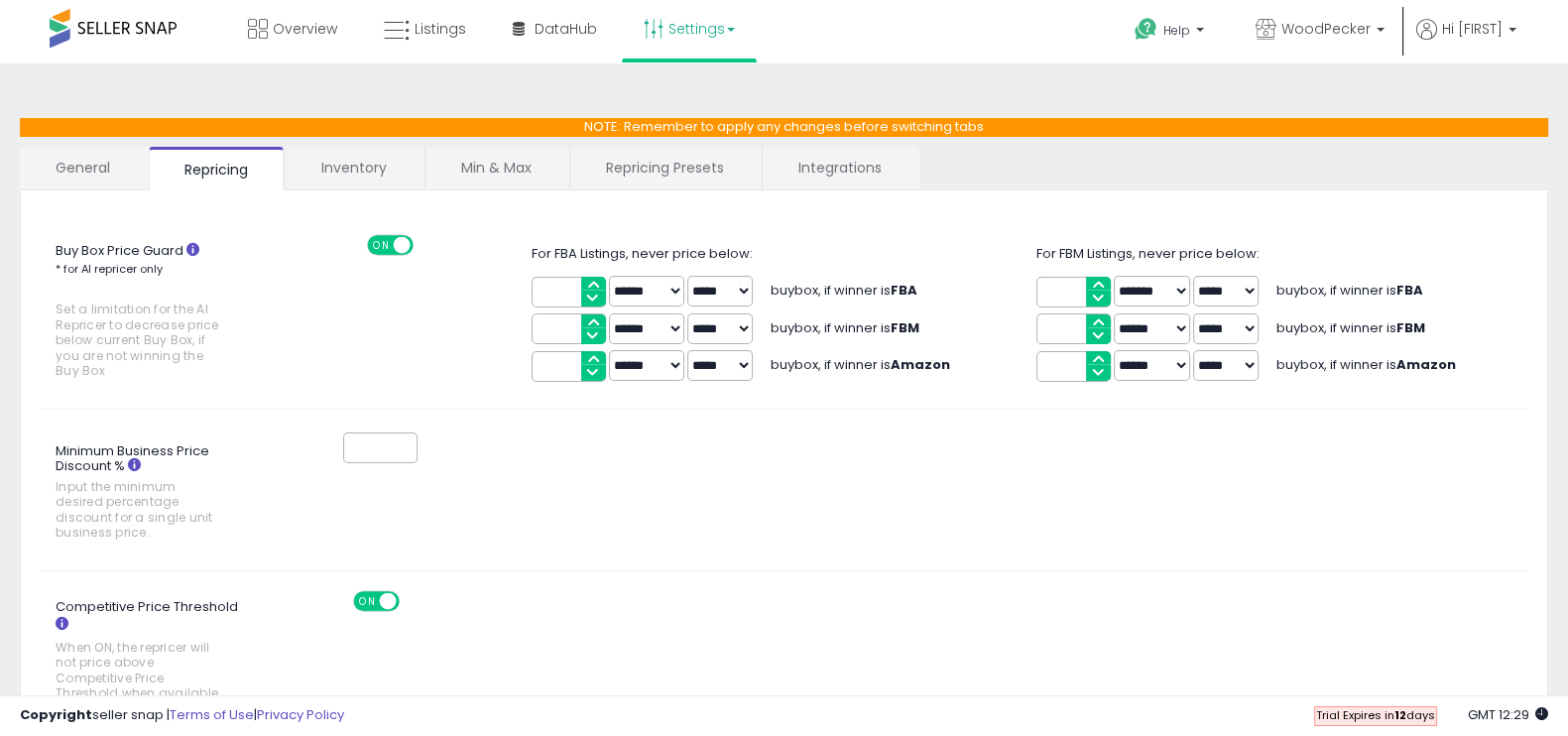 click on "Min & Max" at bounding box center (496, 168) 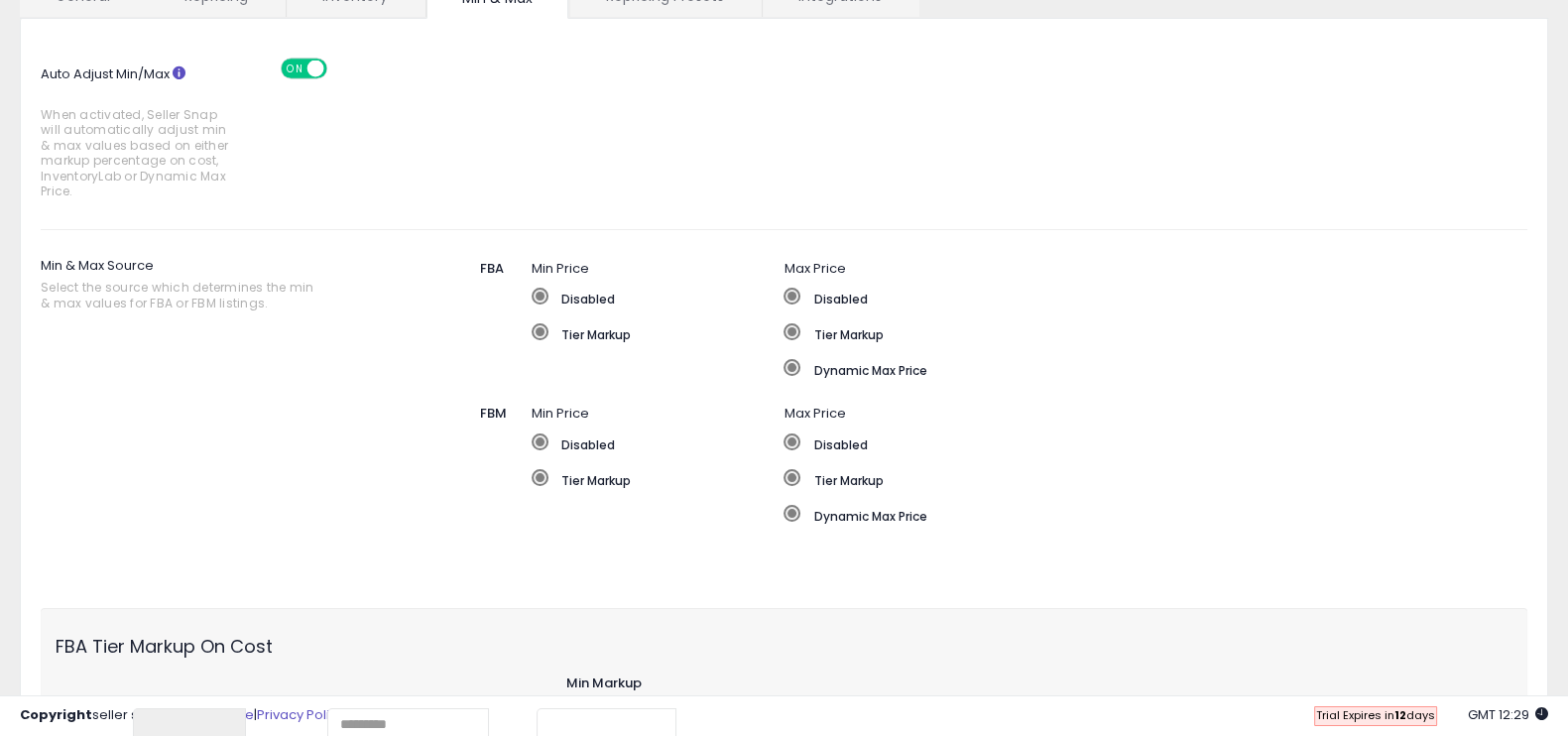 scroll, scrollTop: 171, scrollLeft: 0, axis: vertical 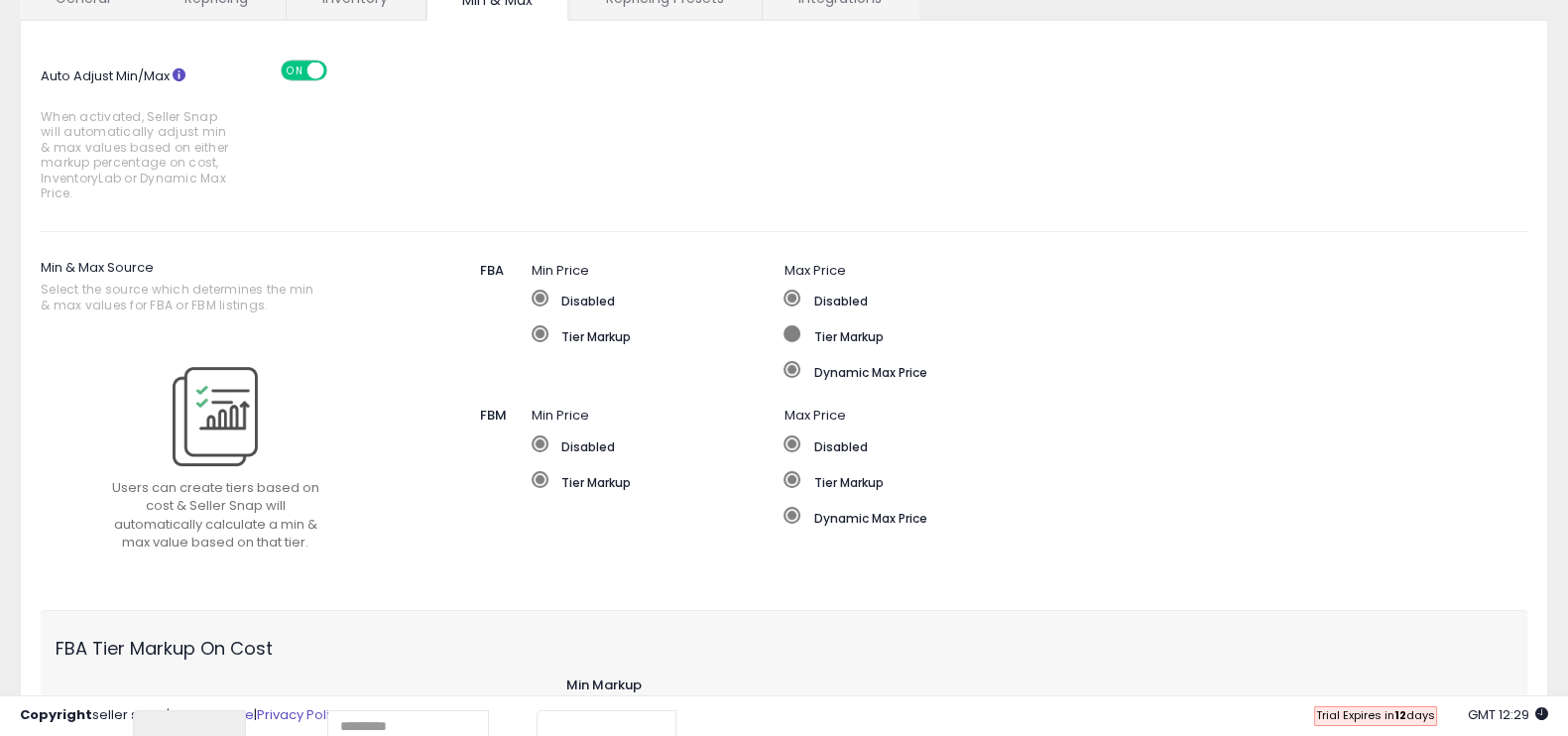 click at bounding box center [791, 333] 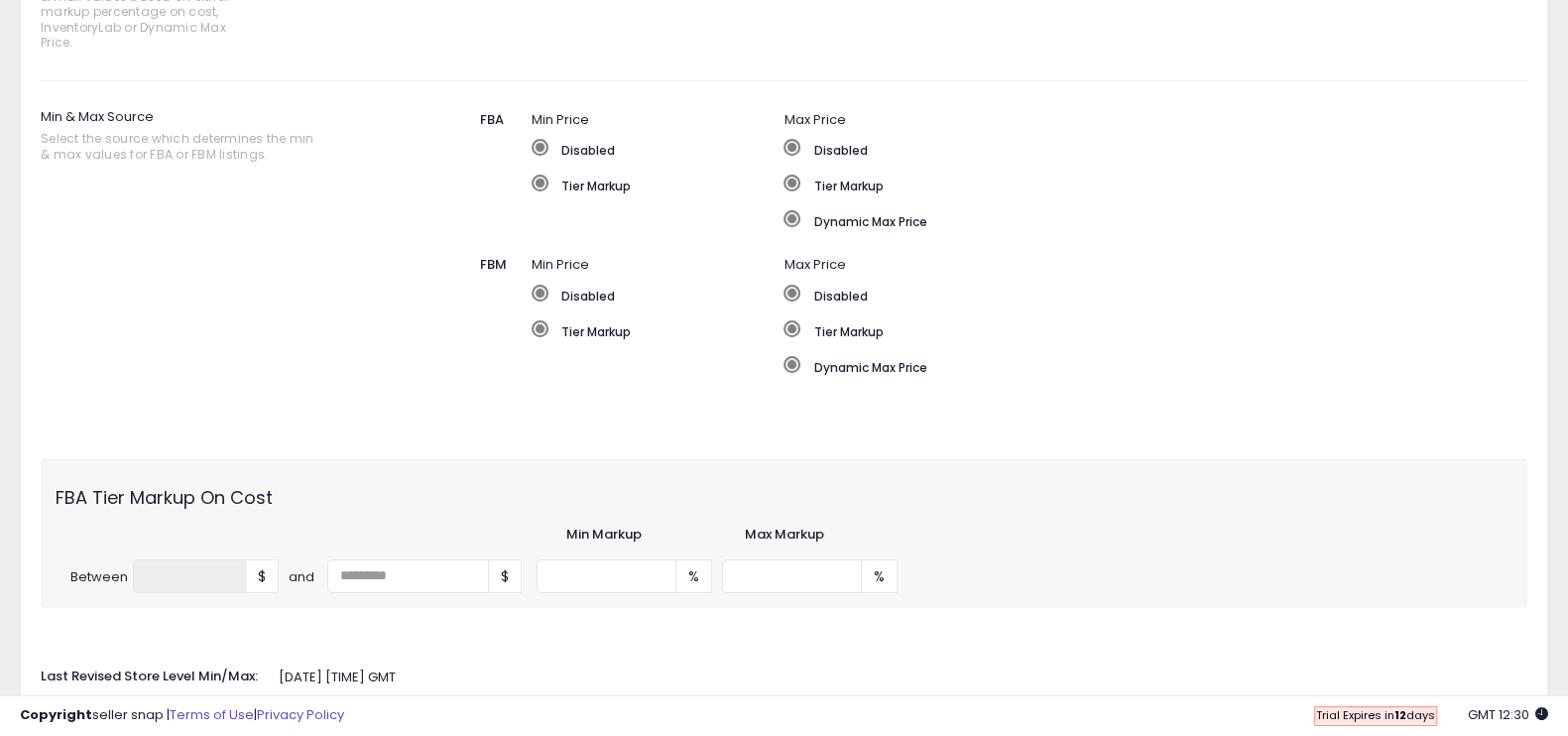 scroll, scrollTop: 319, scrollLeft: 0, axis: vertical 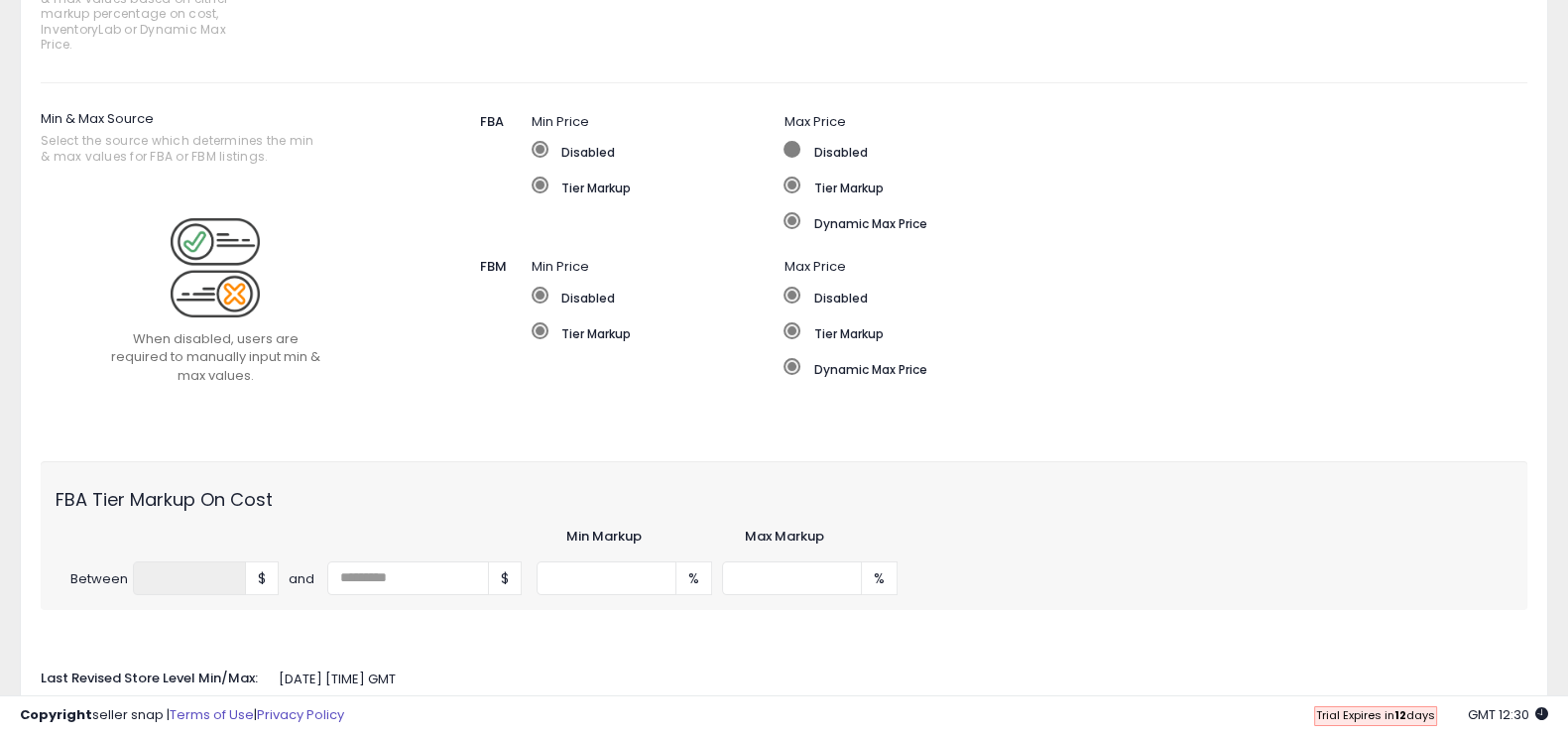 click at bounding box center [791, 149] 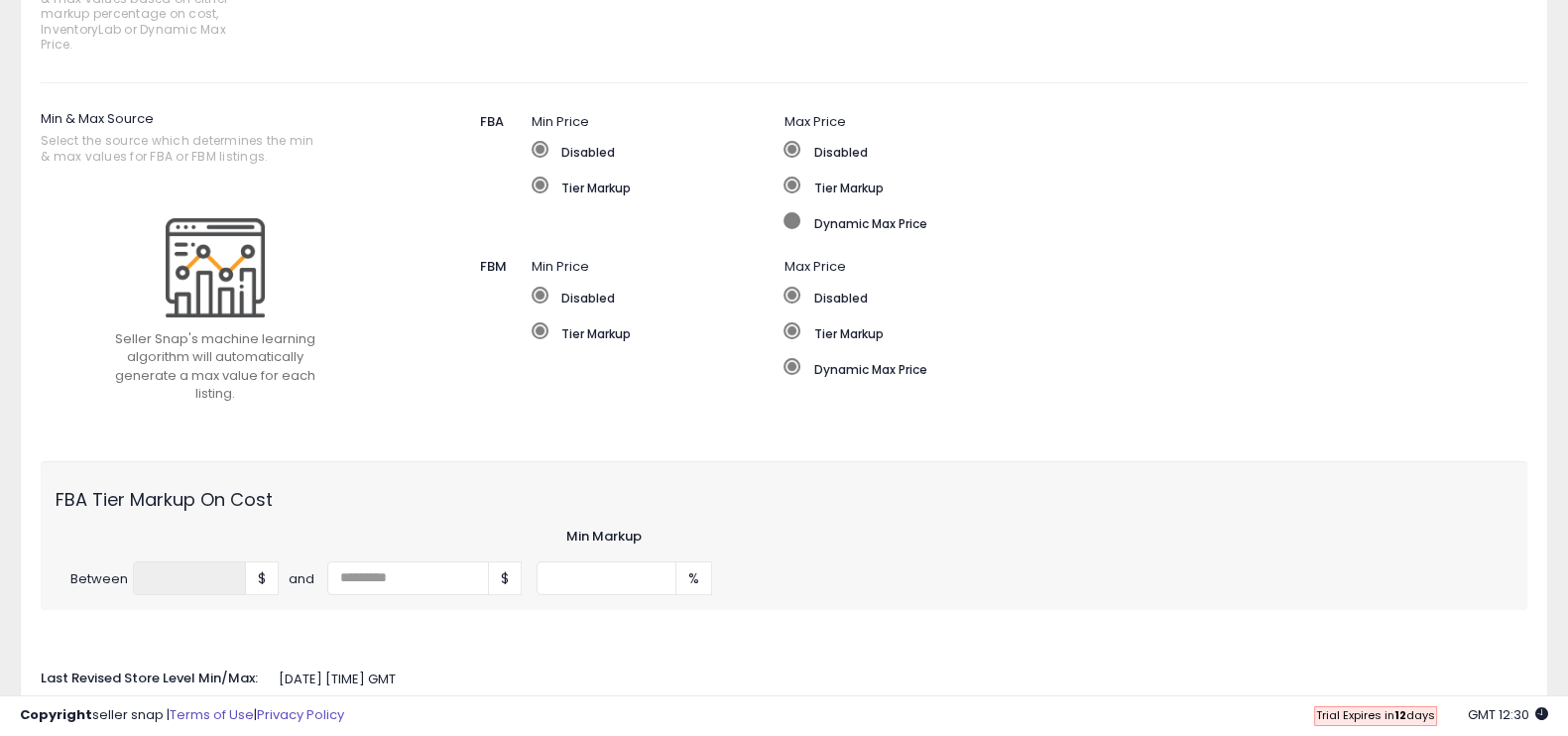 click on "Dynamic Max Price" 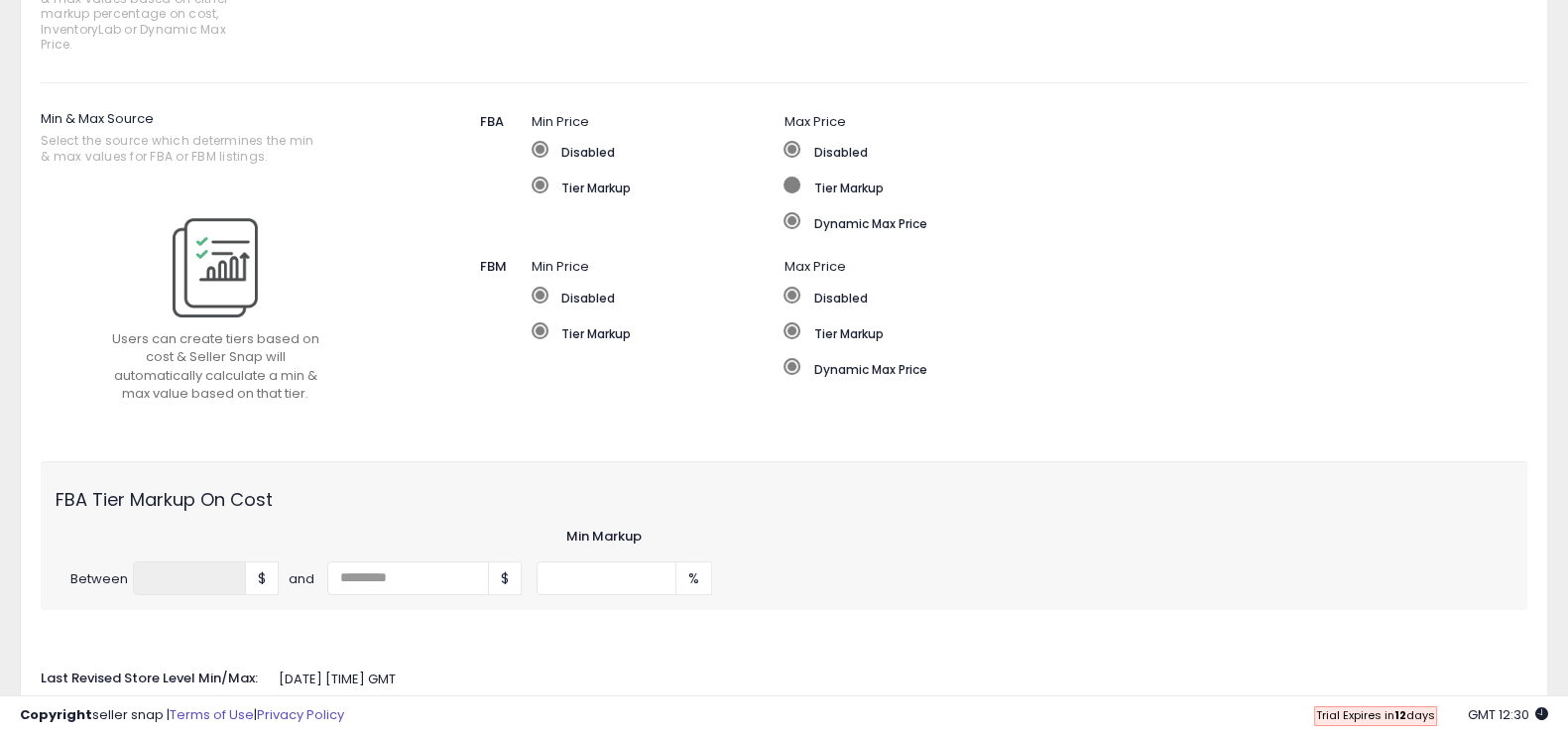 click on "Tier Markup" 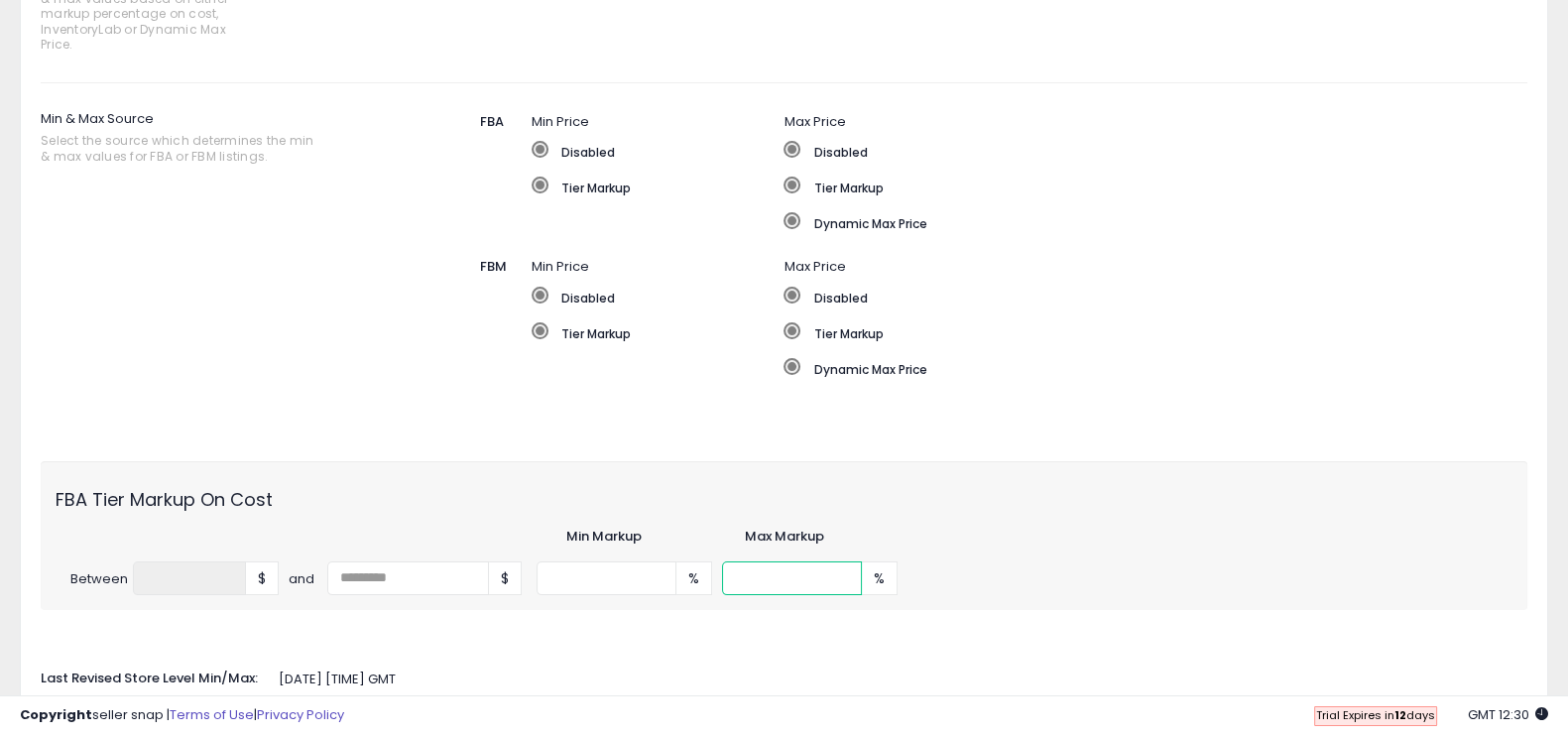 click at bounding box center (791, 578) 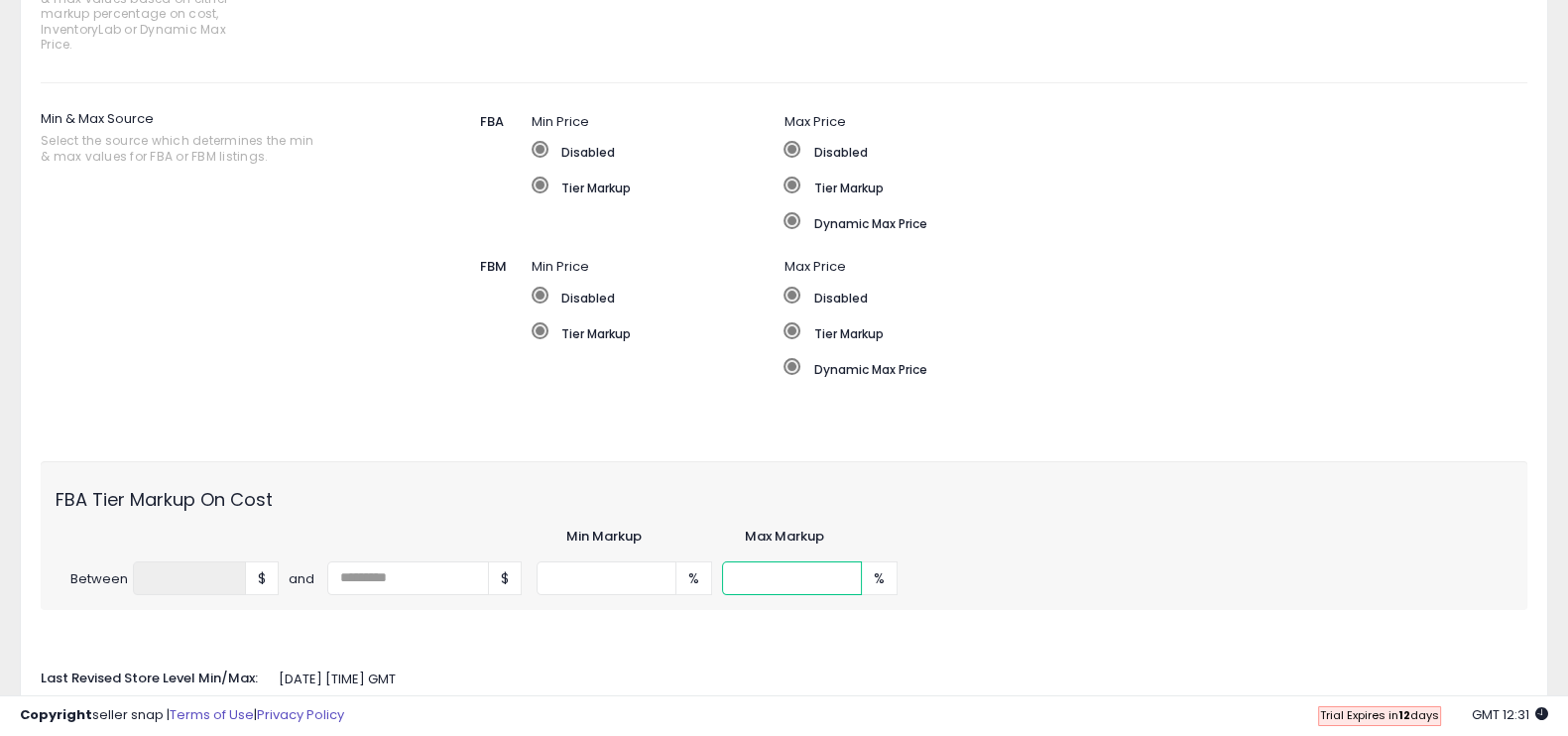 type on "****" 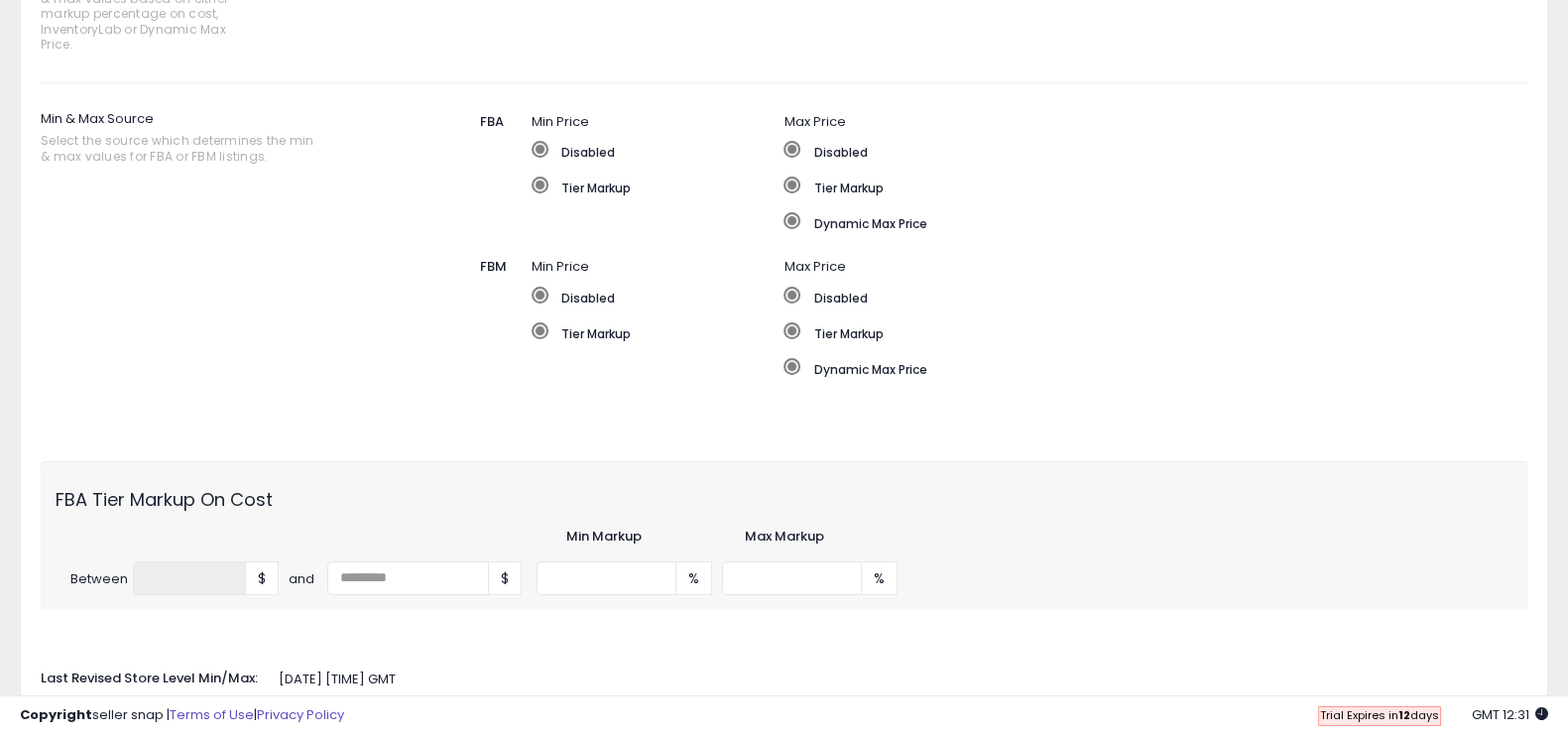 click on "FBA Tier Markup On Cost
Min Markup
Max Markup
Between
*
$
and
$
***
%
****
%" at bounding box center (784, 535) 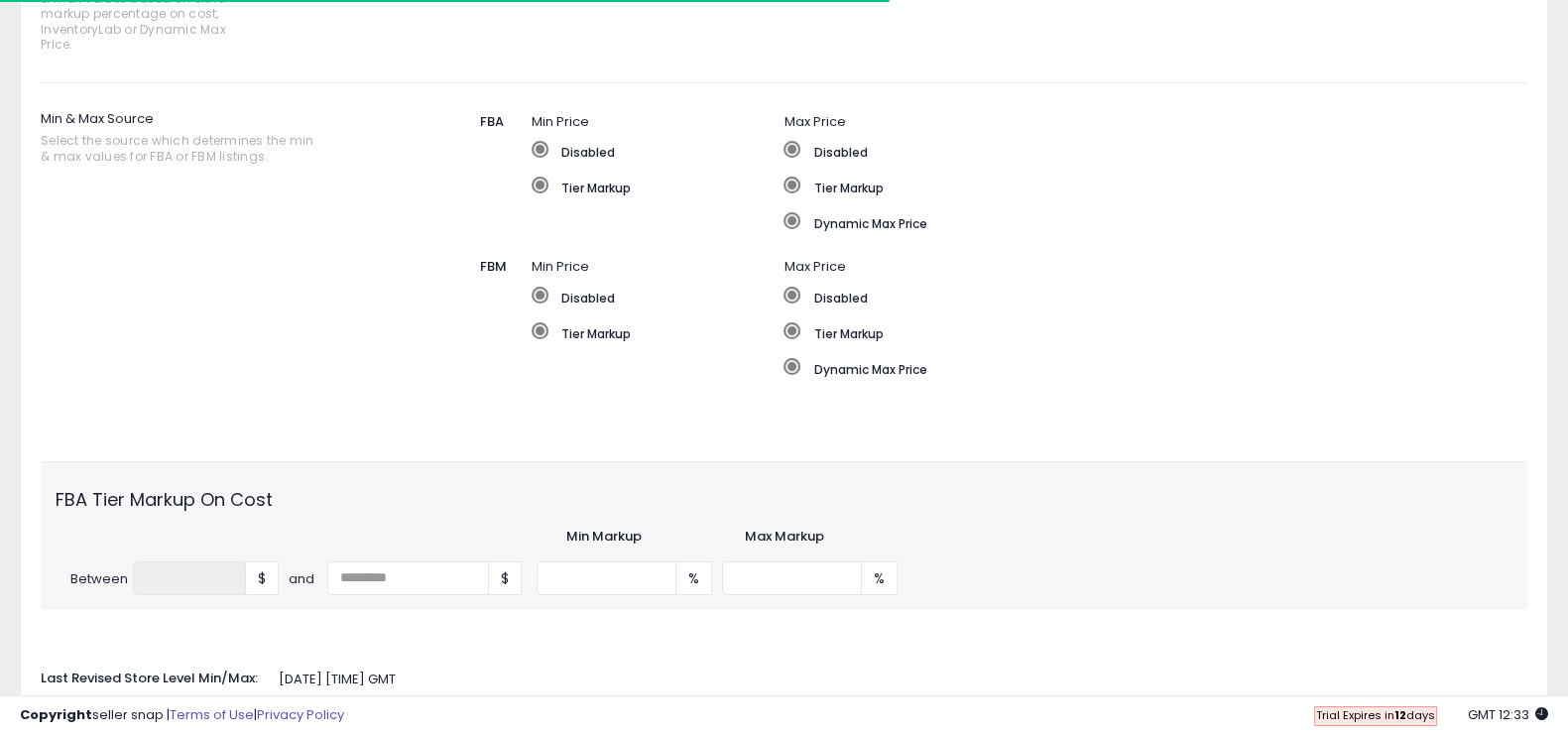 scroll, scrollTop: 432, scrollLeft: 0, axis: vertical 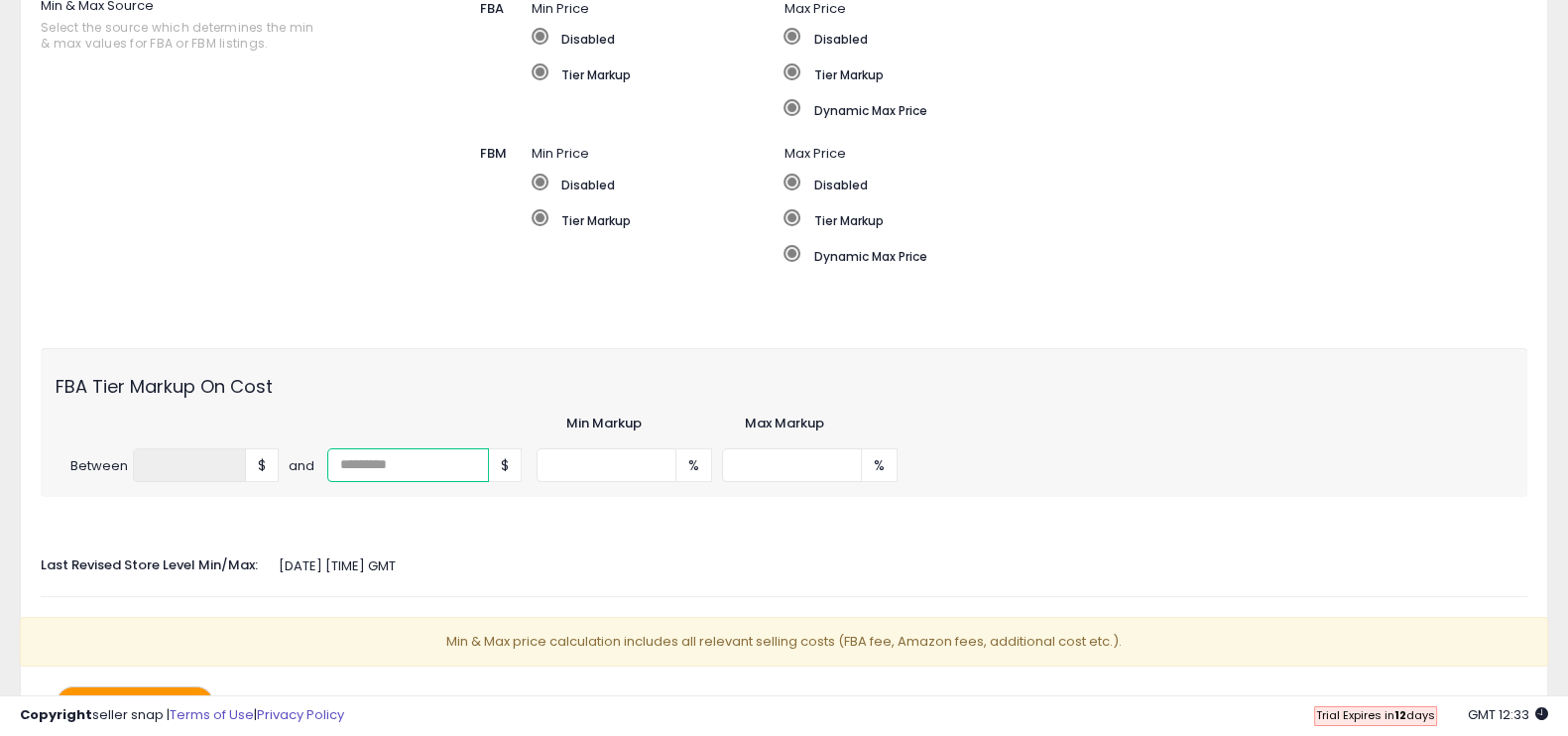 click at bounding box center [408, 465] 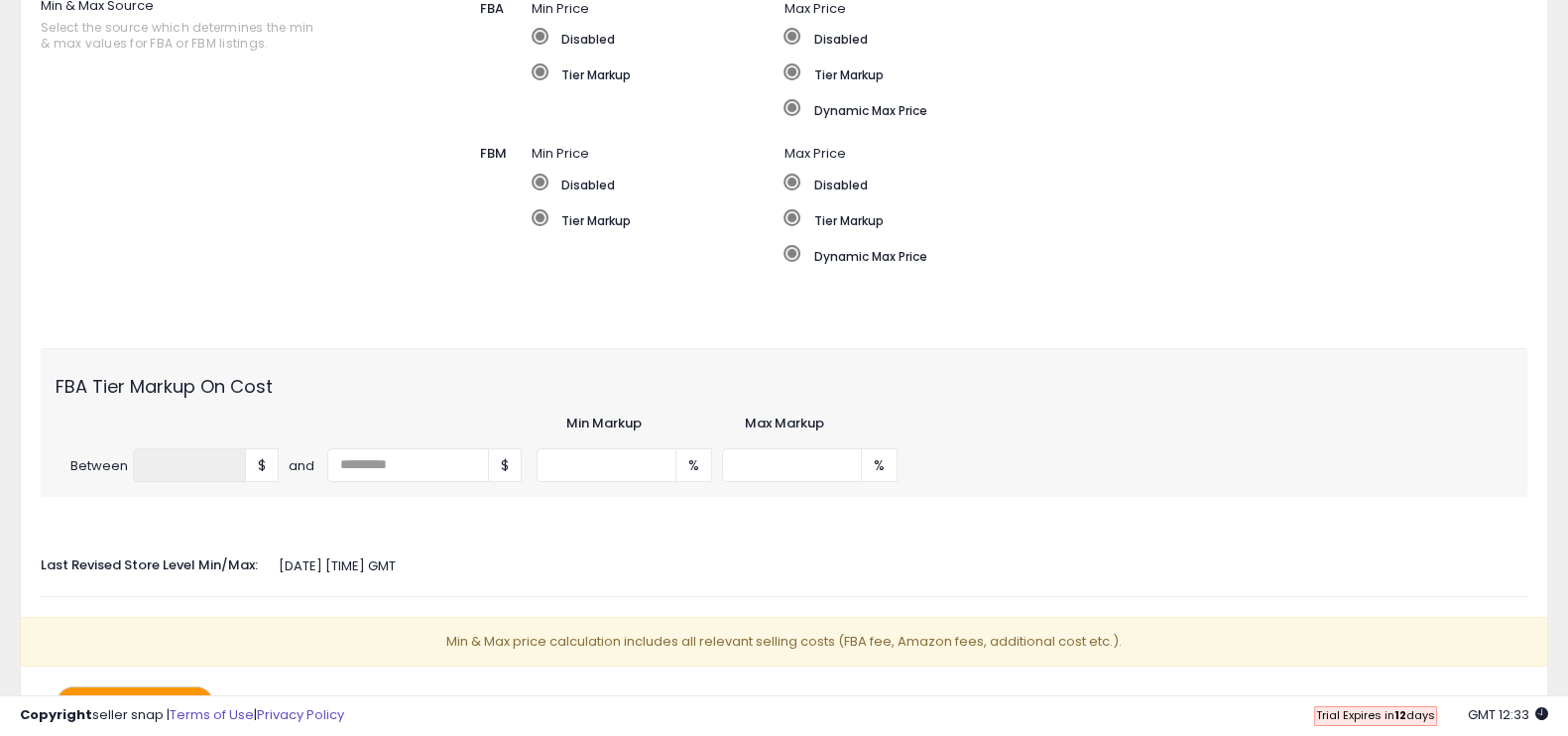 click on "FBA Tier Markup On Cost
Min Markup
Max Markup
Between
*
$
and
*
$
***
%
****
%" at bounding box center [784, 422] 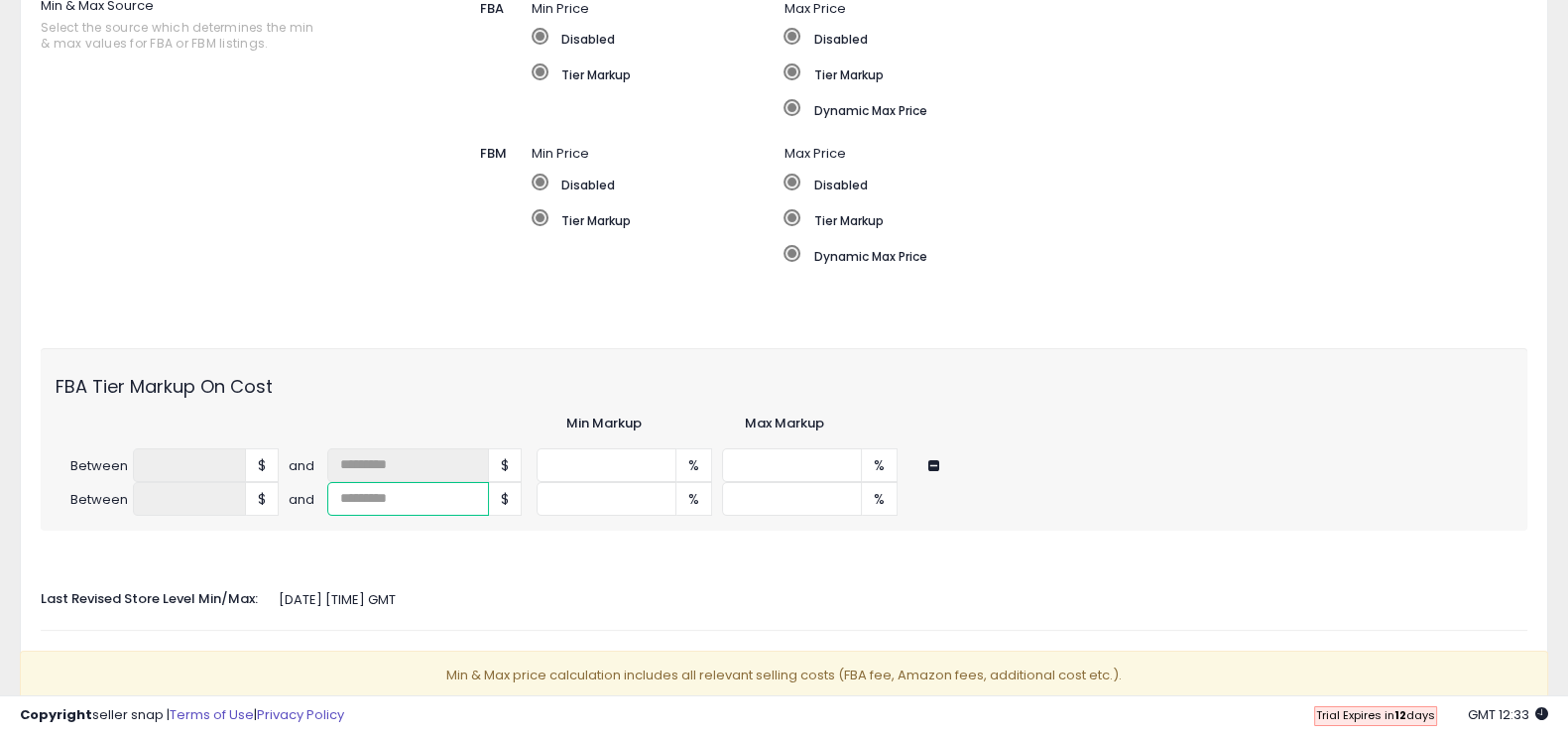 click at bounding box center (408, 499) 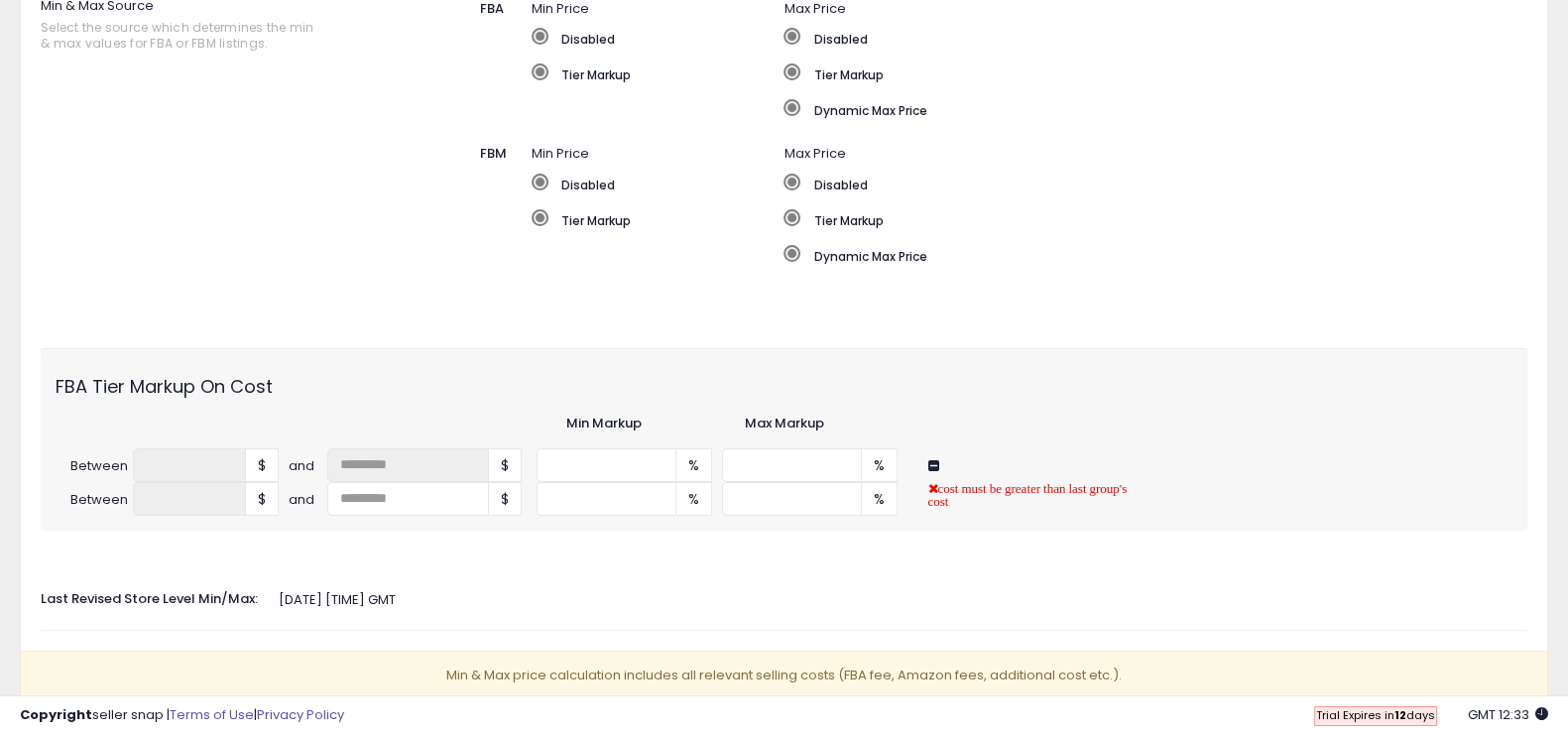click 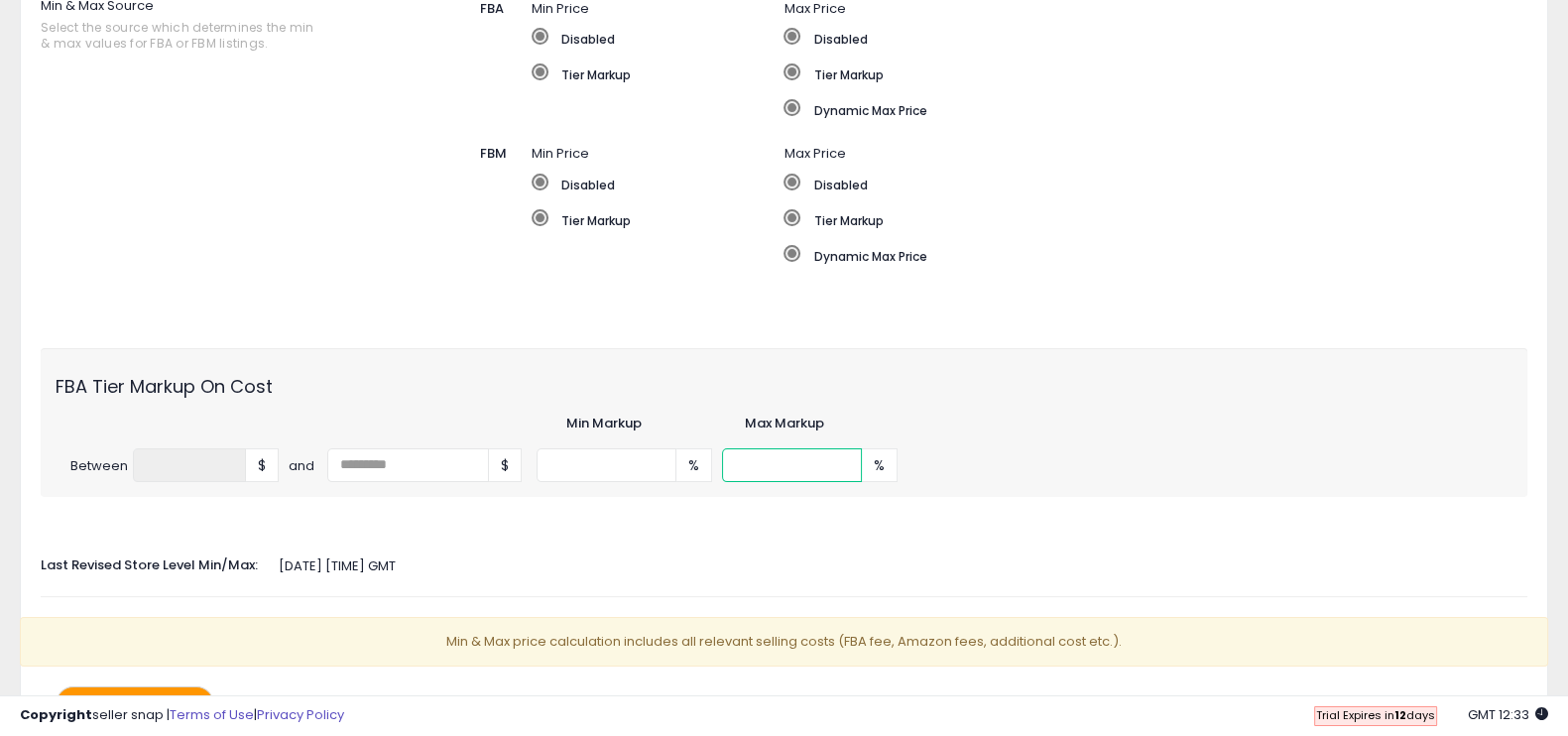 click on "****" at bounding box center (791, 465) 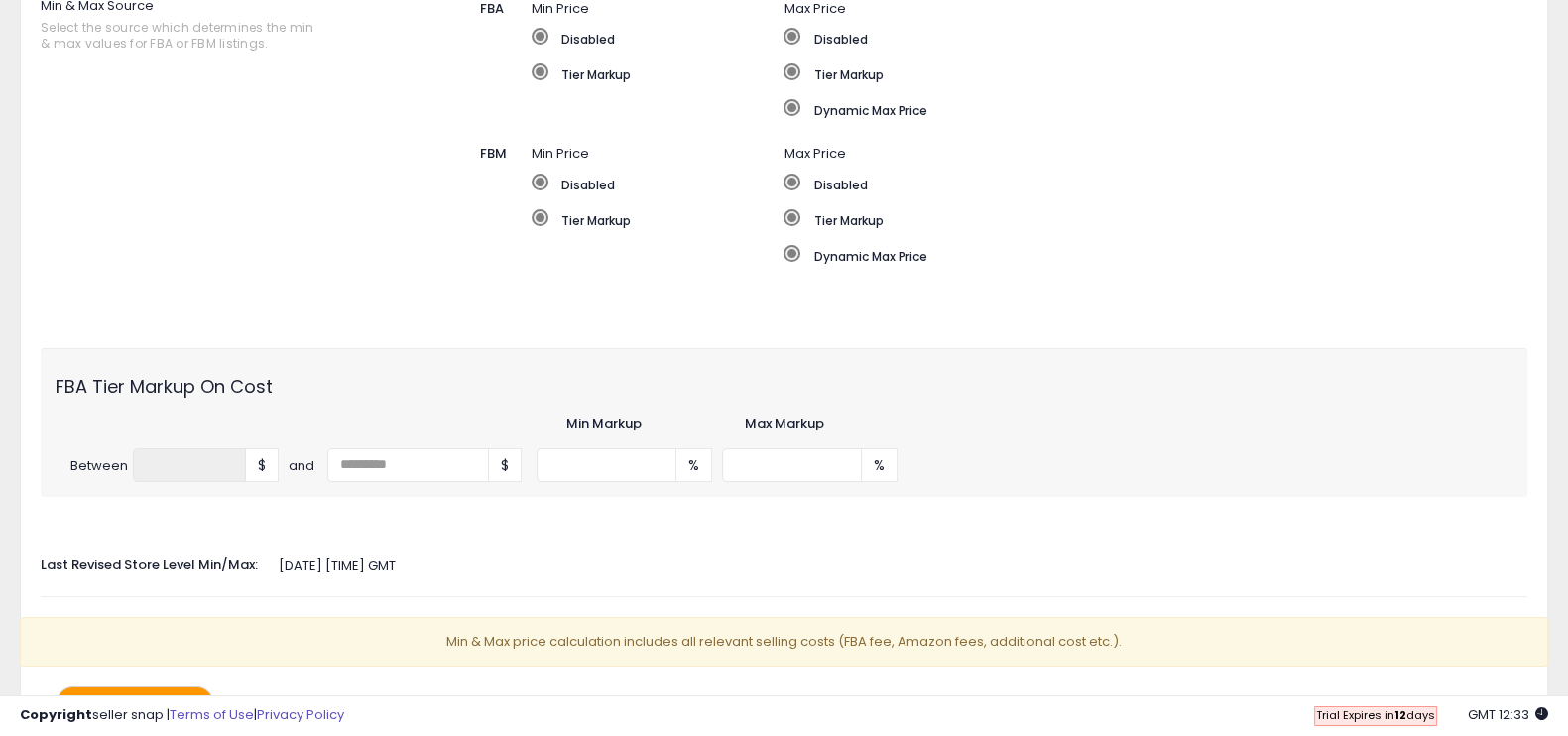 click on "Last Revised Store Level Min/Max:
2025-08-08 02:20:06 GMT" 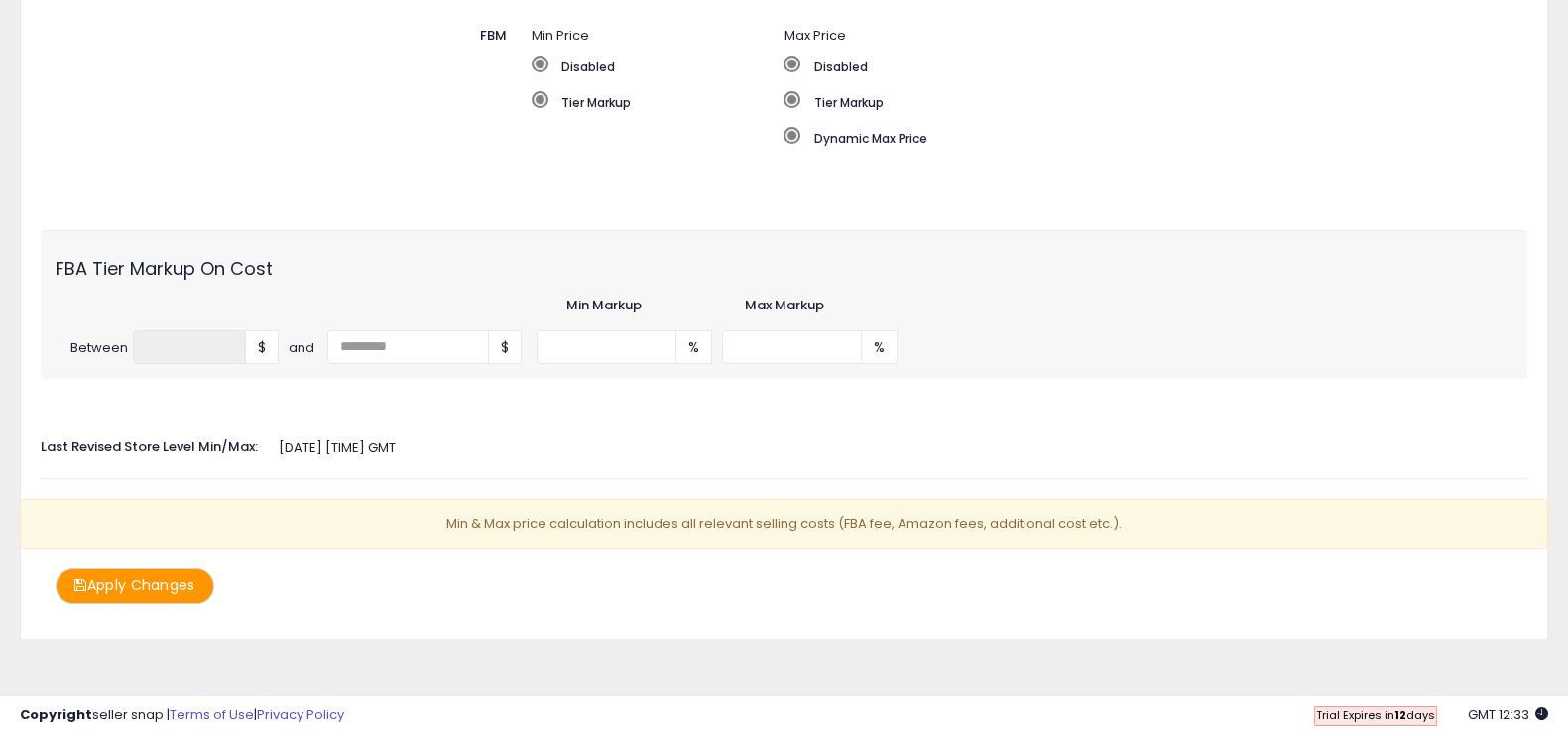 click on "Apply Changes" at bounding box center (135, 585) 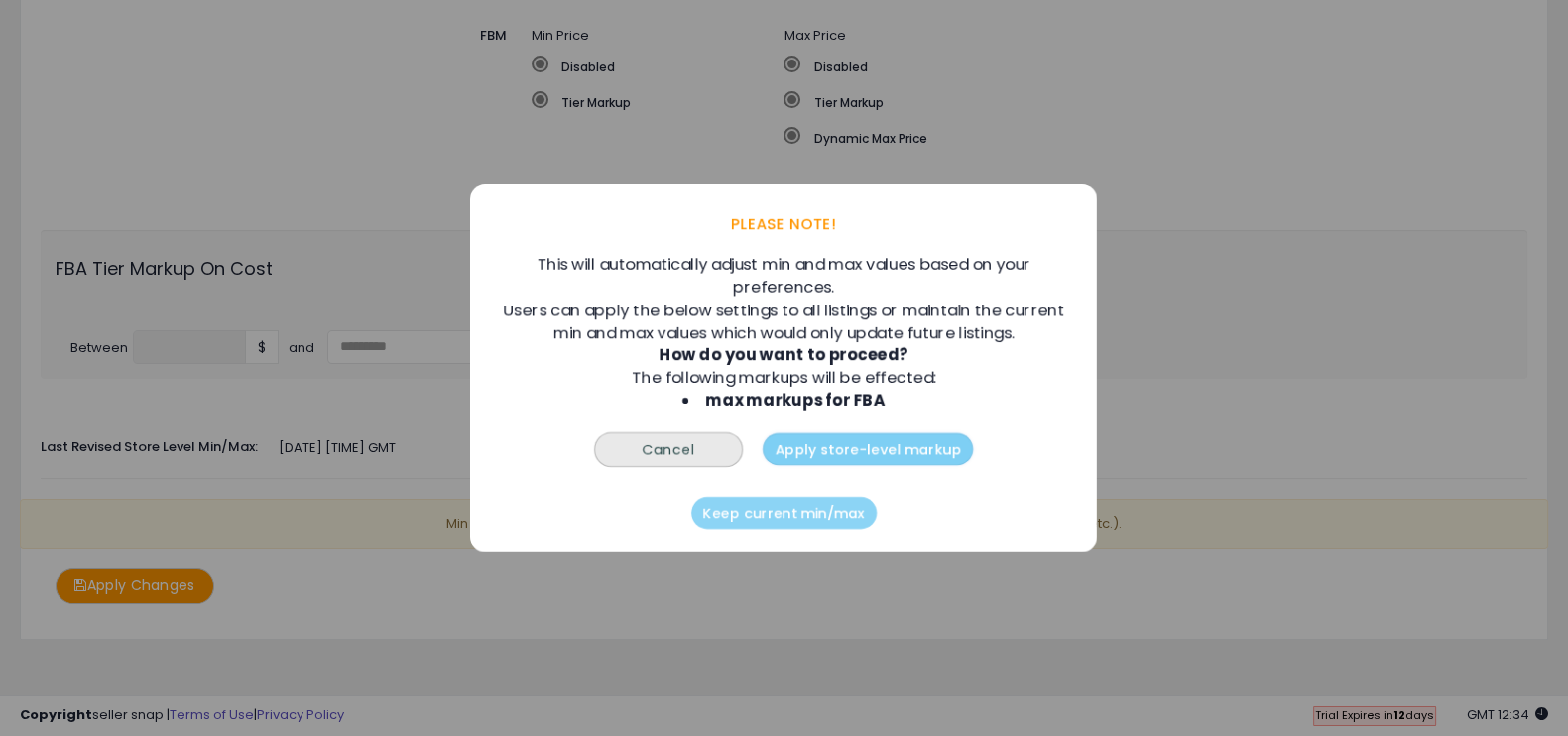 click on "Apply store-level markup" at bounding box center (868, 449) 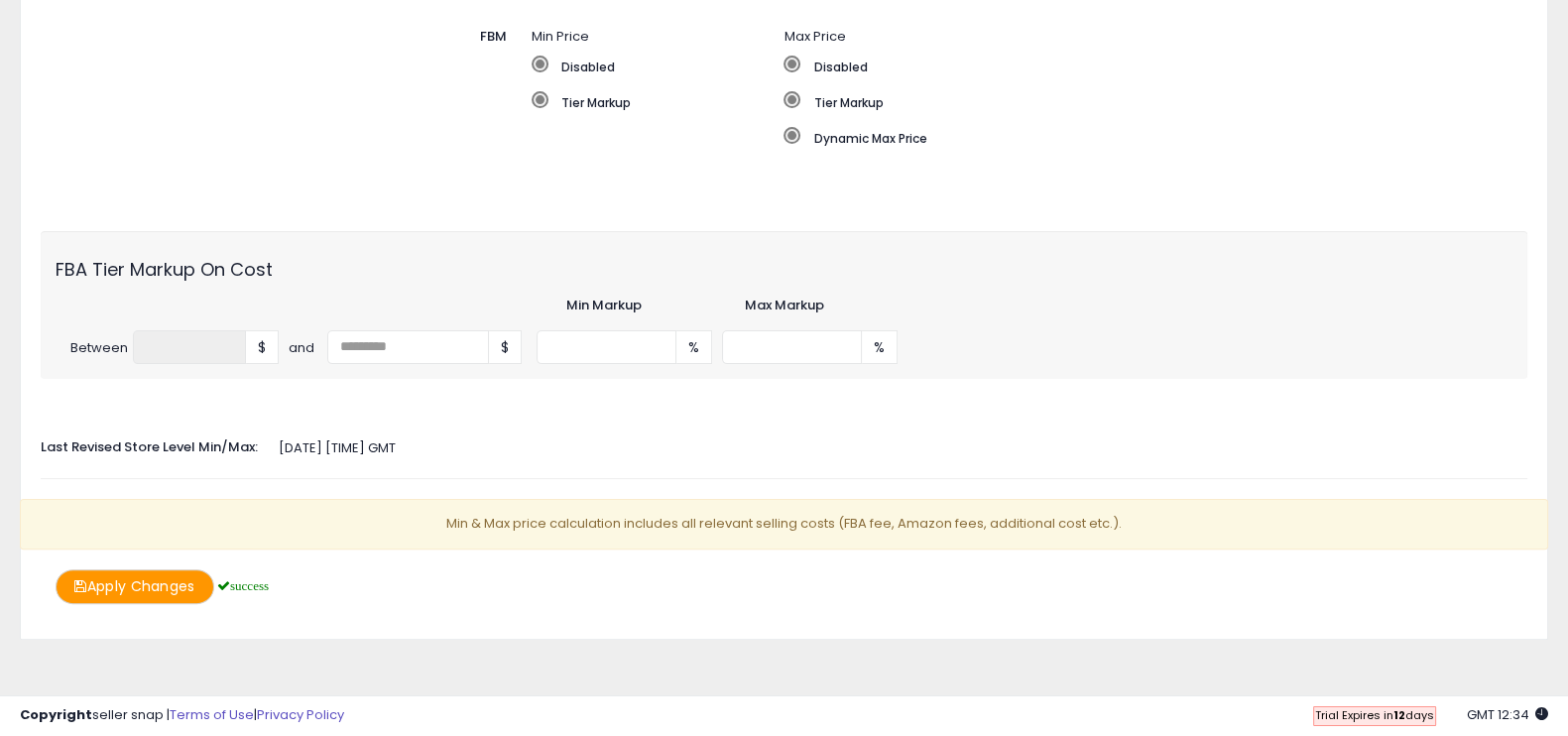 scroll, scrollTop: 0, scrollLeft: 0, axis: both 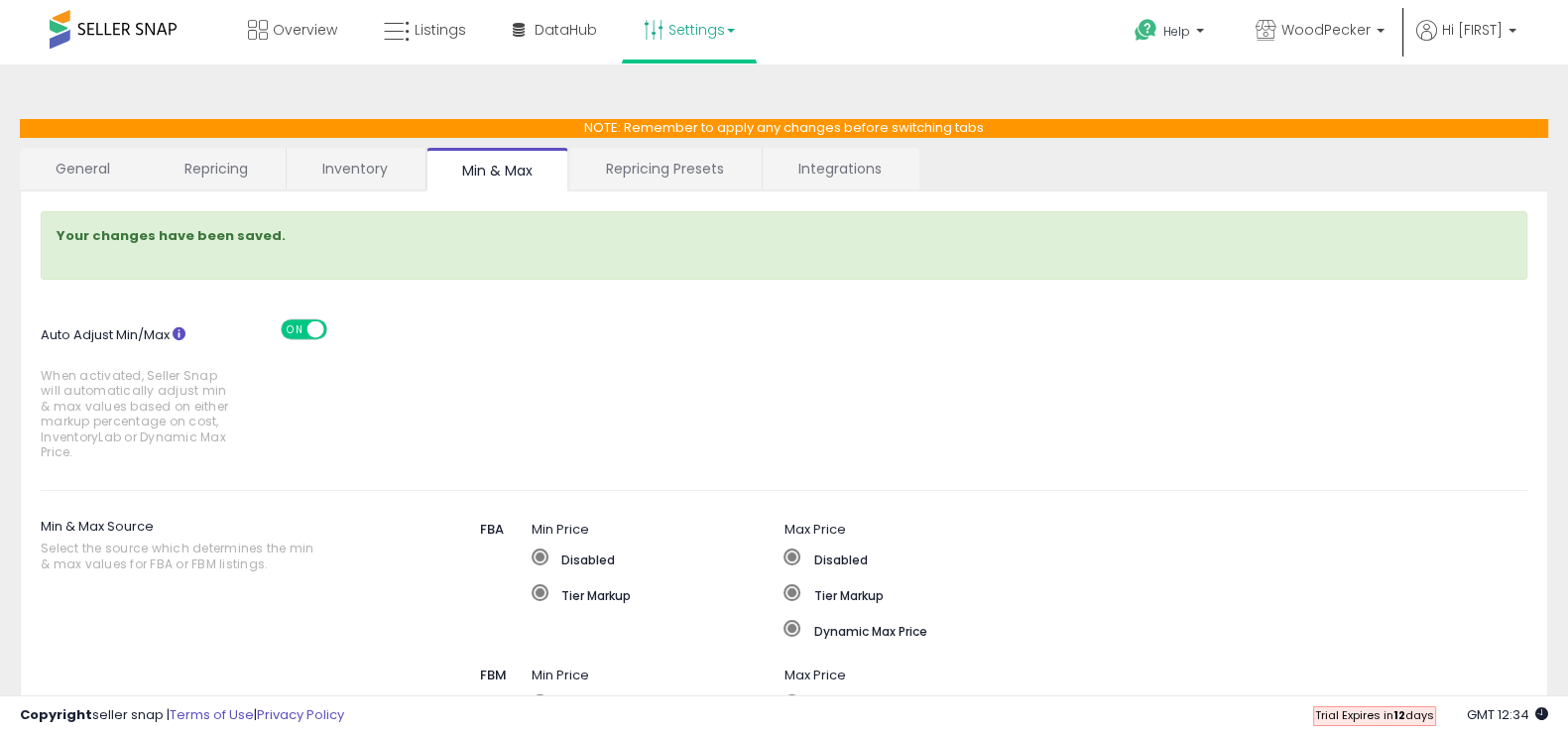 click on "Repricing Presets" at bounding box center [664, 169] 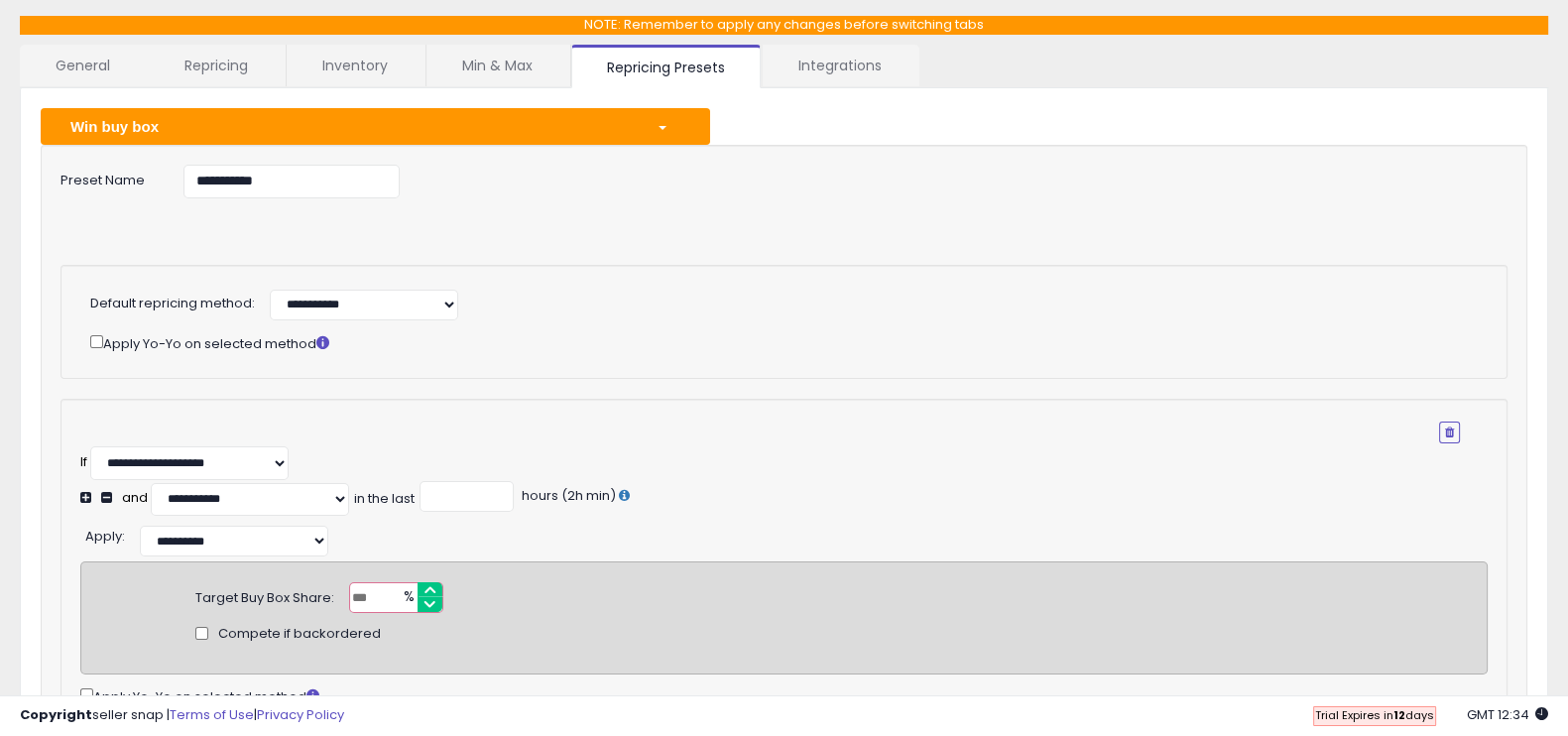 scroll, scrollTop: 96, scrollLeft: 0, axis: vertical 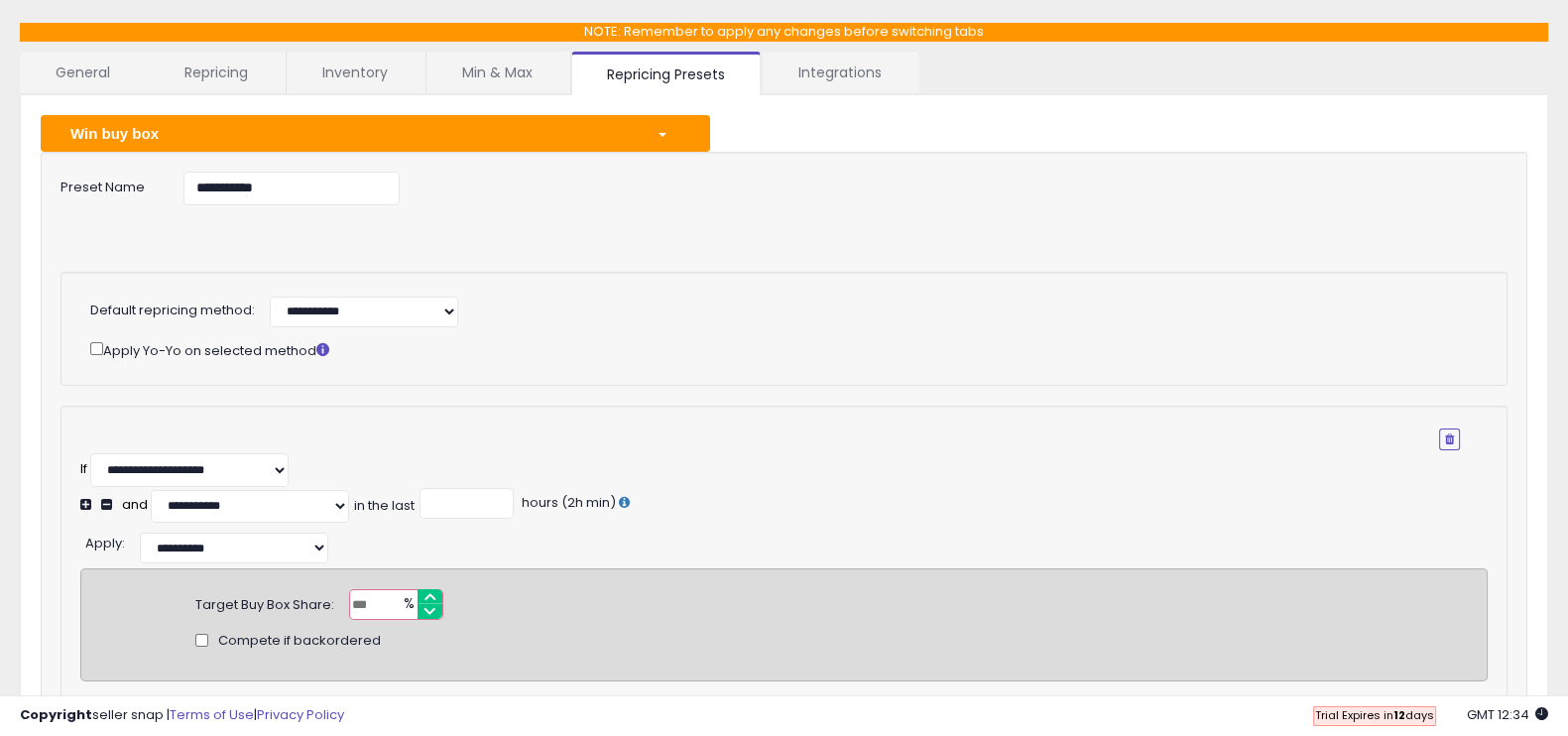 click on "Integrations" at bounding box center [840, 72] 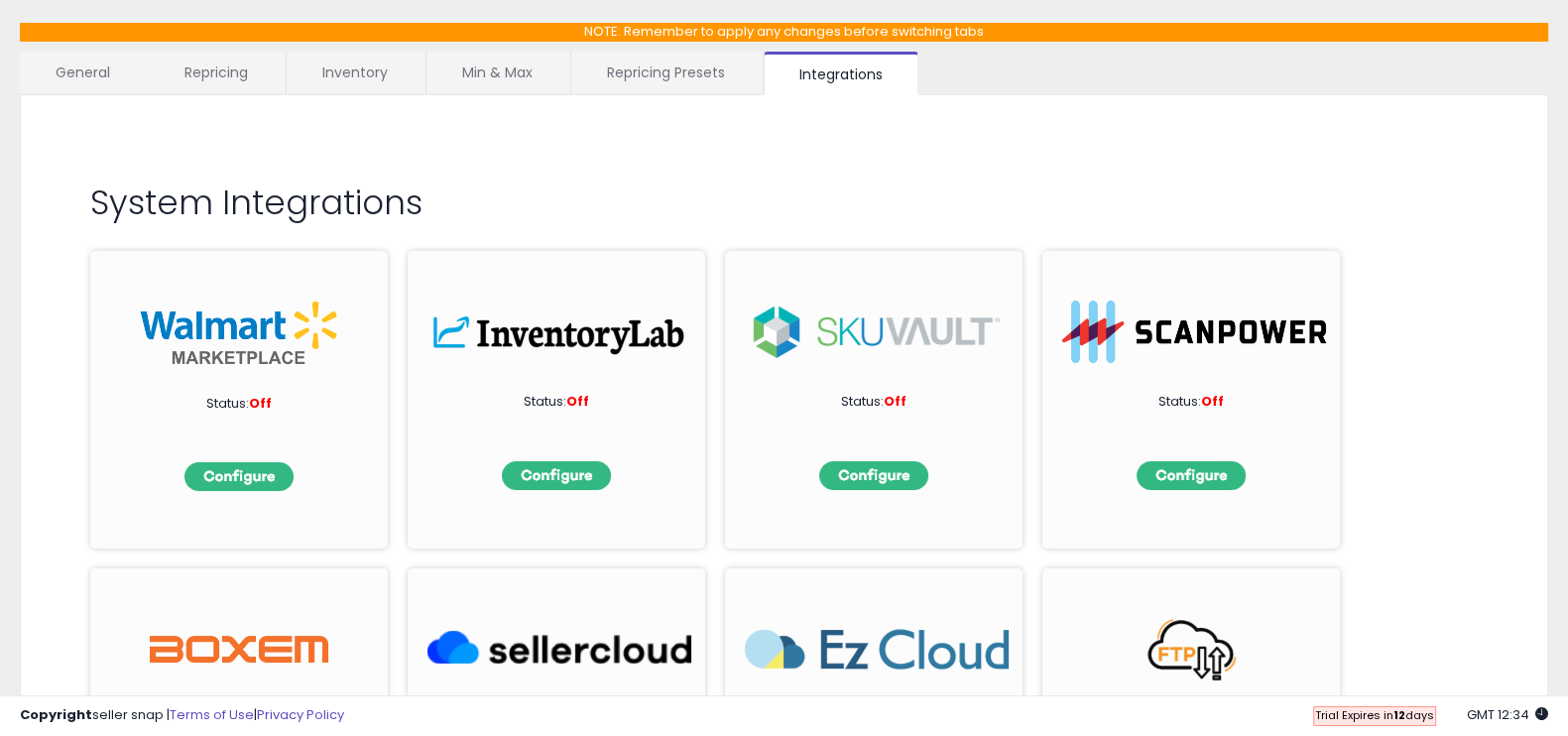 scroll, scrollTop: 0, scrollLeft: 0, axis: both 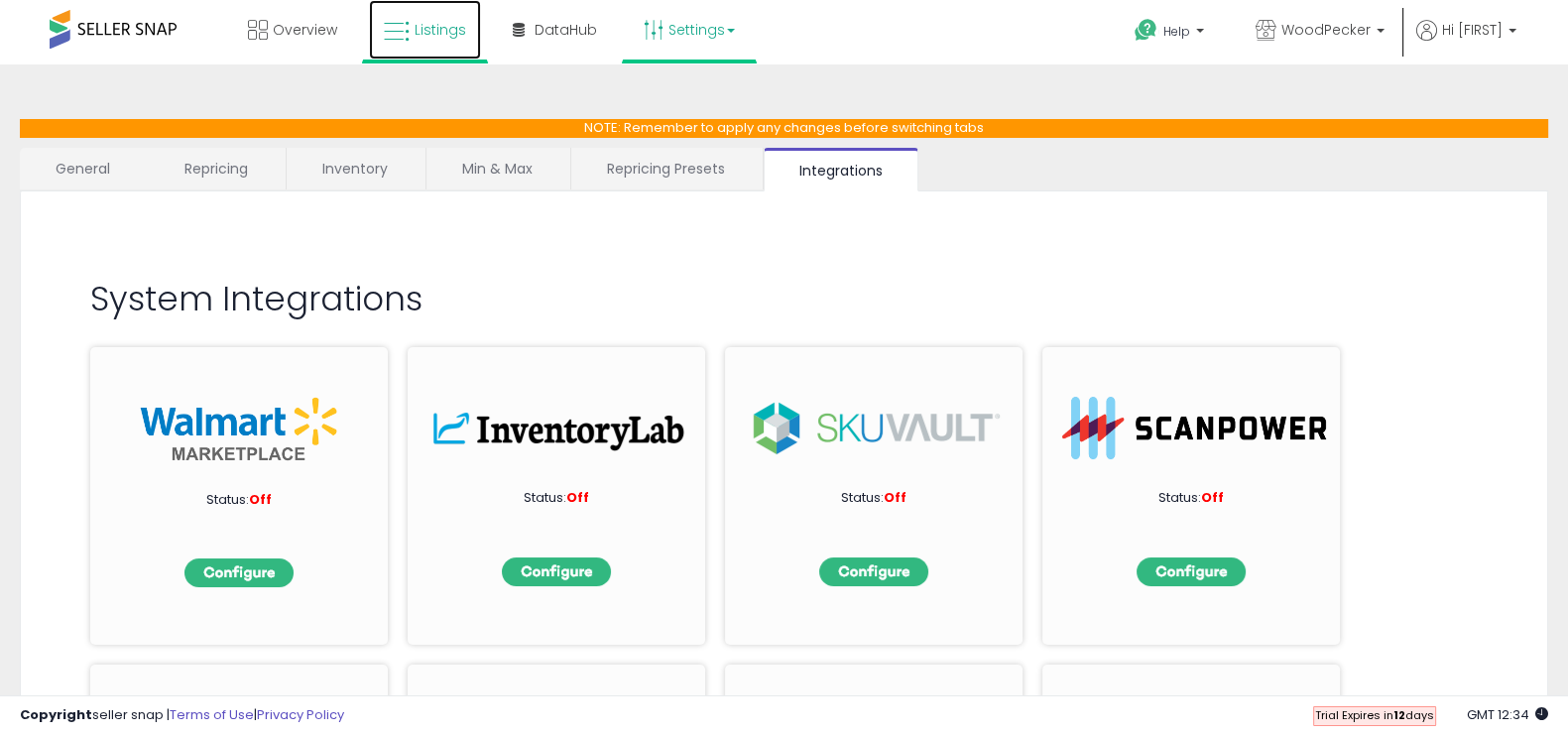 click at bounding box center [397, 32] 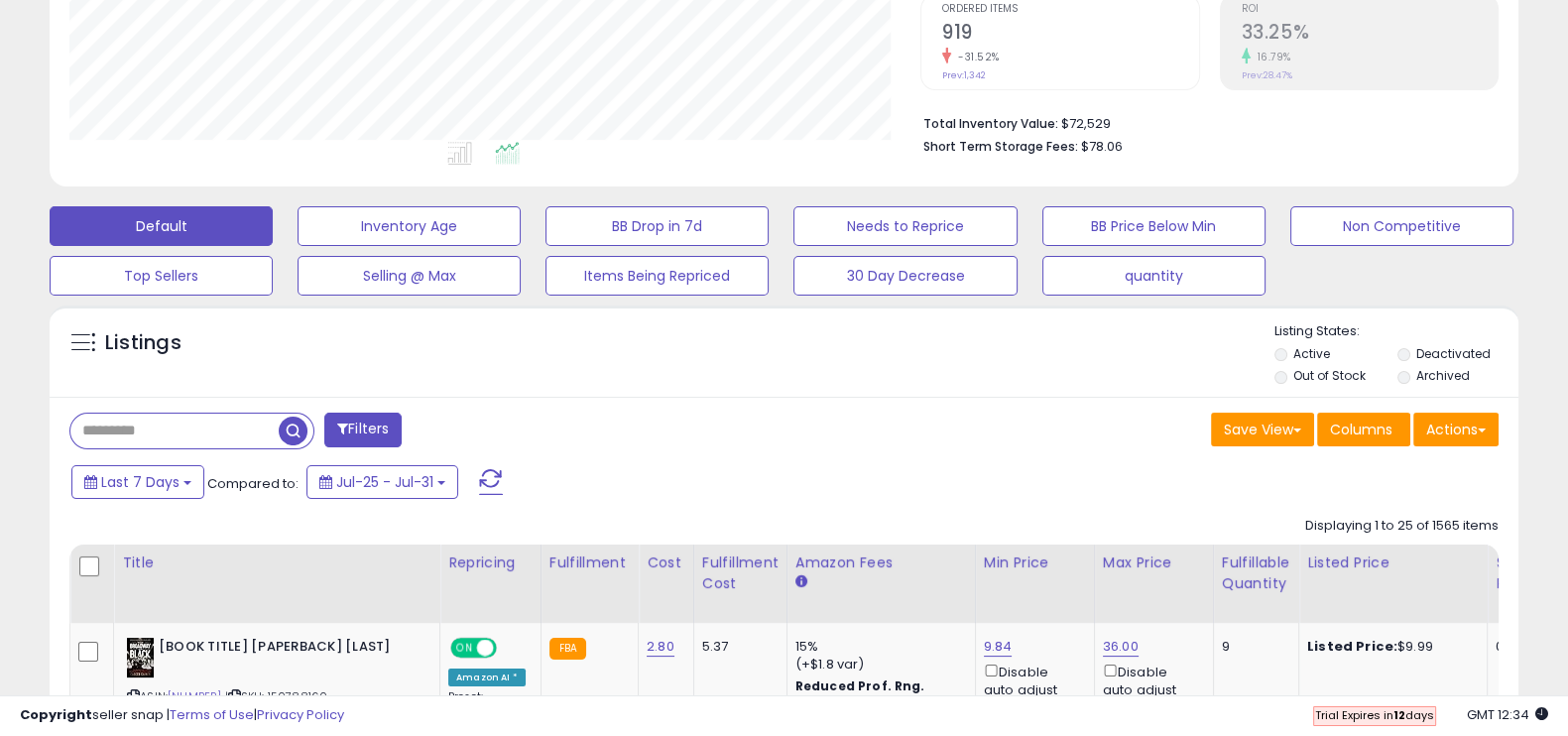 scroll, scrollTop: 829, scrollLeft: 0, axis: vertical 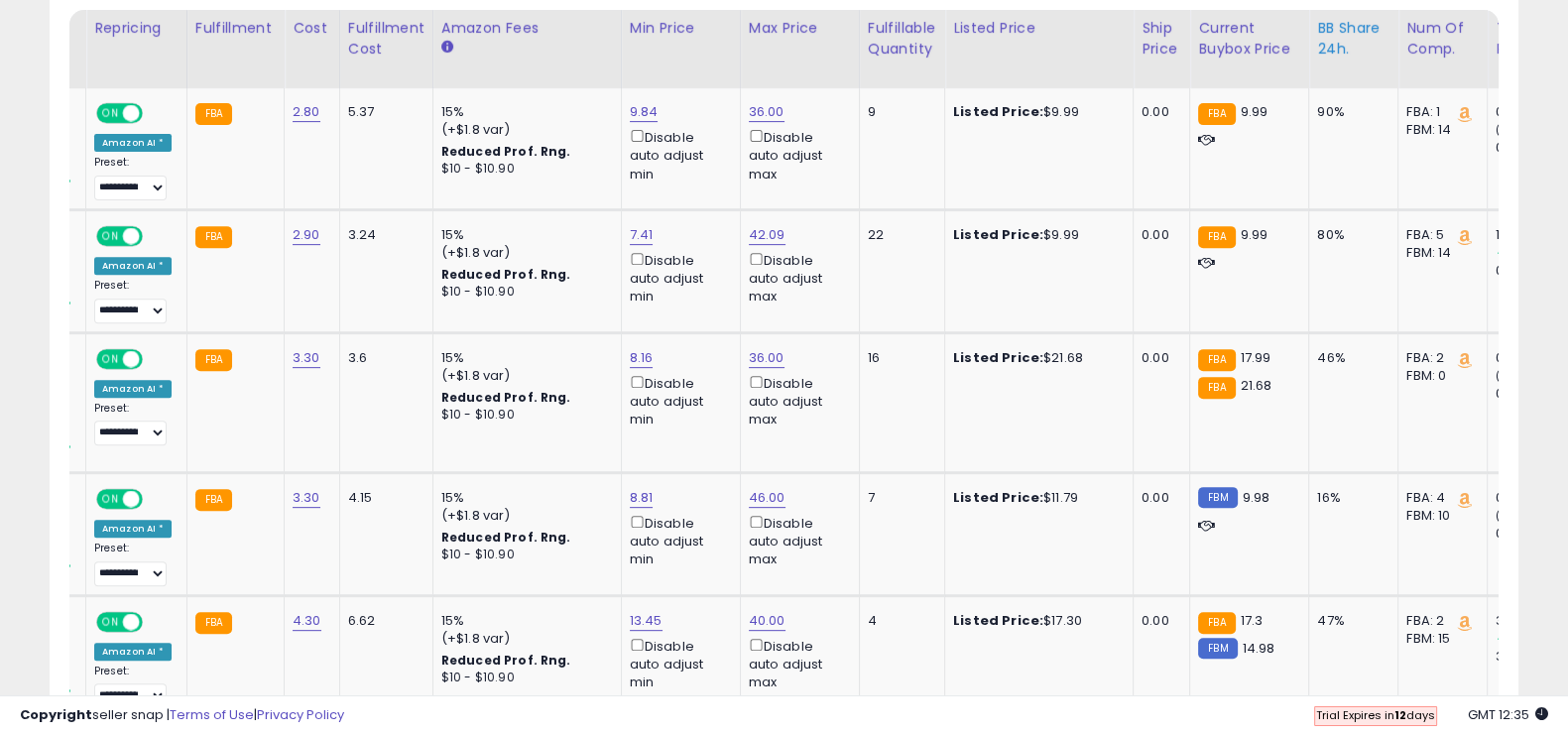 click on "BB Share 24h." at bounding box center [1353, 39] 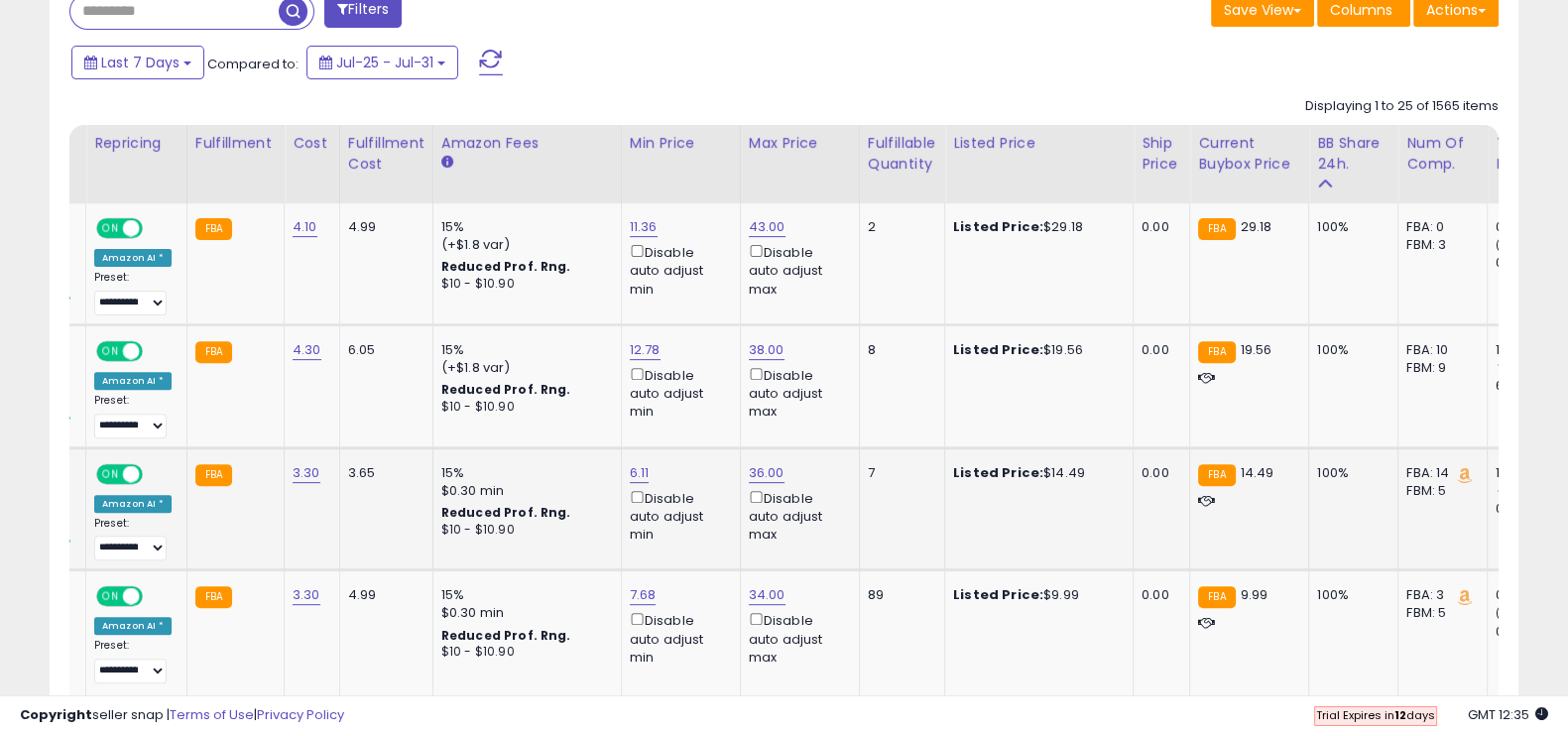 scroll, scrollTop: 837, scrollLeft: 0, axis: vertical 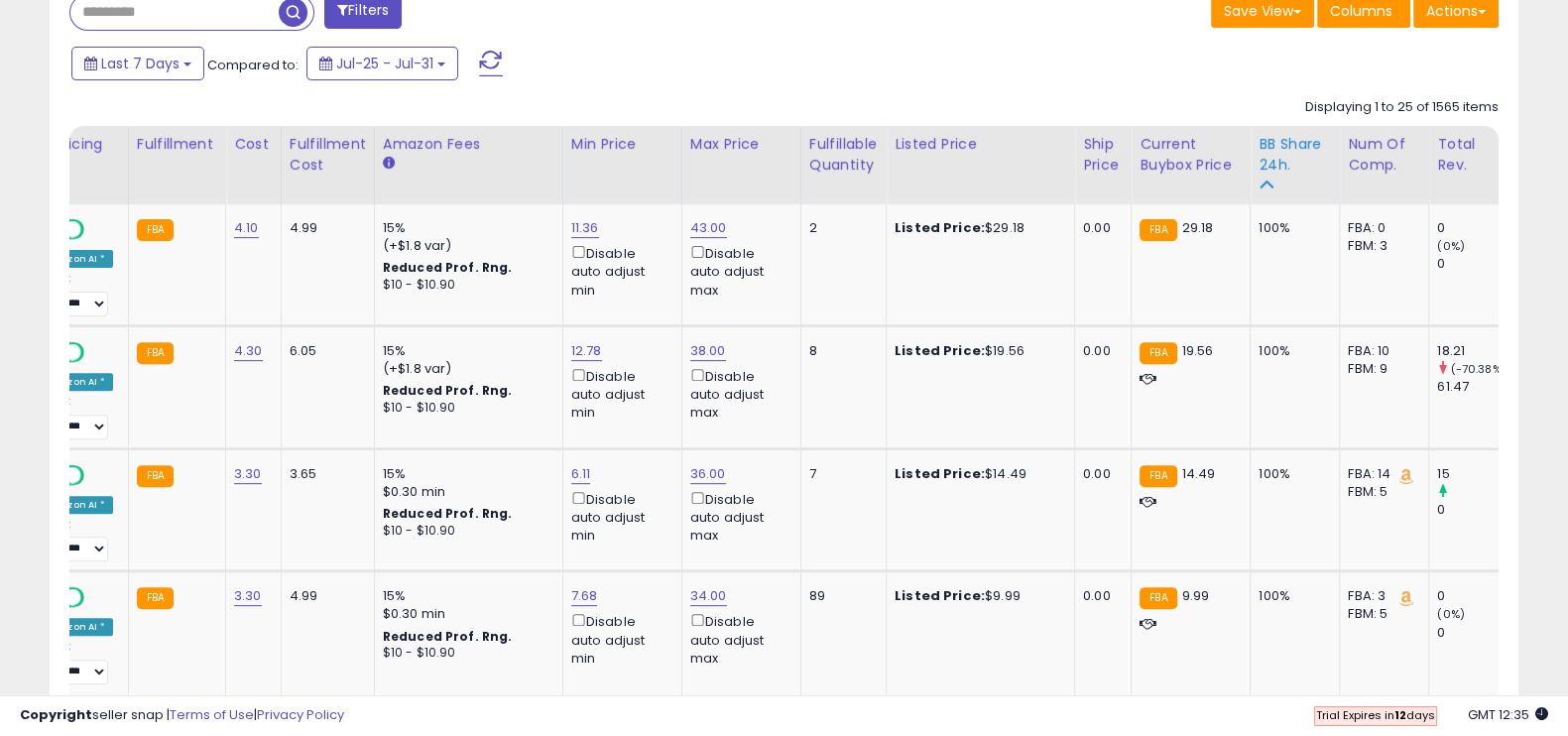 click on "BB Share 24h." at bounding box center [1294, 155] 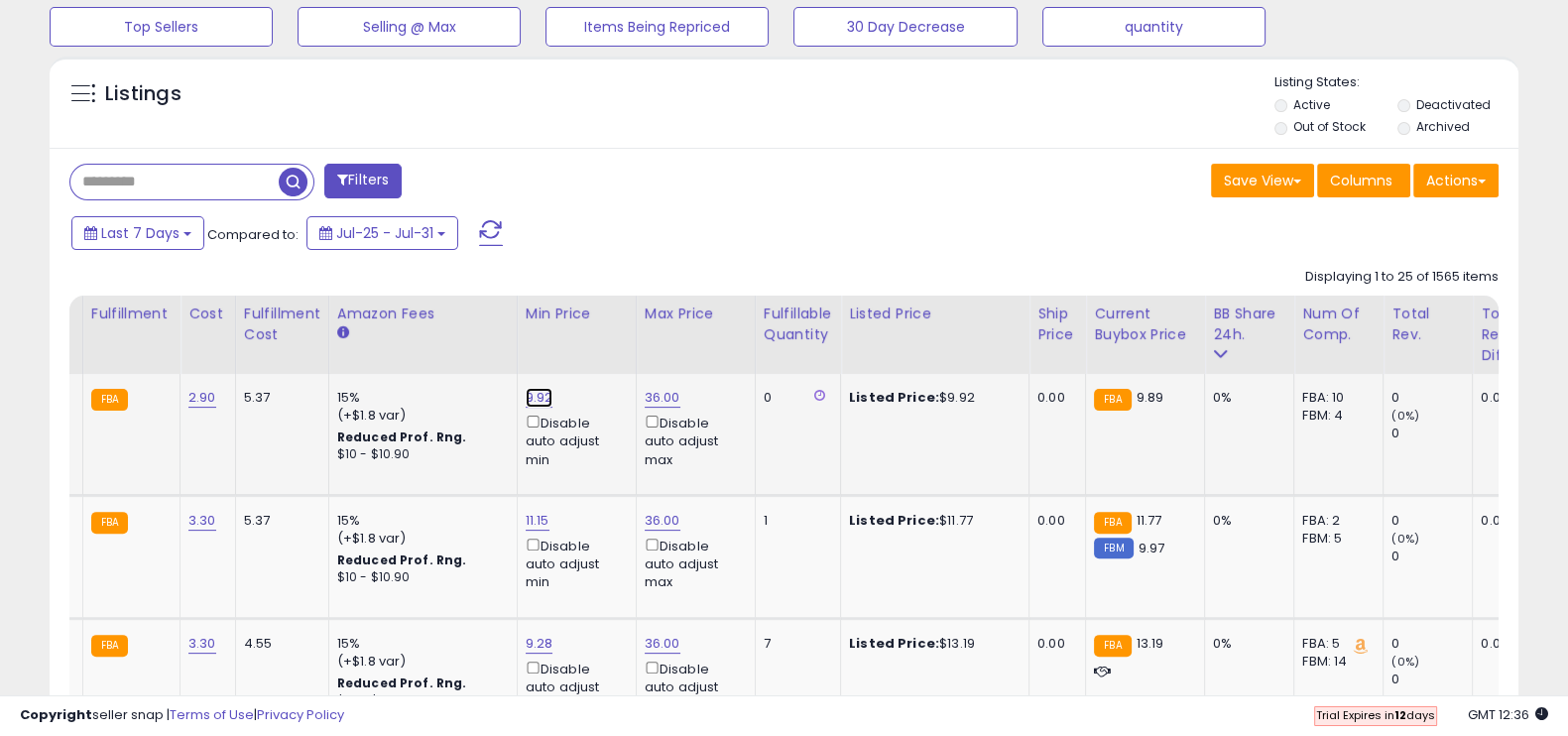 click on "9.92" at bounding box center (540, 398) 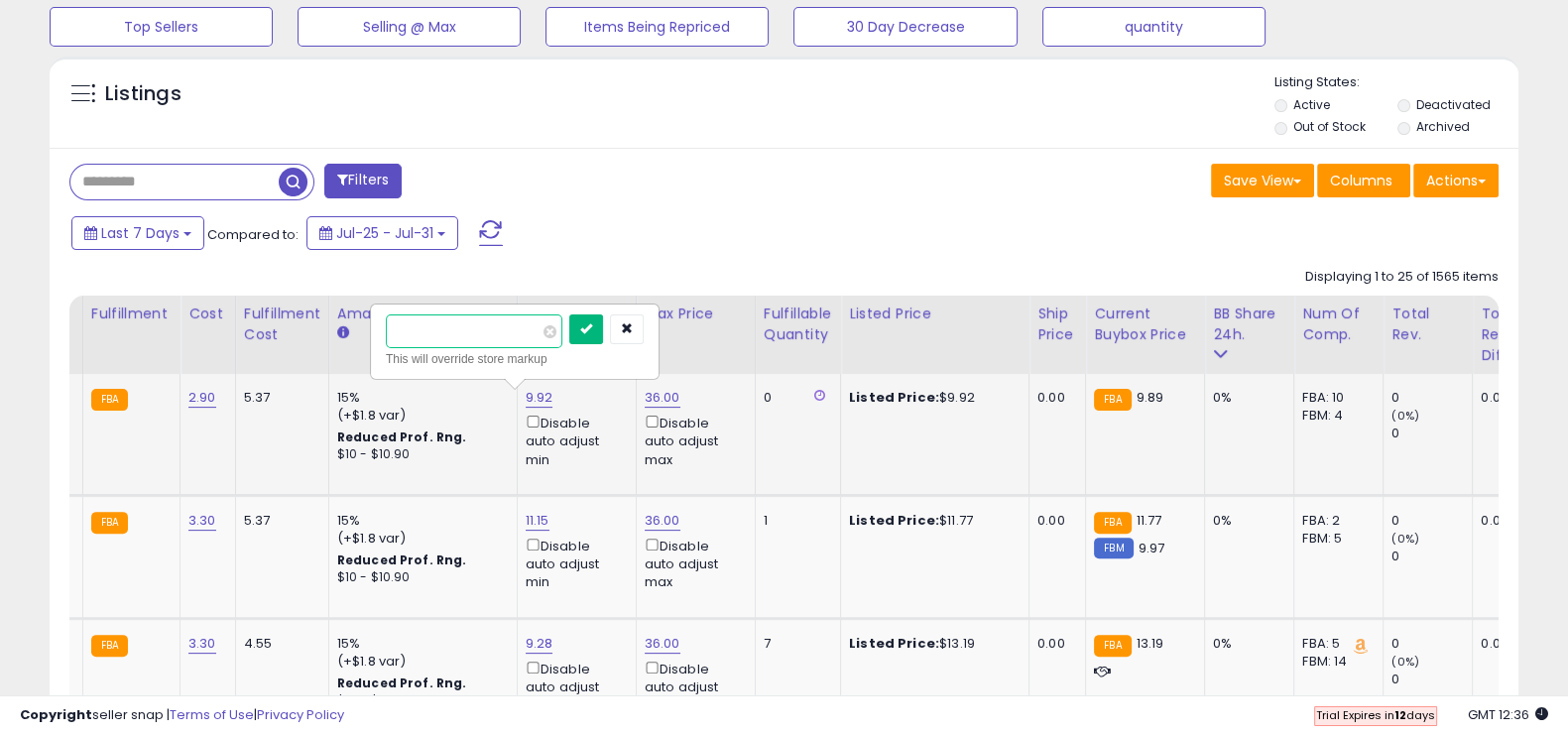 type on "*" 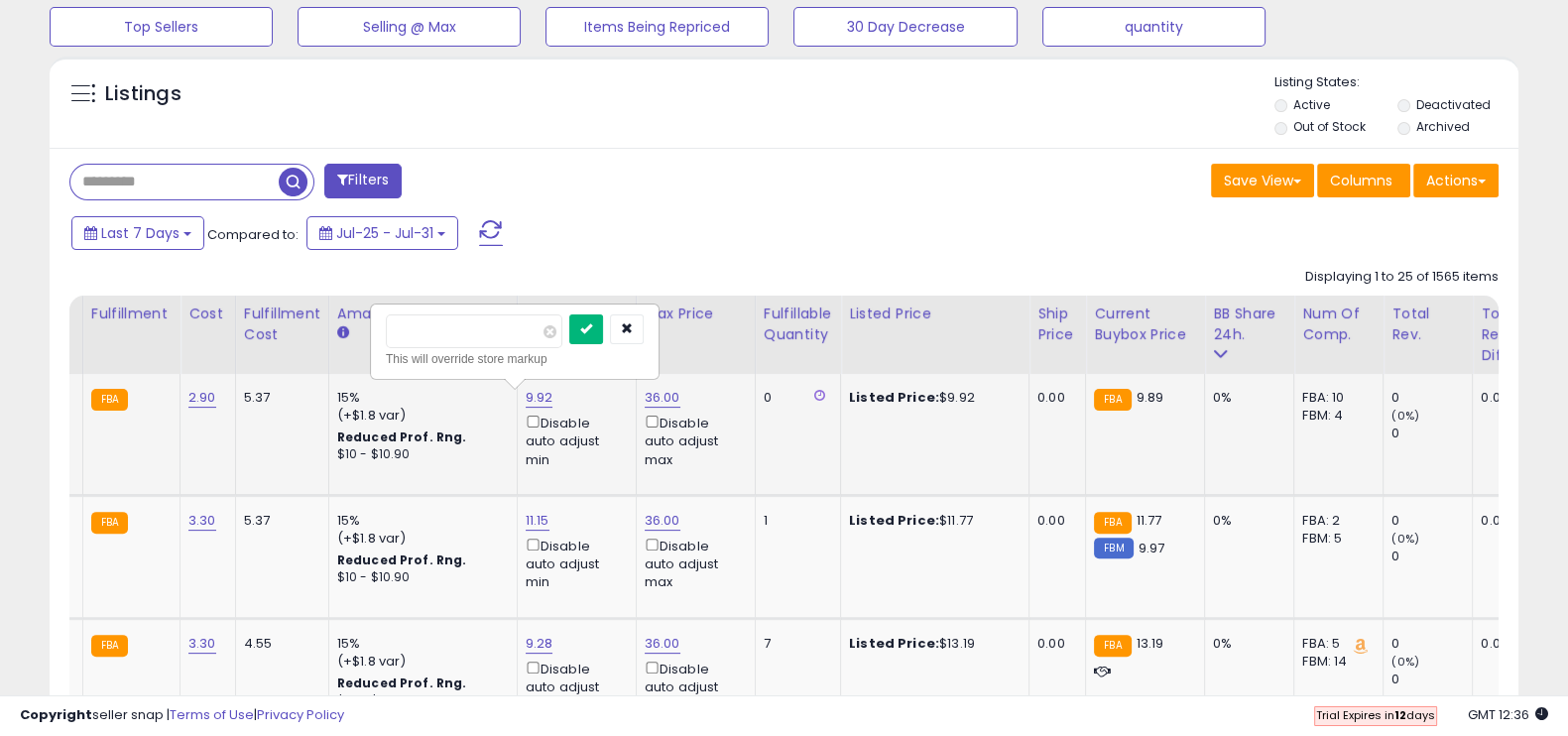 click at bounding box center (586, 329) 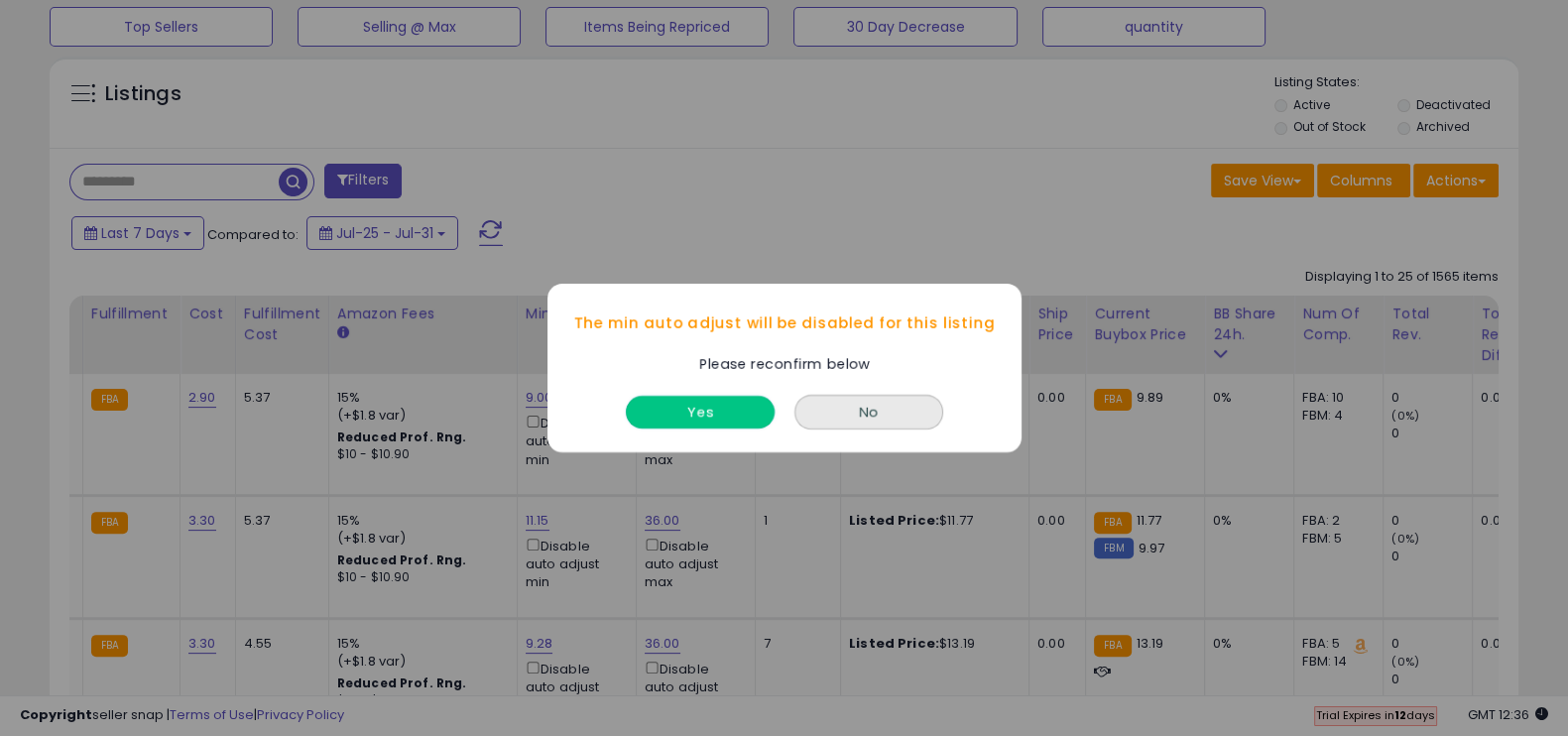 click on "Yes" at bounding box center [700, 412] 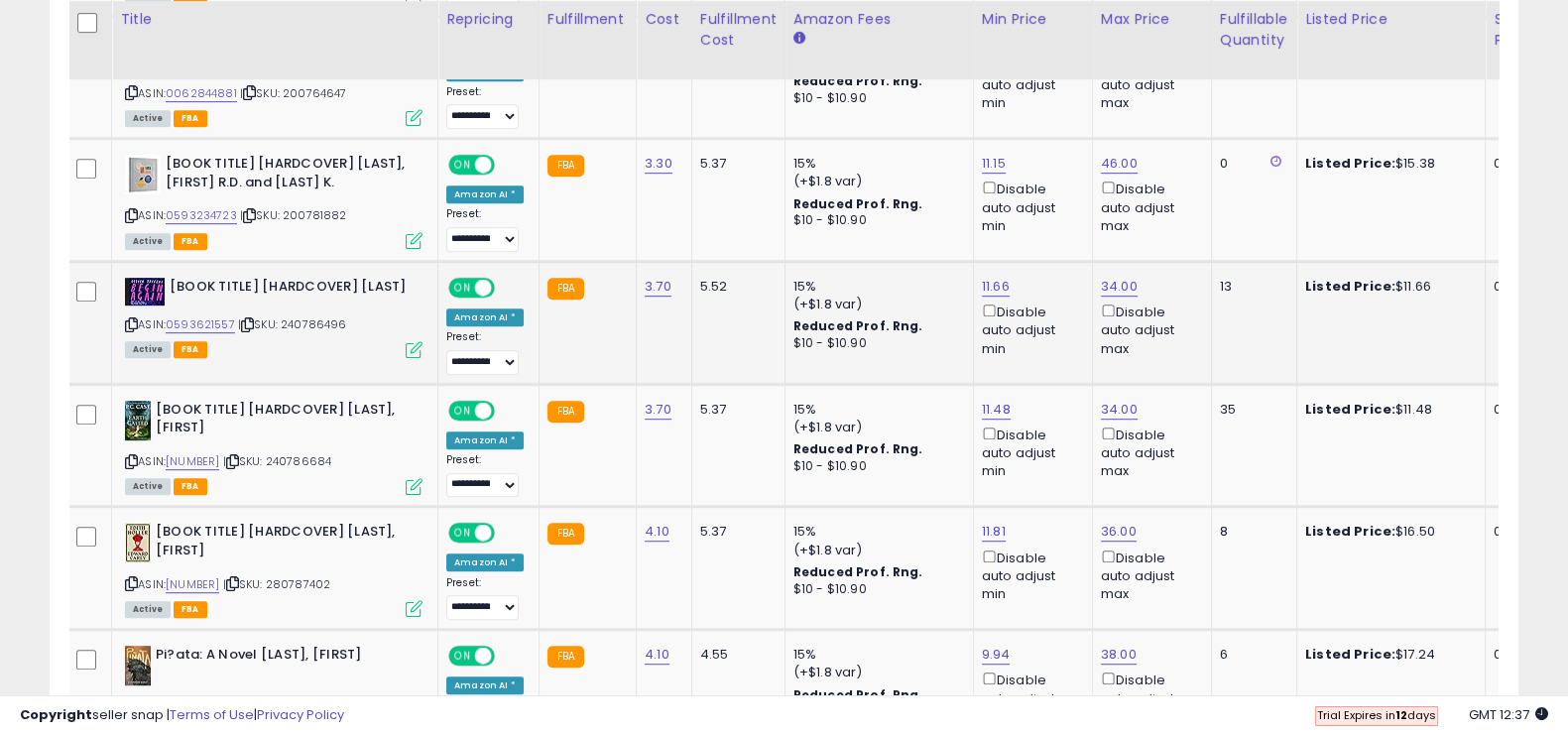 drag, startPoint x: 343, startPoint y: 505, endPoint x: 283, endPoint y: 500, distance: 60.207973 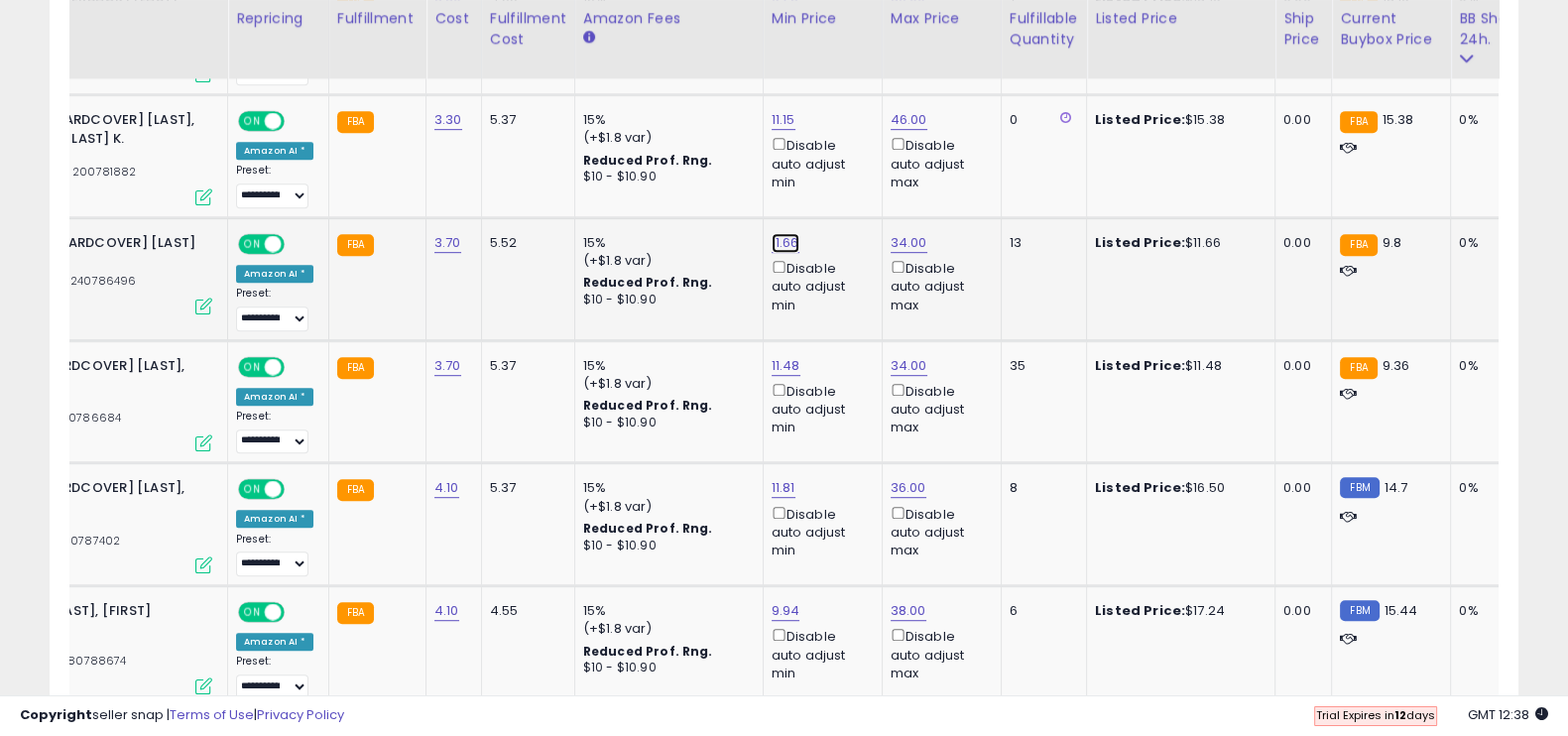 click on "11.66" at bounding box center (785, -248) 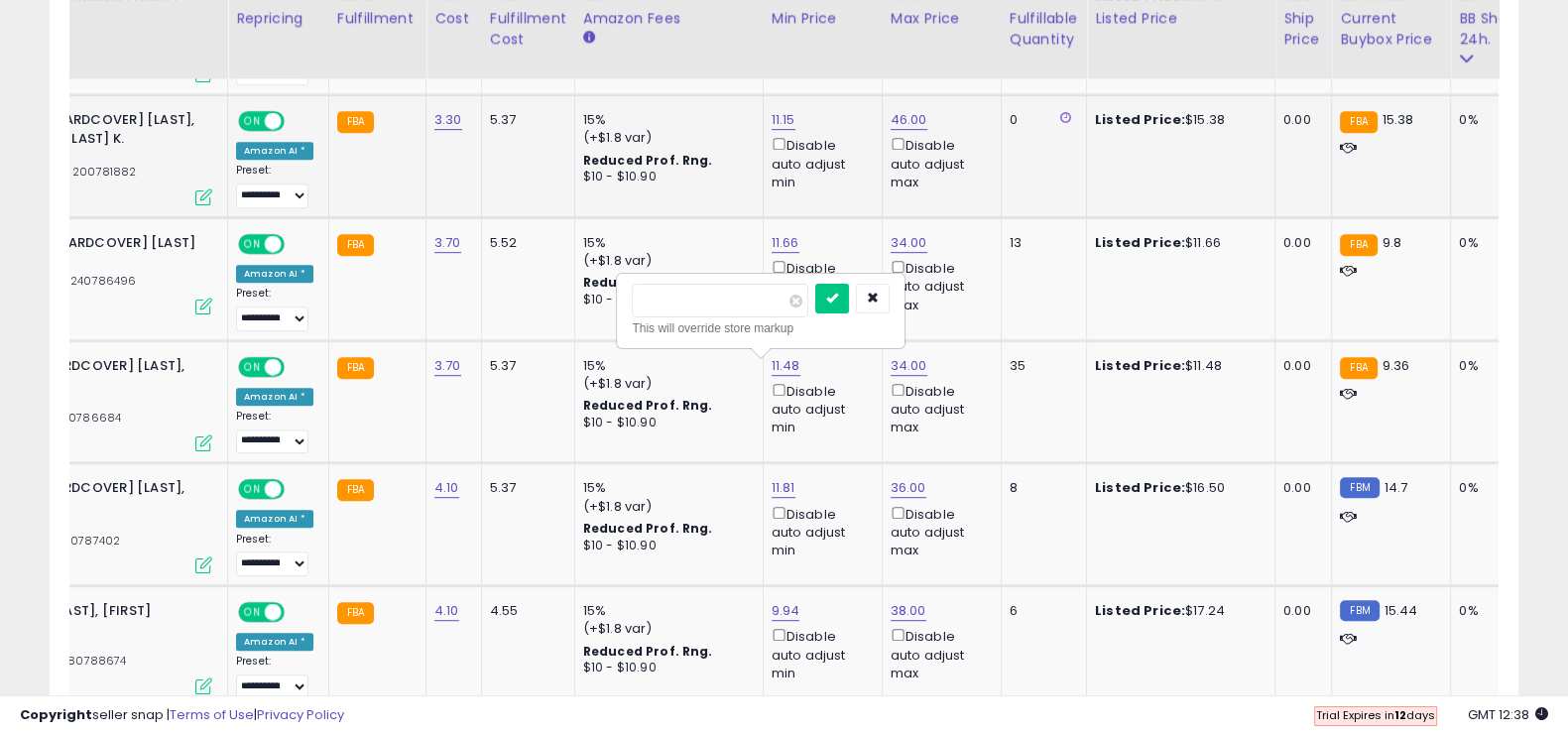 drag, startPoint x: 634, startPoint y: 279, endPoint x: 565, endPoint y: 264, distance: 70.61161 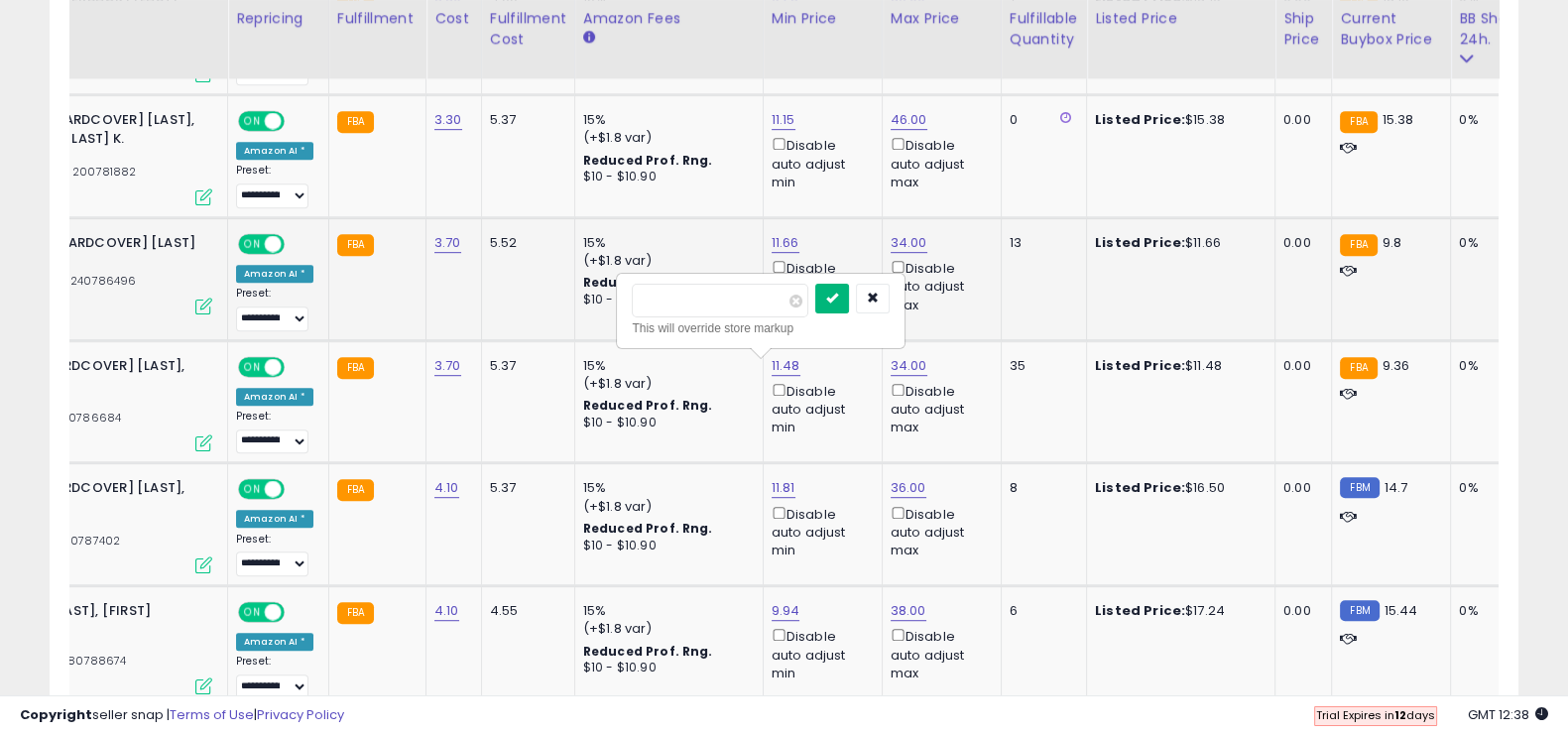 type on "*" 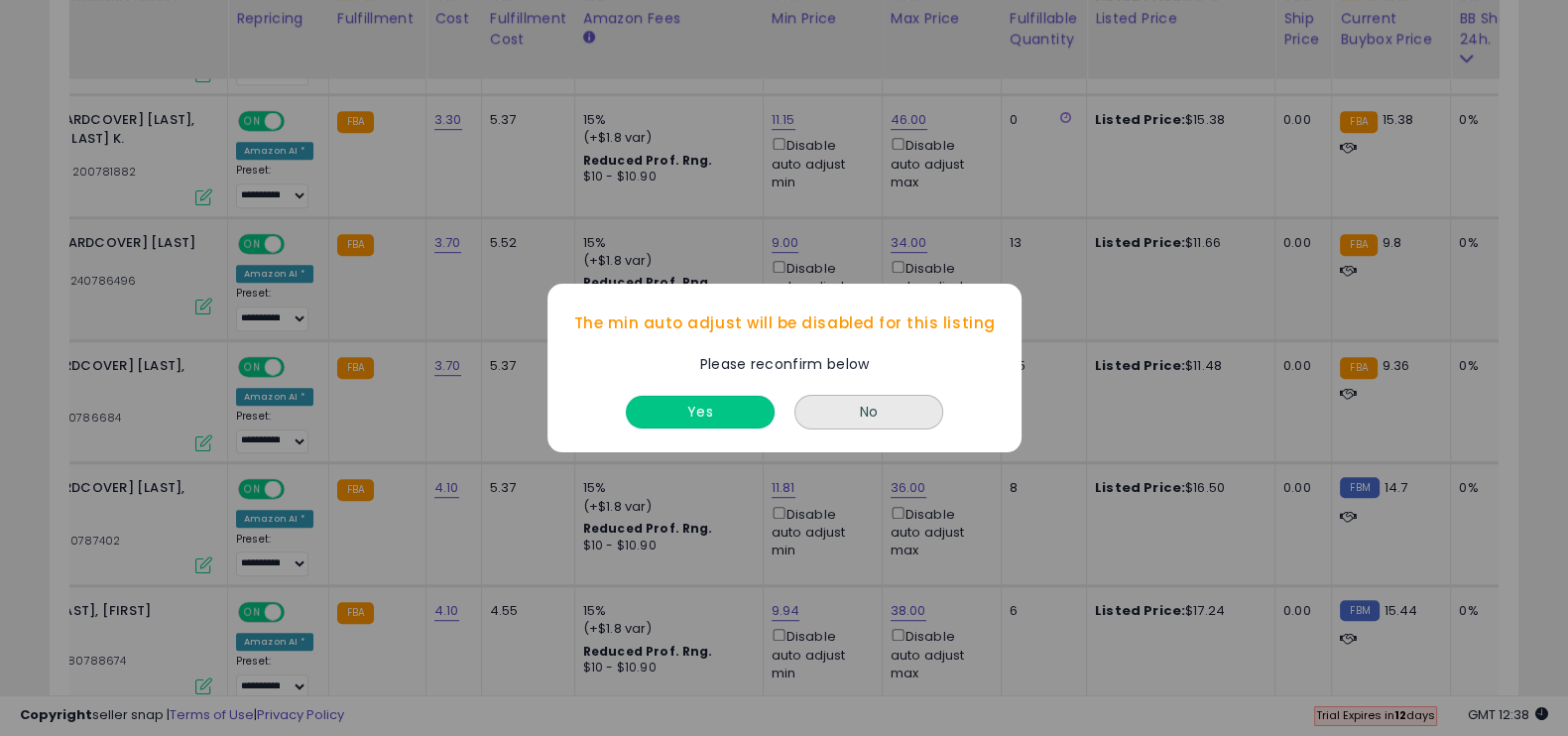 click on "Yes" at bounding box center [700, 412] 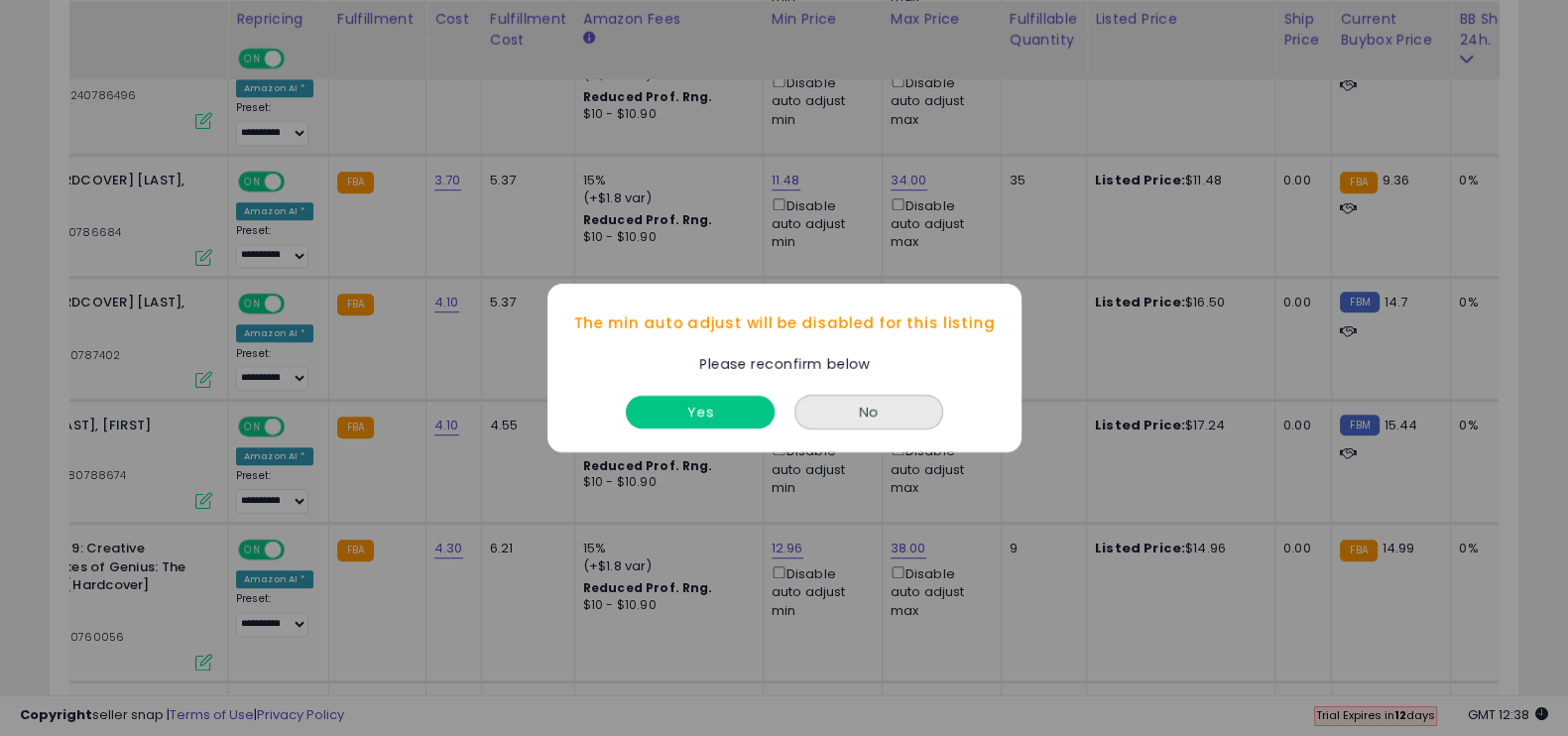 click on "Yes" at bounding box center [700, 412] 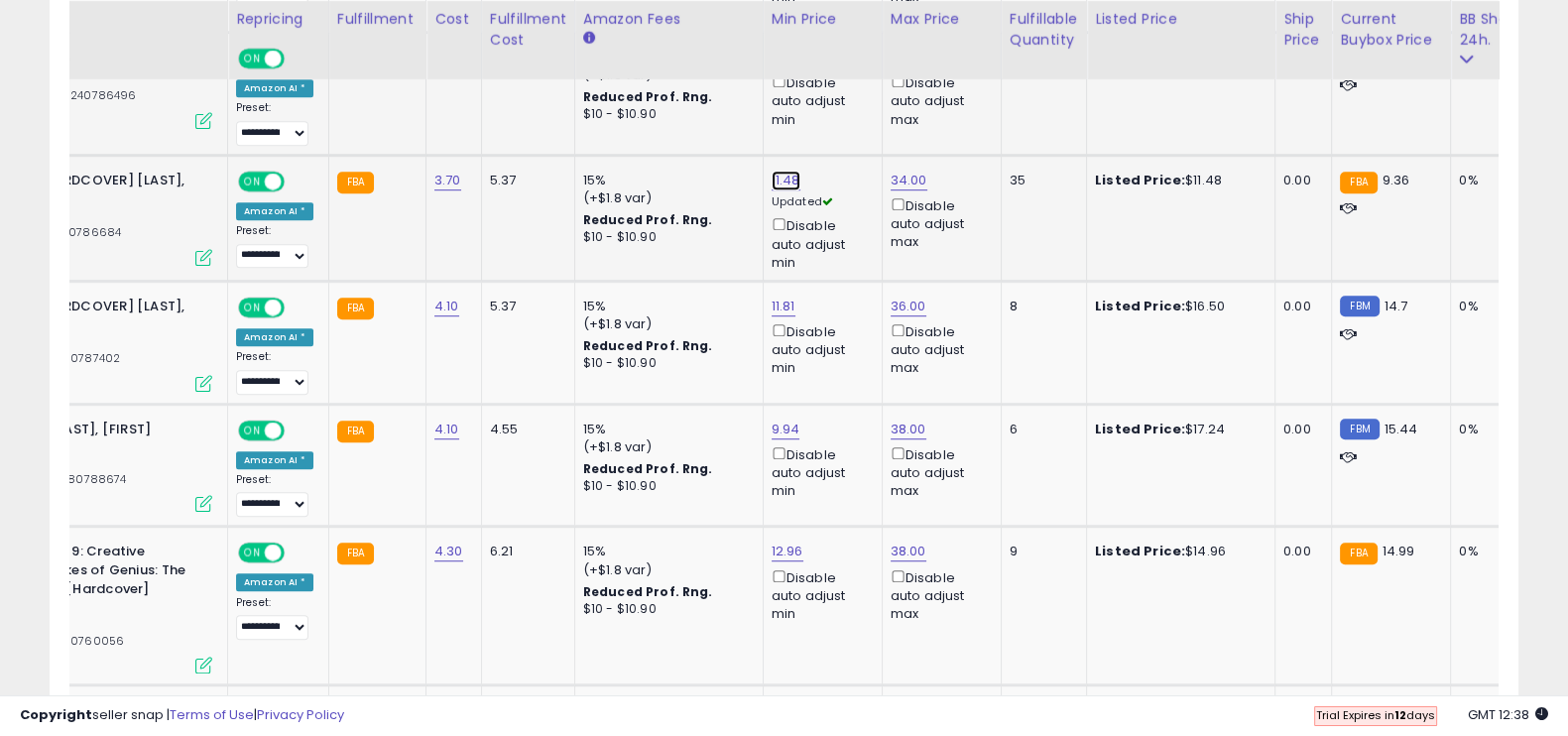 click on "11.48" at bounding box center [785, -433] 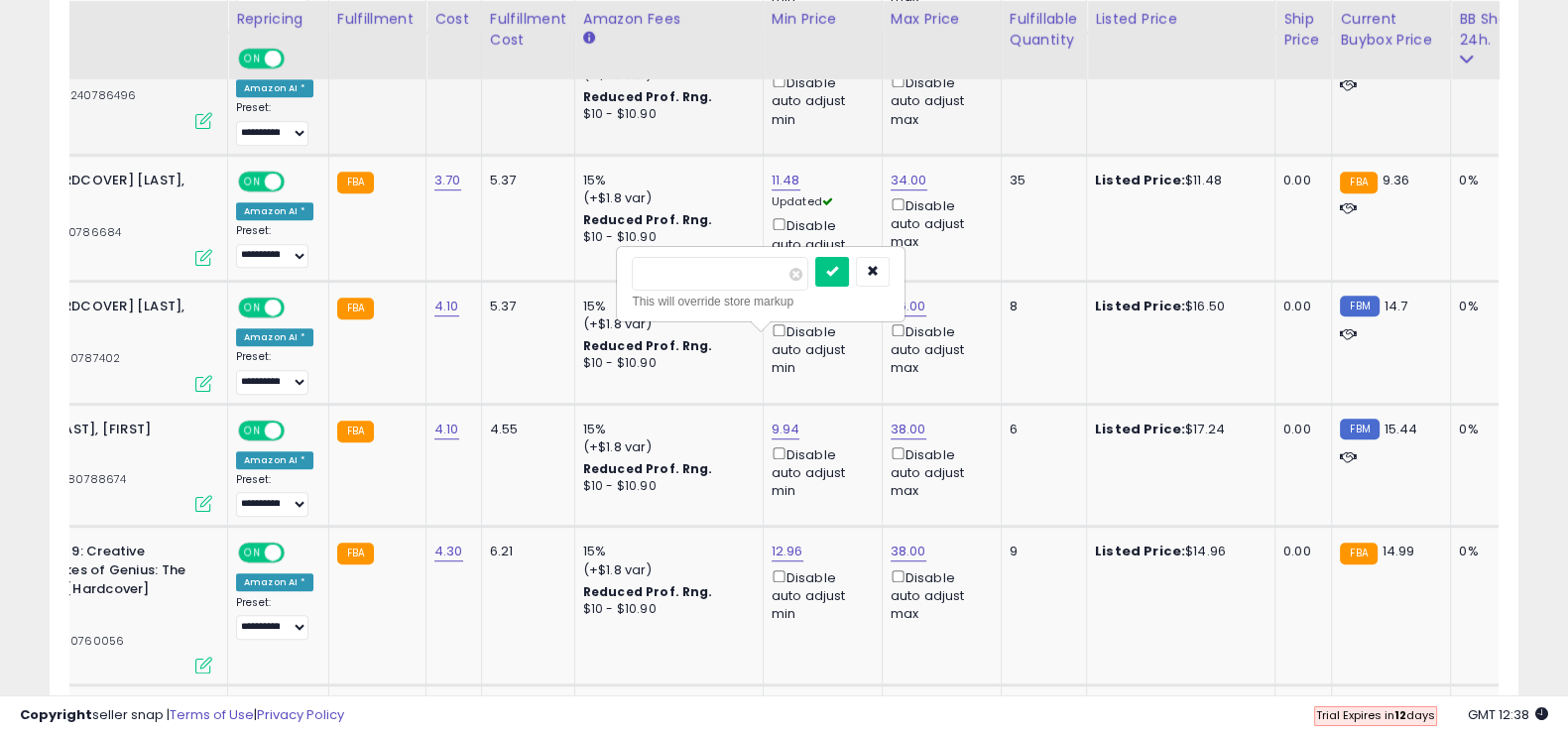 drag, startPoint x: 734, startPoint y: 273, endPoint x: 575, endPoint y: 263, distance: 159.3142 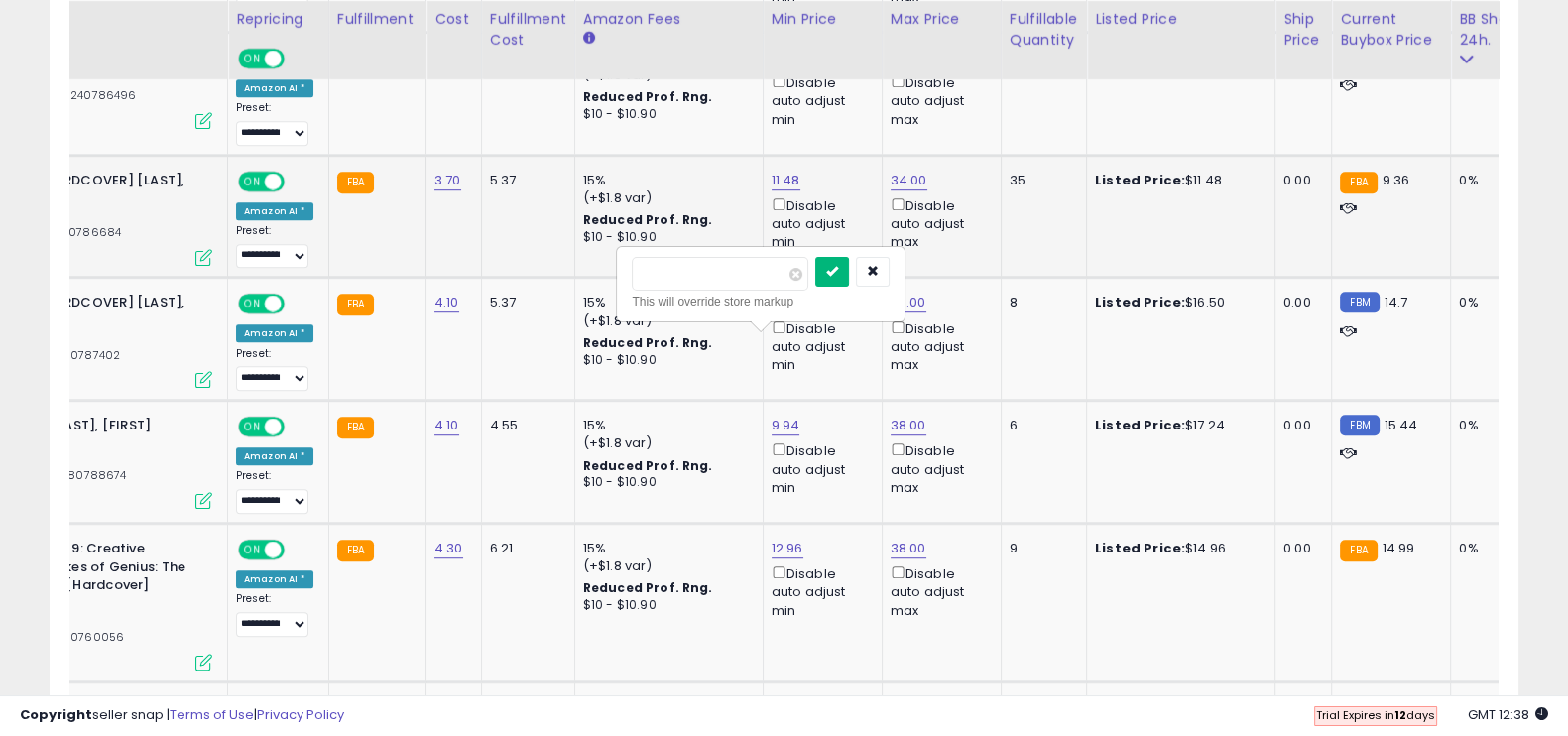 type on "*" 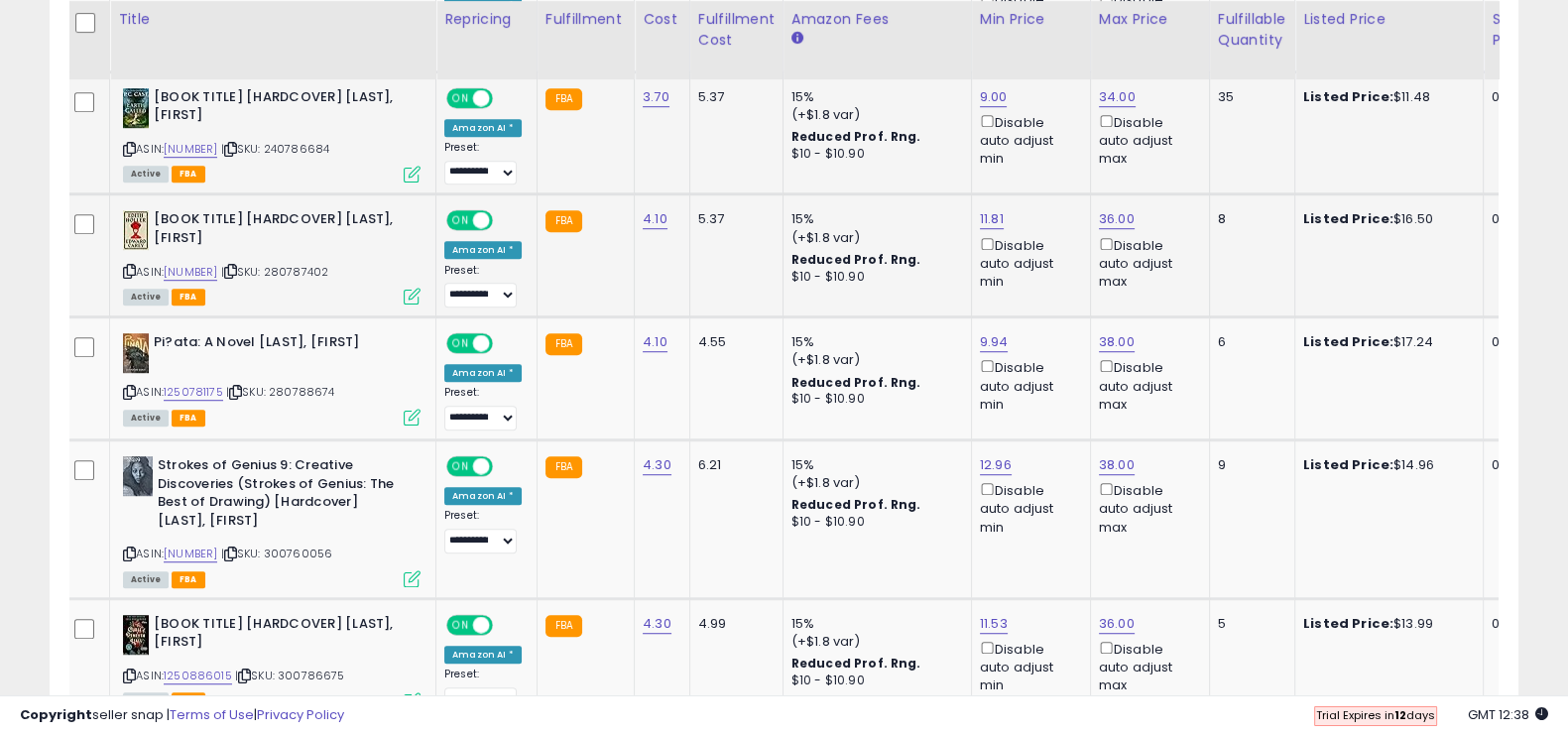 drag, startPoint x: 339, startPoint y: 446, endPoint x: 287, endPoint y: 451, distance: 52.239832 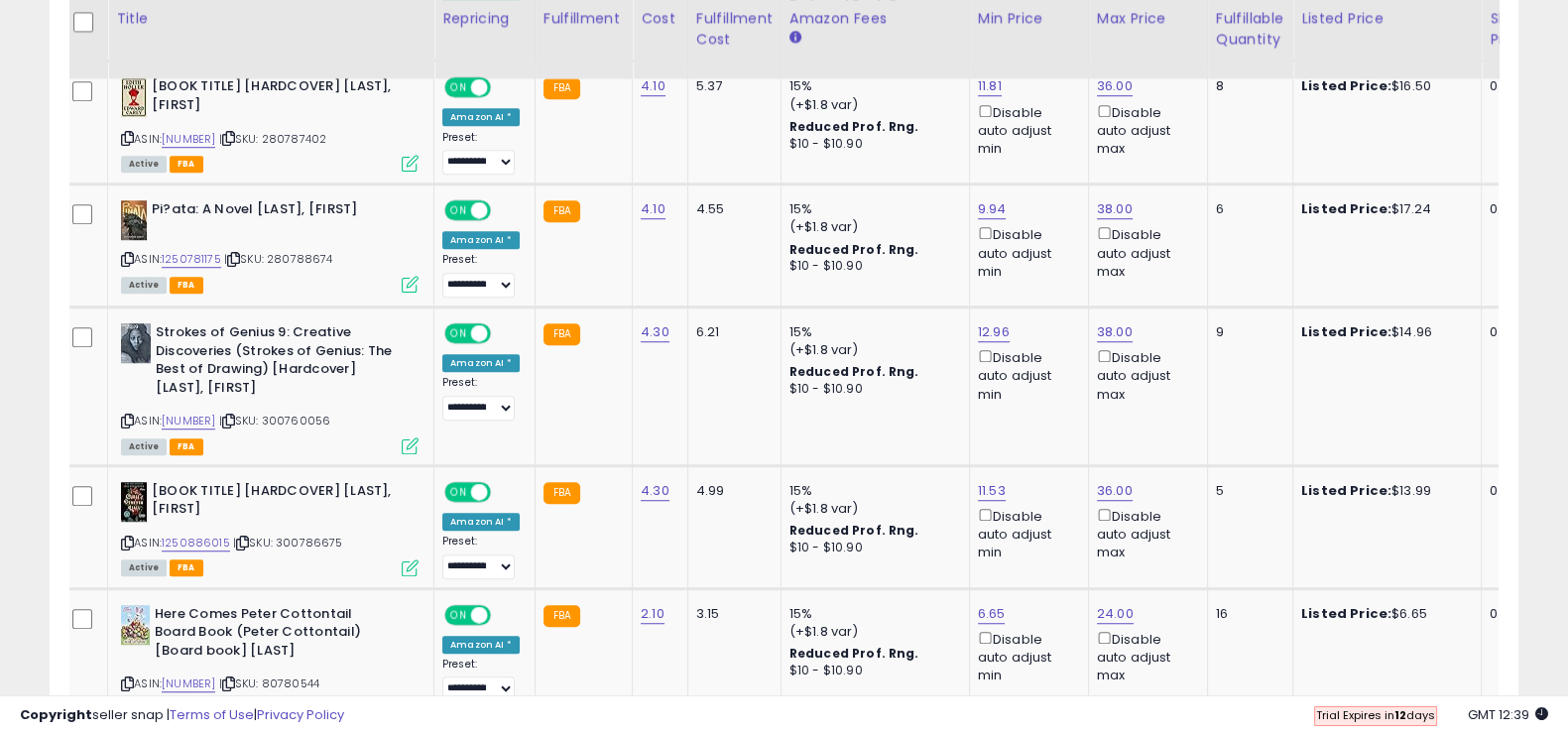 scroll, scrollTop: 0, scrollLeft: 113, axis: horizontal 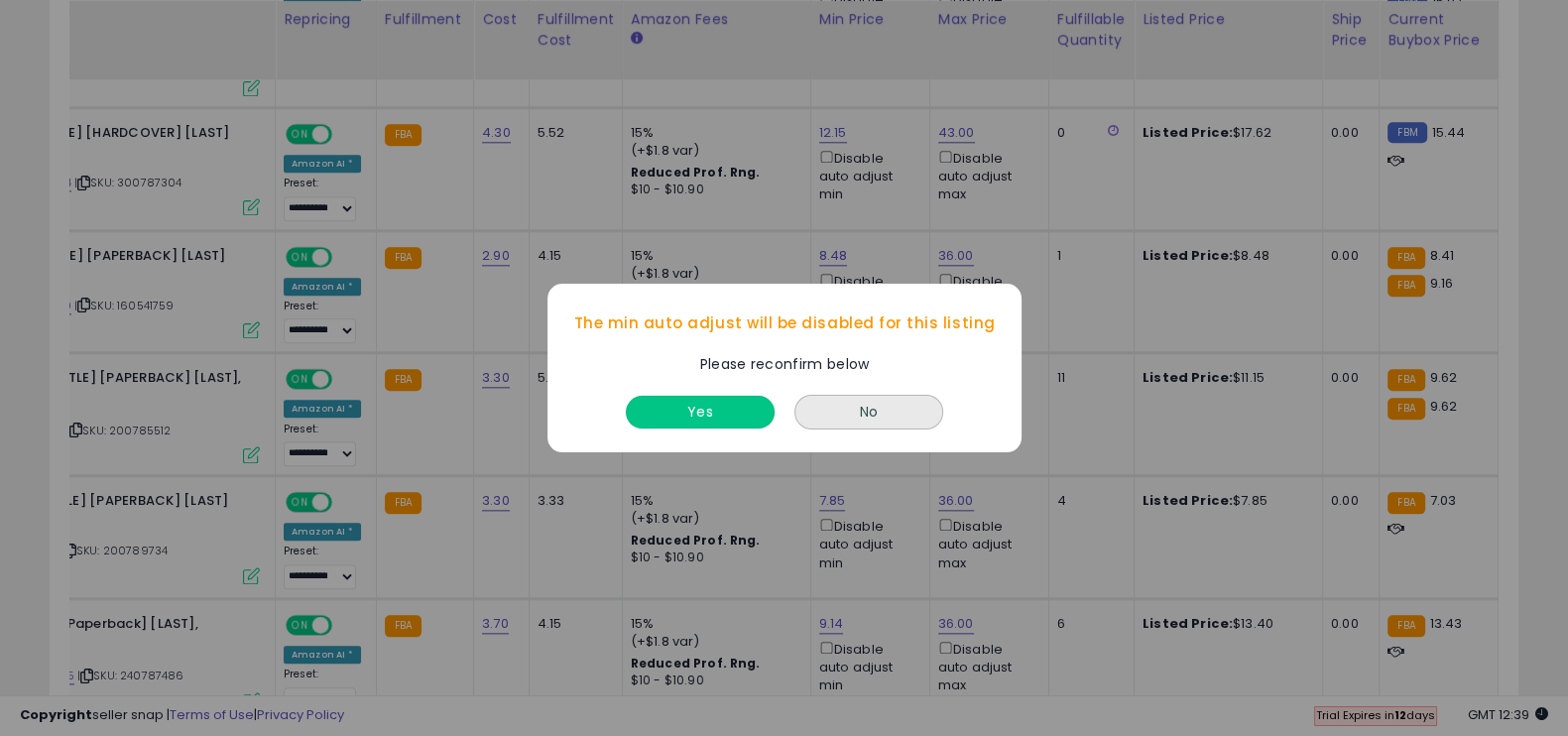 click on "Yes" at bounding box center [700, 412] 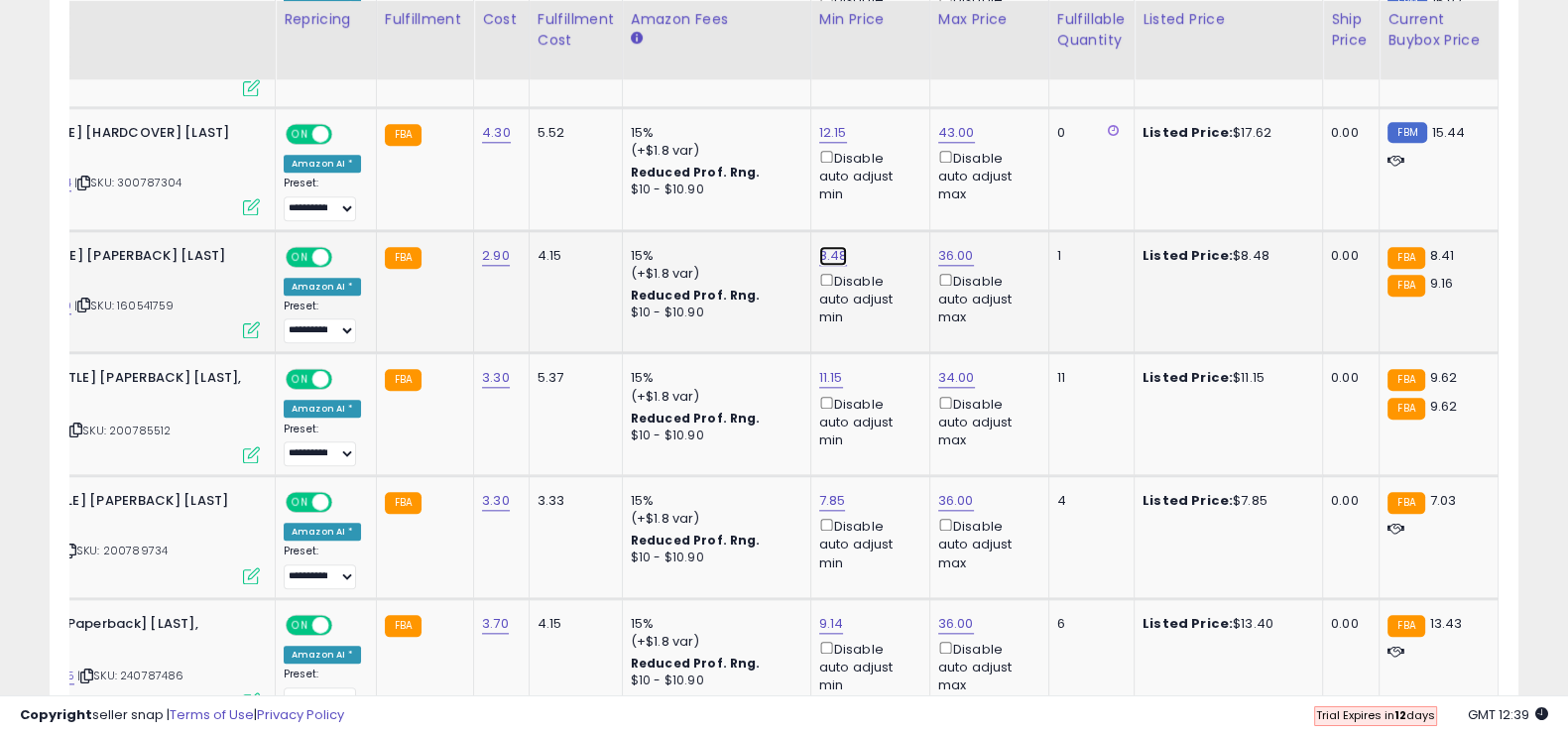 click on "8.48" at bounding box center [833, -1692] 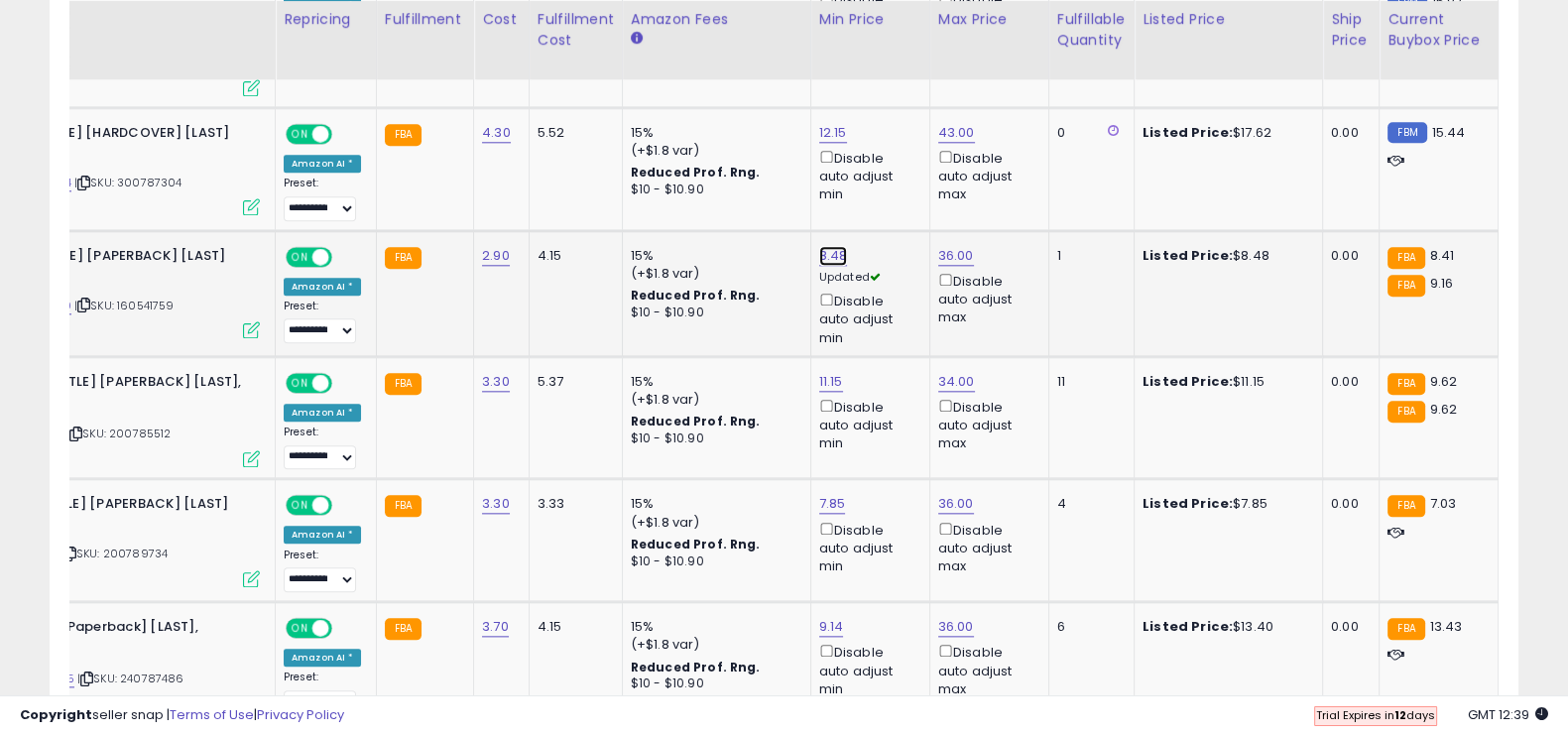 click on "8.48" at bounding box center (833, -1692) 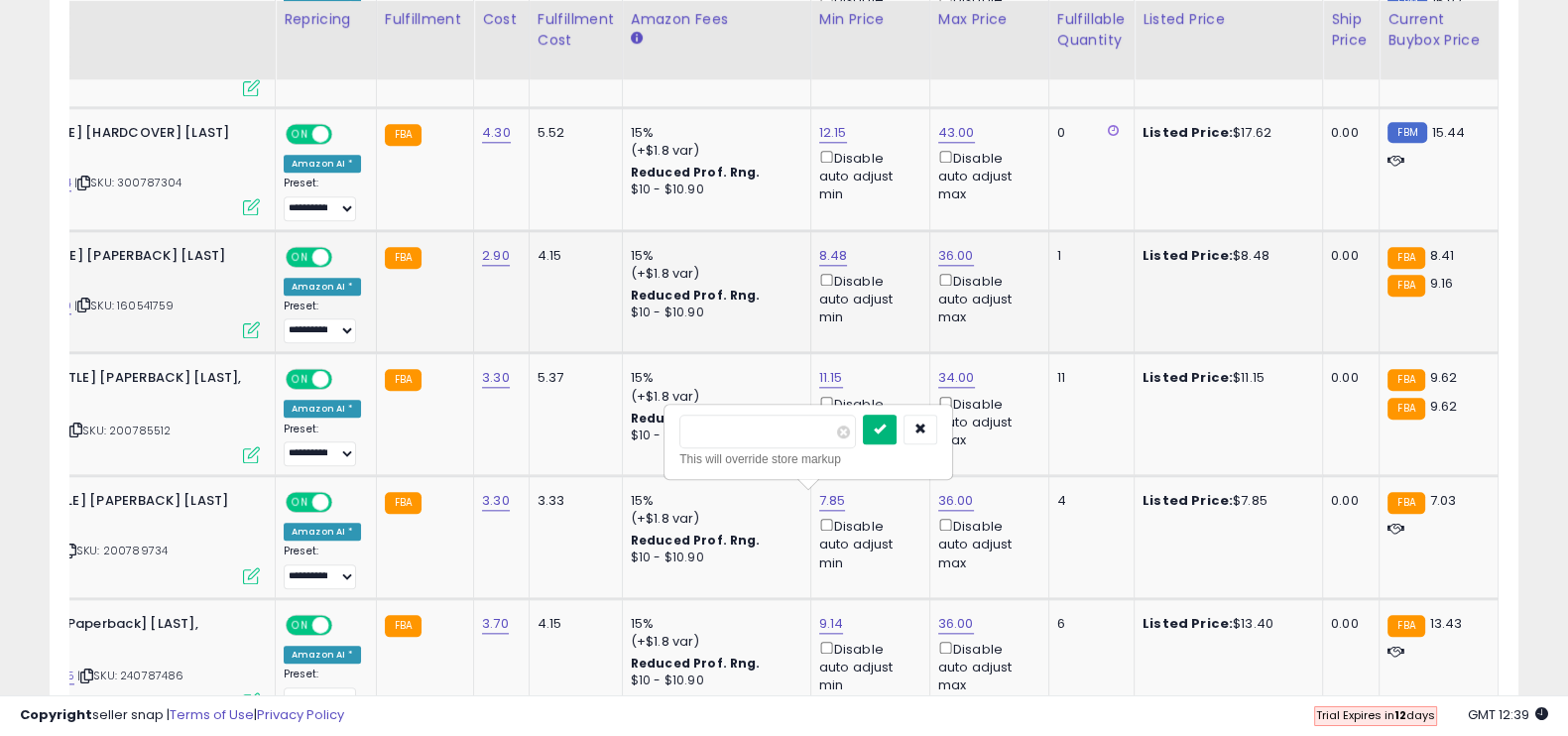 type on "*" 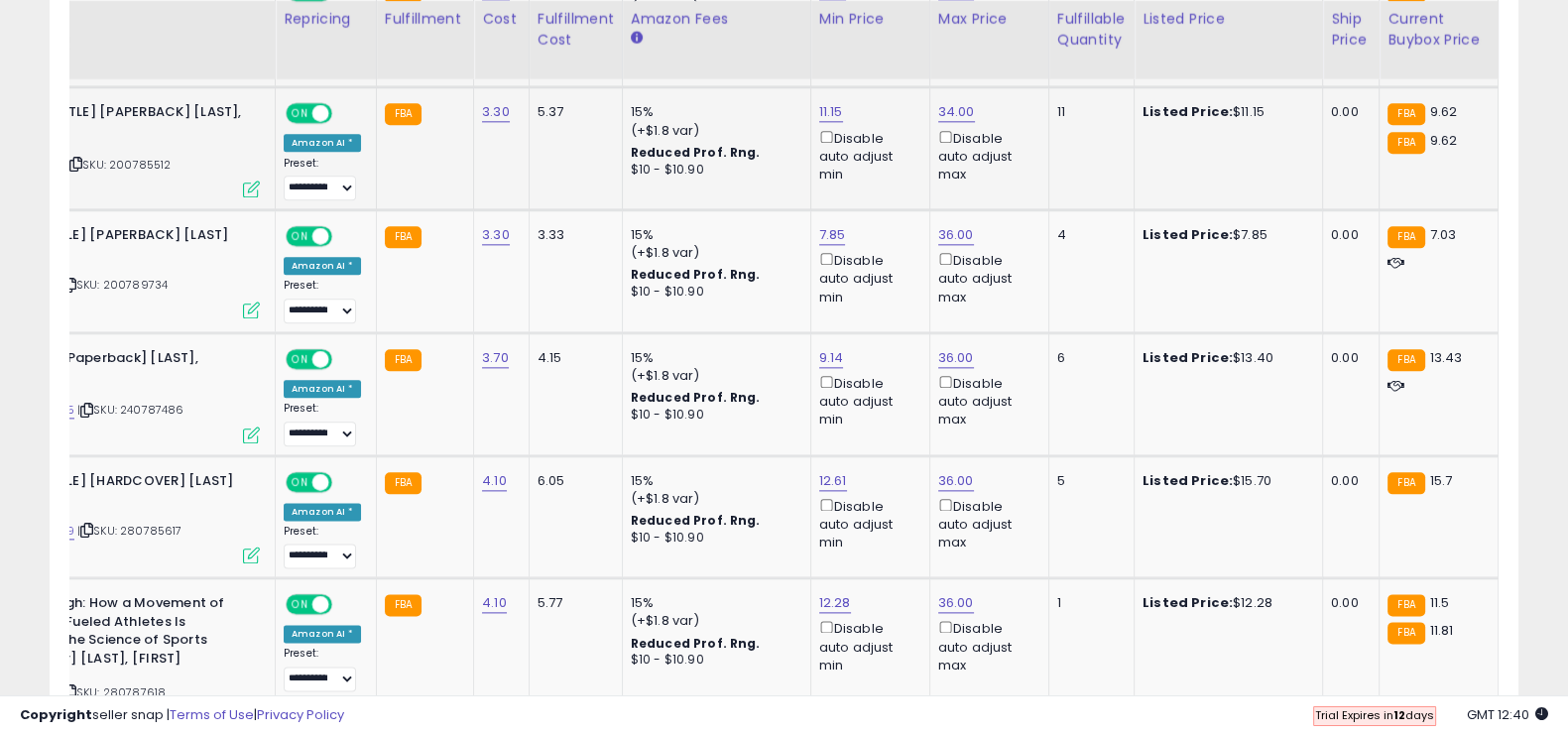 click on "Disable auto adjust min" at bounding box center (867, 156) 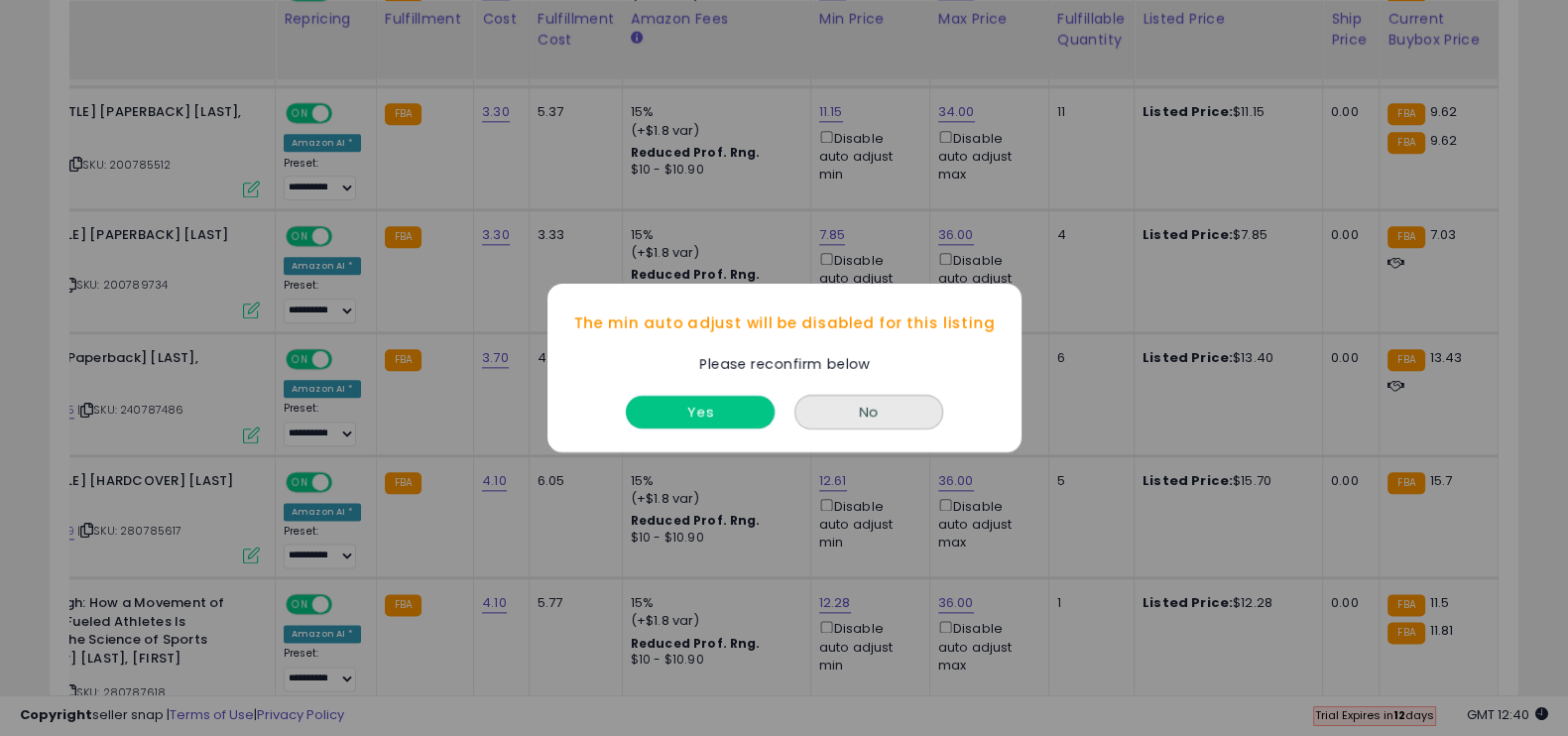 click on "Yes" at bounding box center (700, 412) 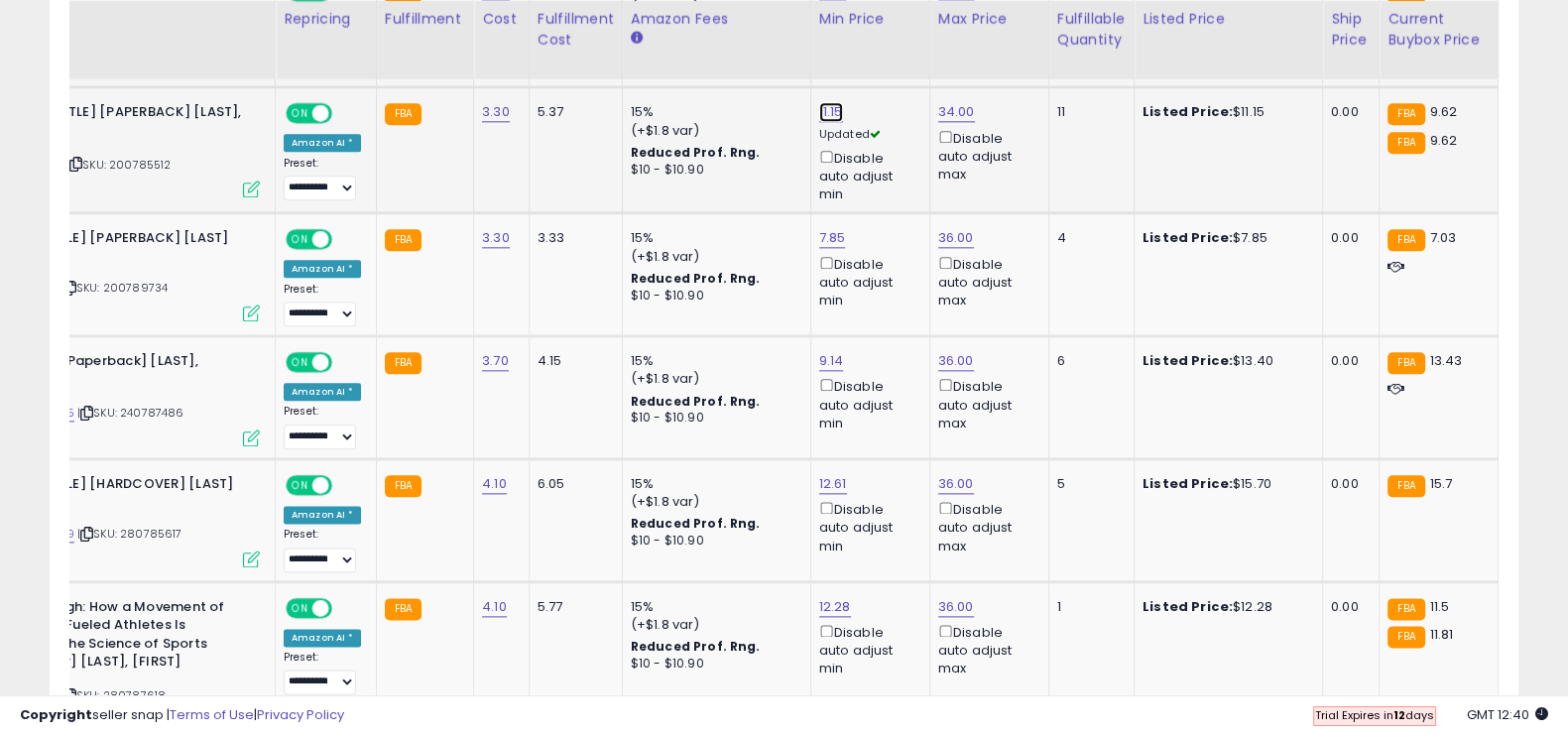 click on "11.15" at bounding box center [833, -1958] 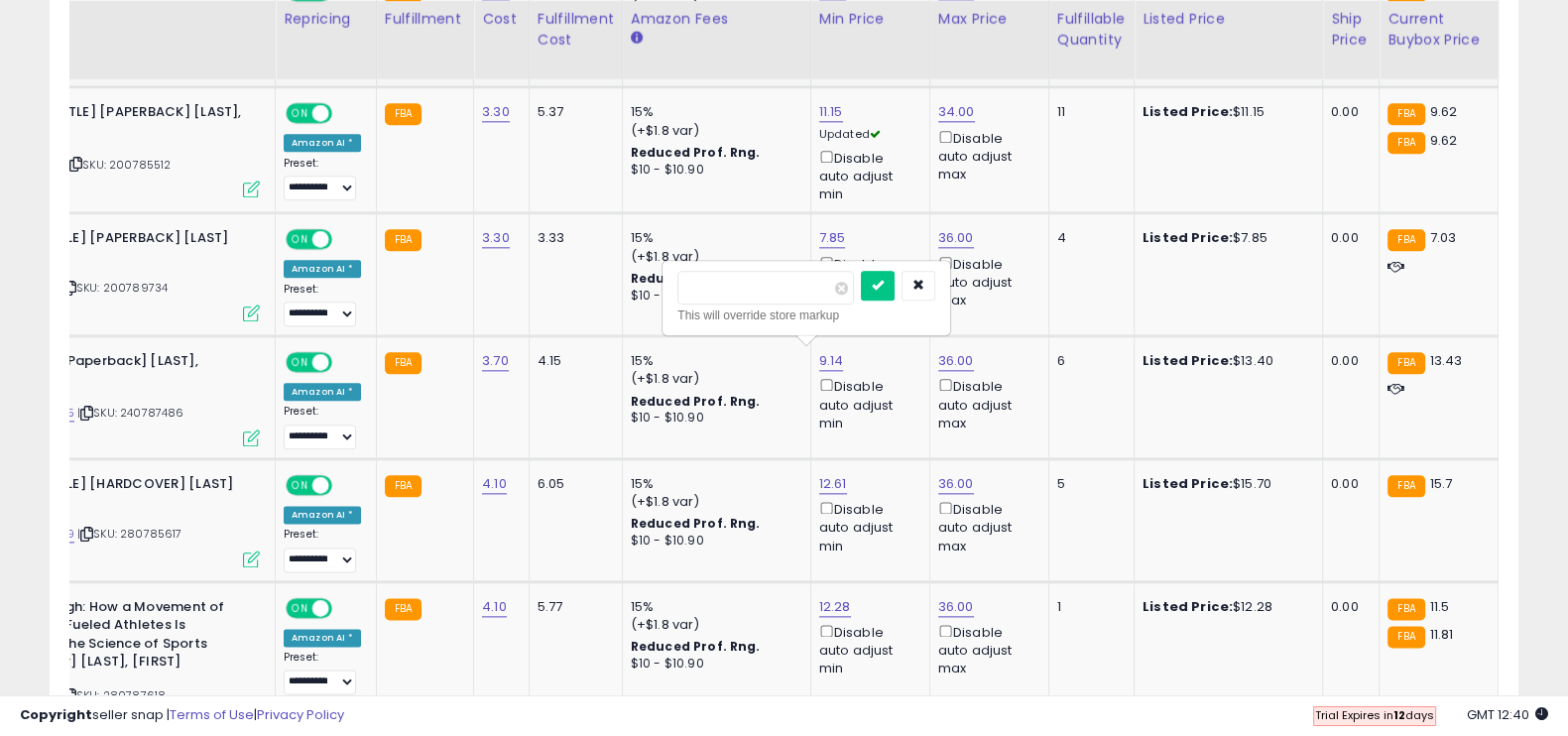 drag, startPoint x: 744, startPoint y: 285, endPoint x: 605, endPoint y: 265, distance: 140.43148 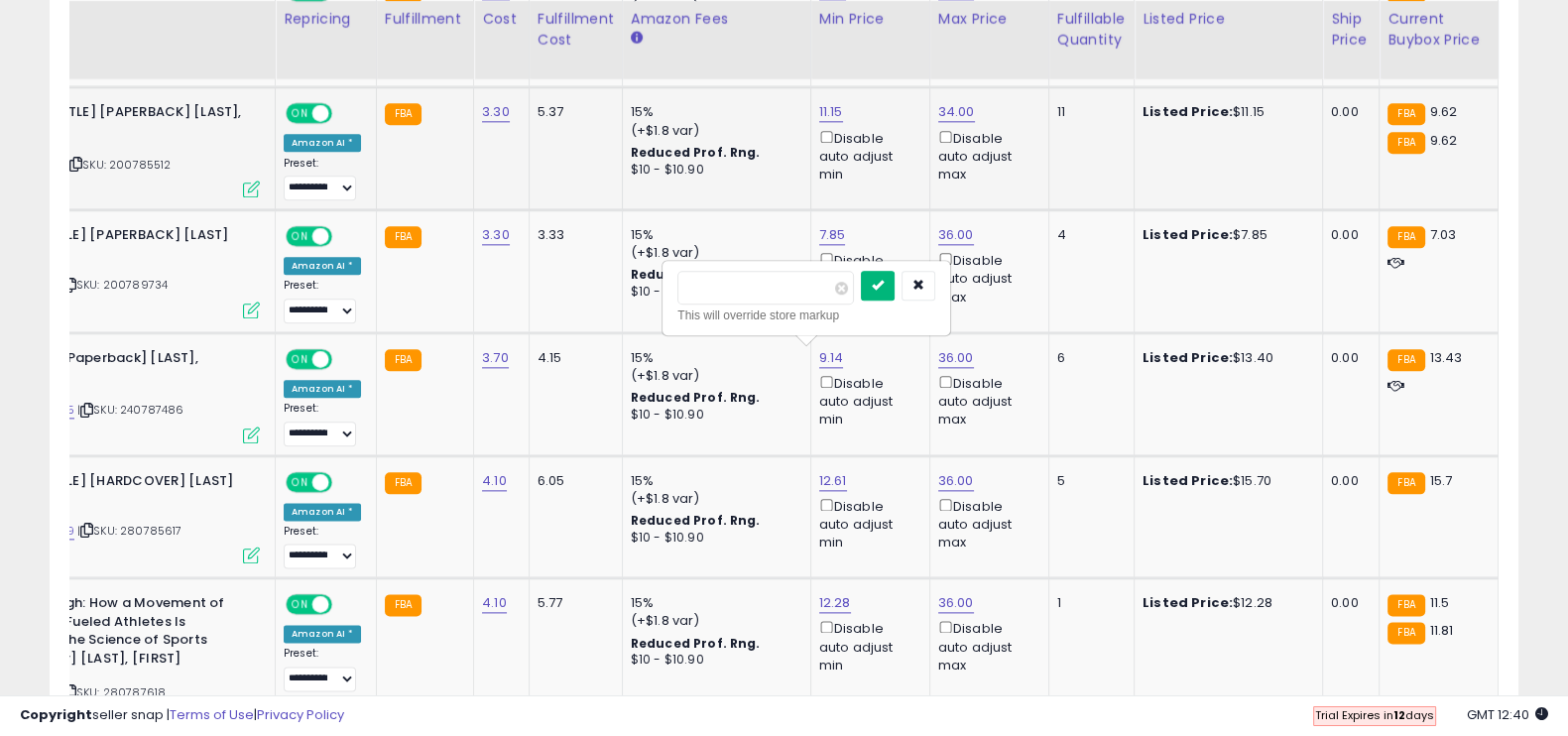 type on "*" 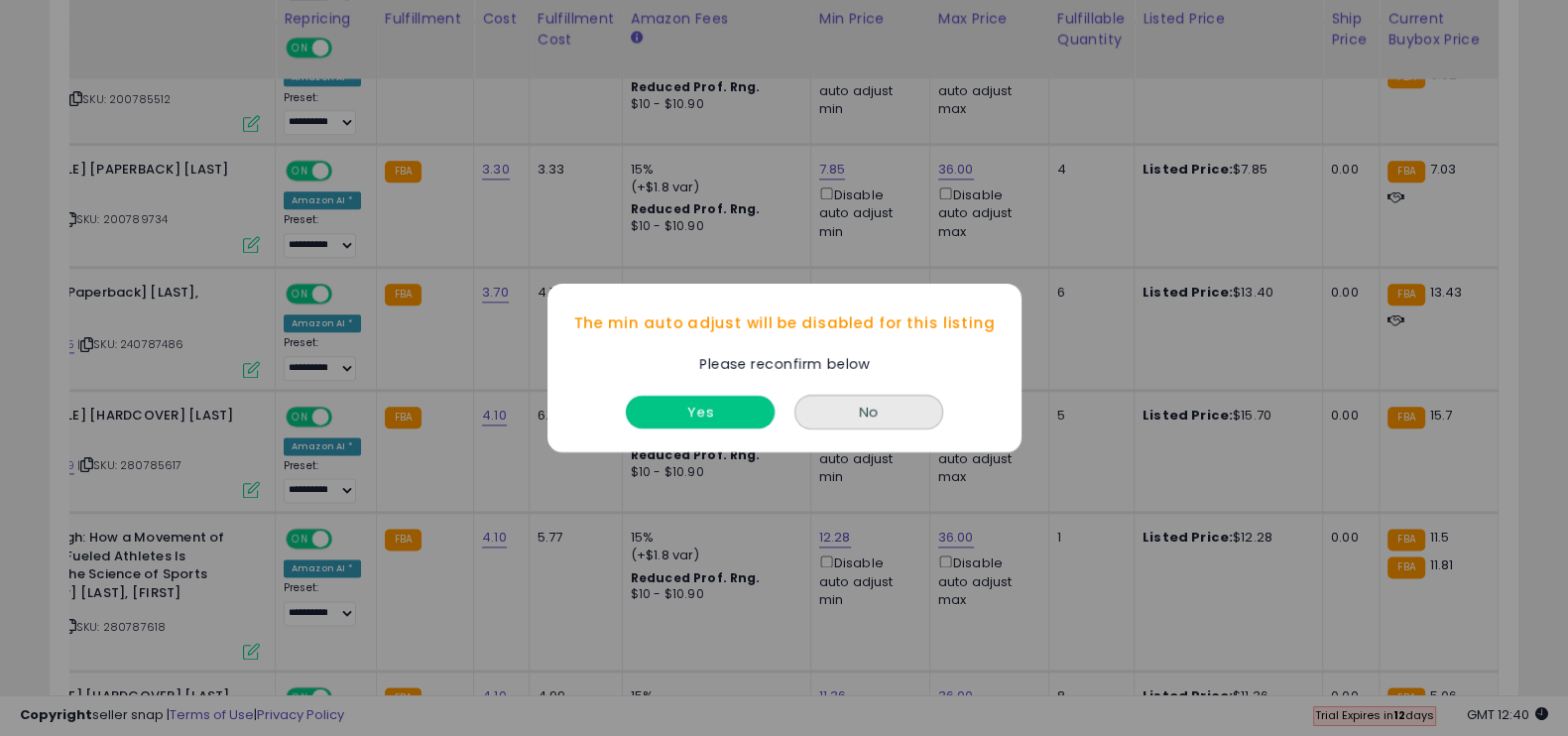 click on "Yes" at bounding box center [700, 412] 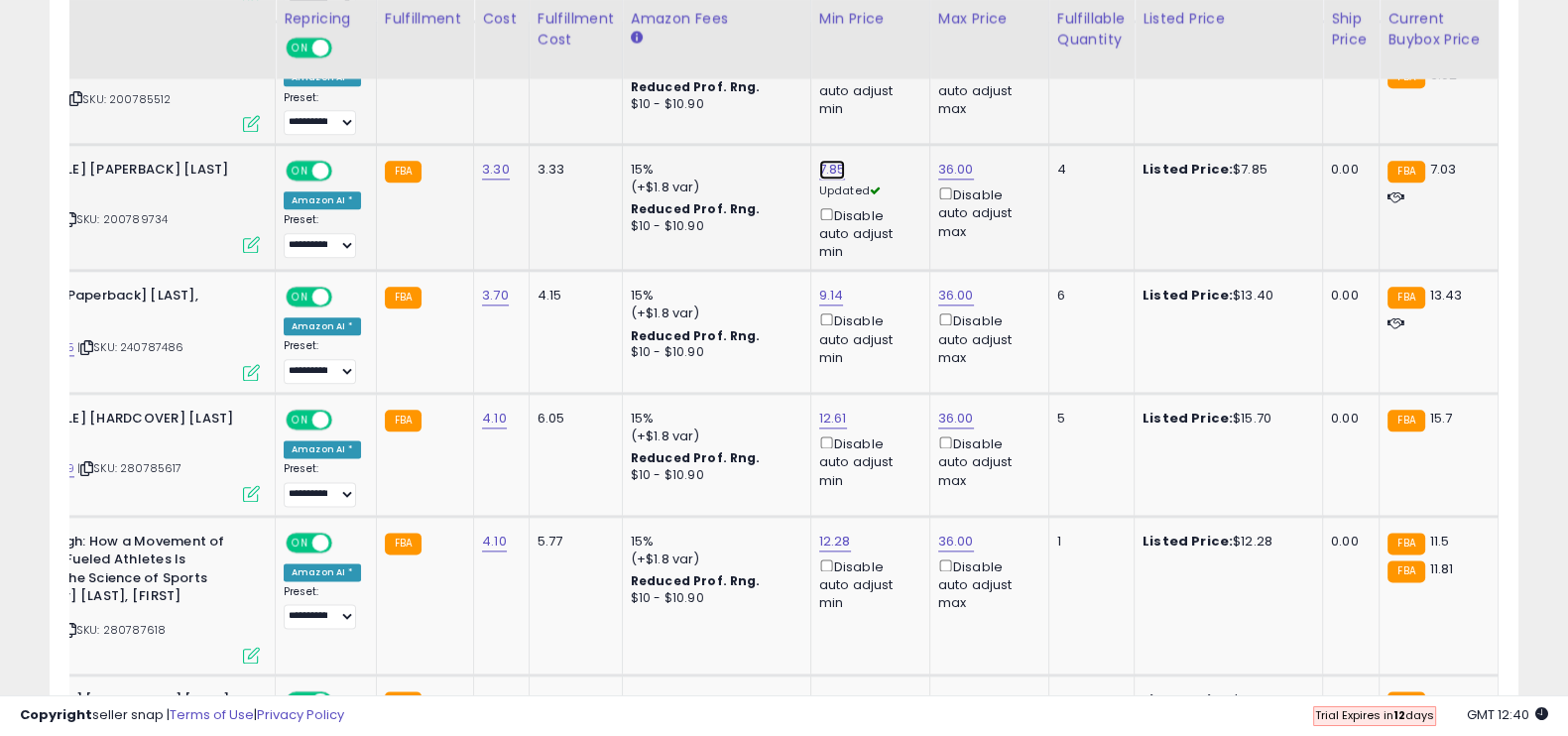 click on "7.85" at bounding box center [833, -2024] 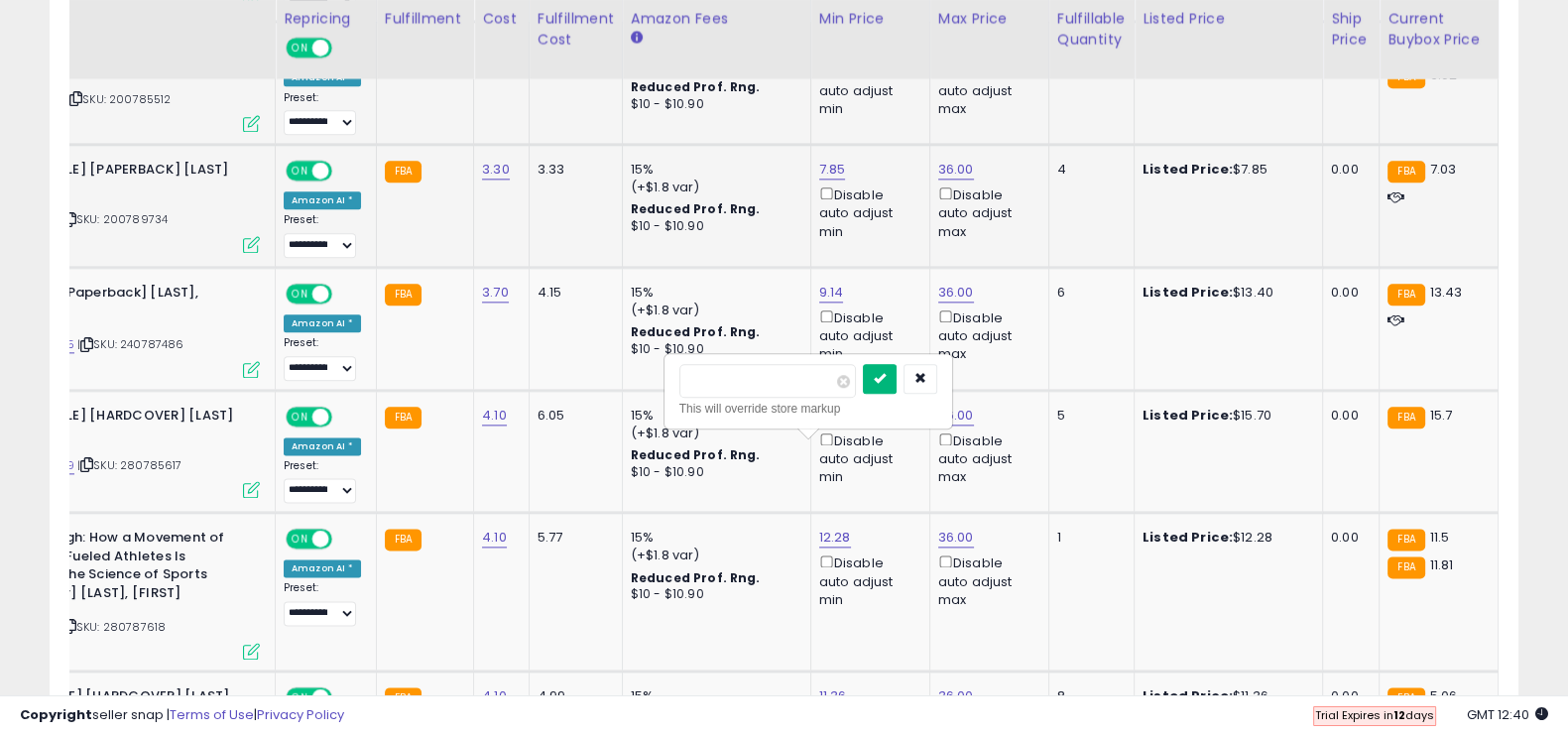type on "*" 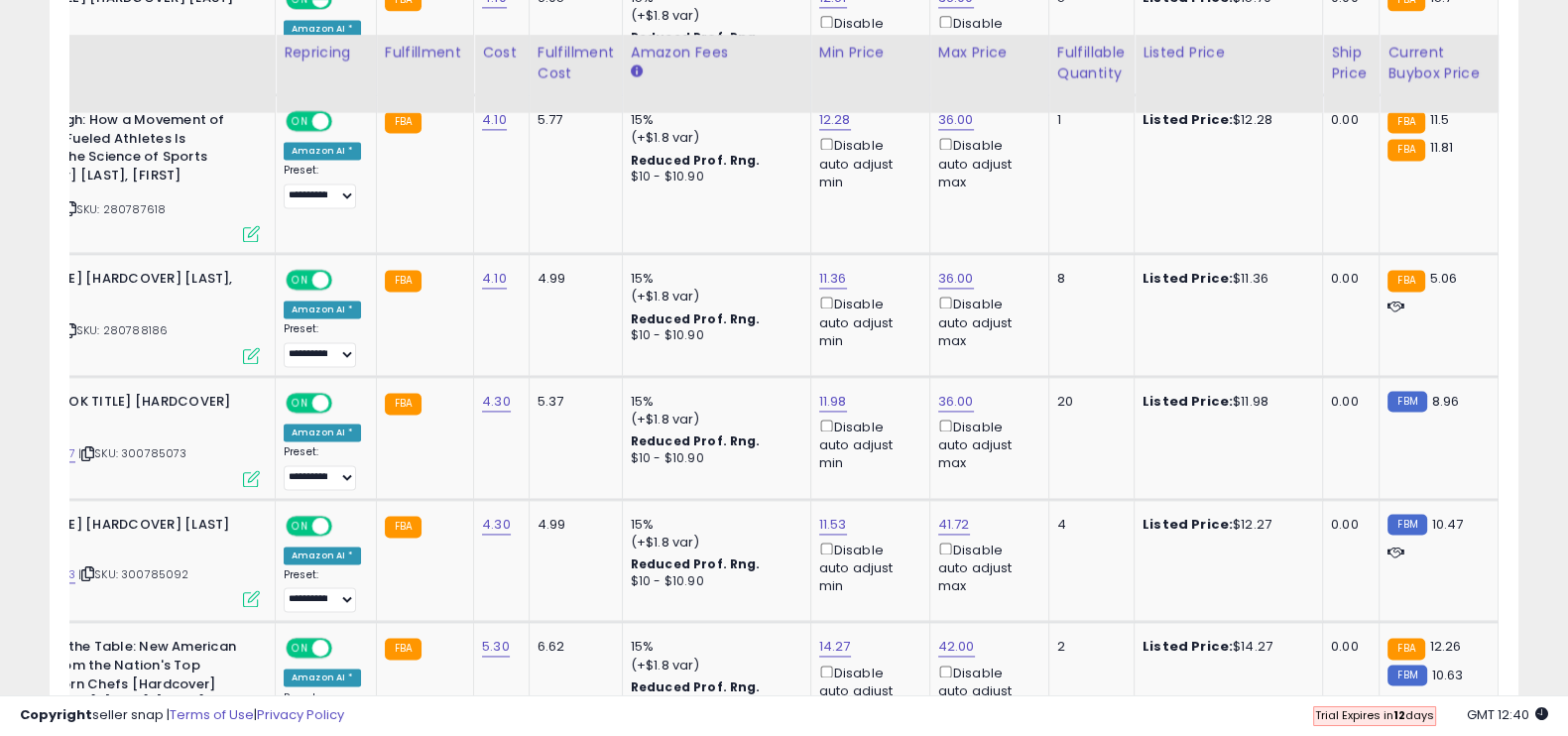 scroll, scrollTop: 3540, scrollLeft: 0, axis: vertical 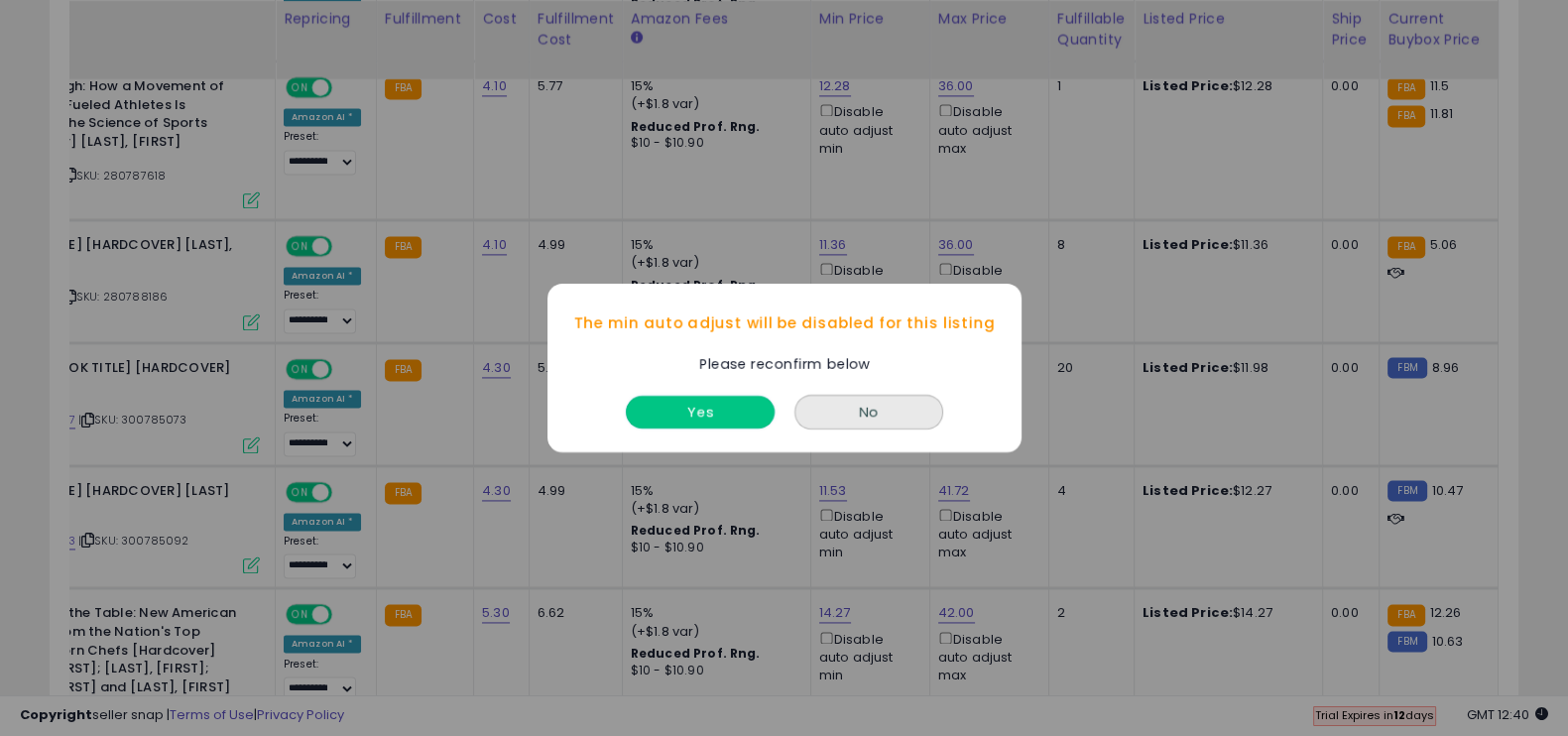 click on "Yes" at bounding box center [700, 412] 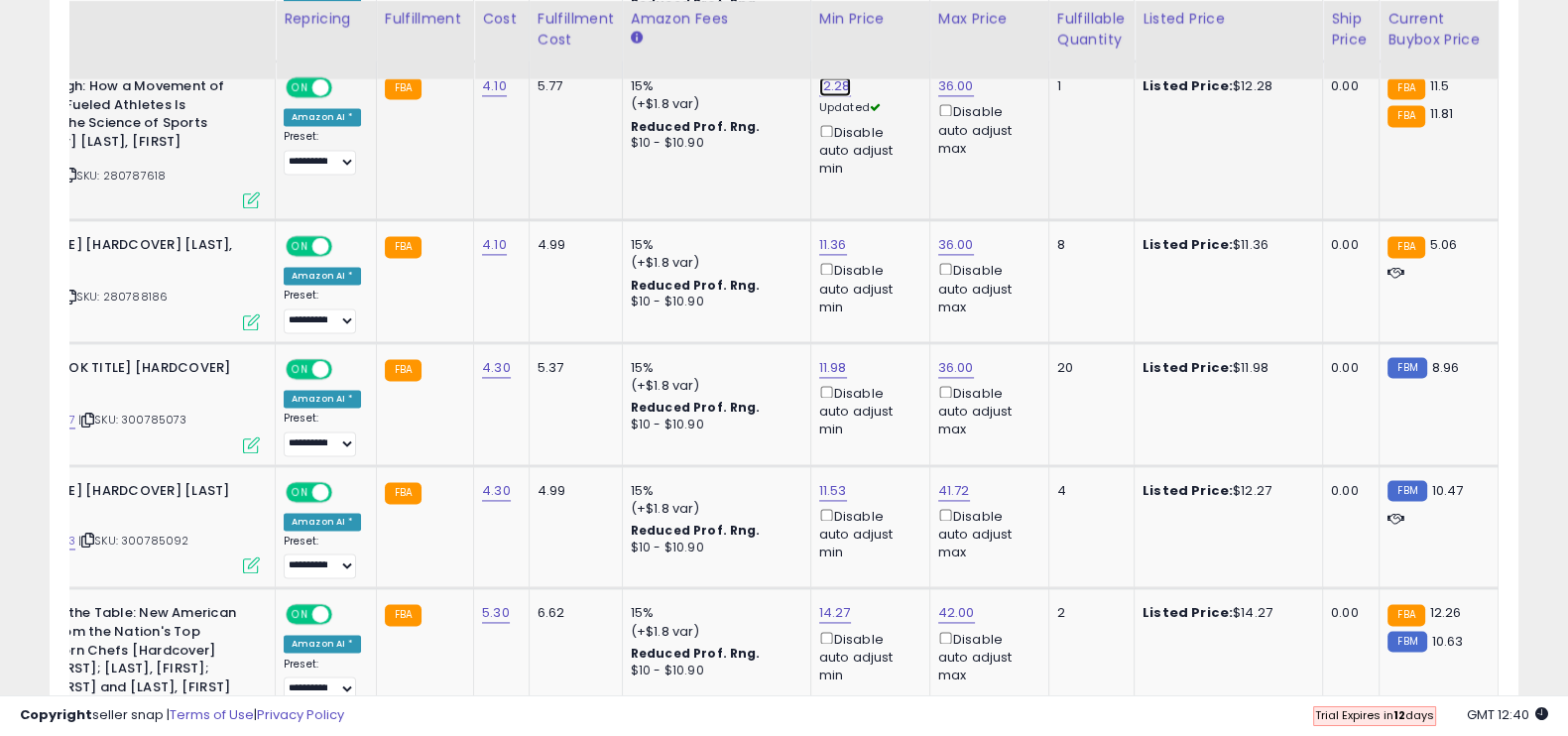 click on "12.28" at bounding box center (833, -2475) 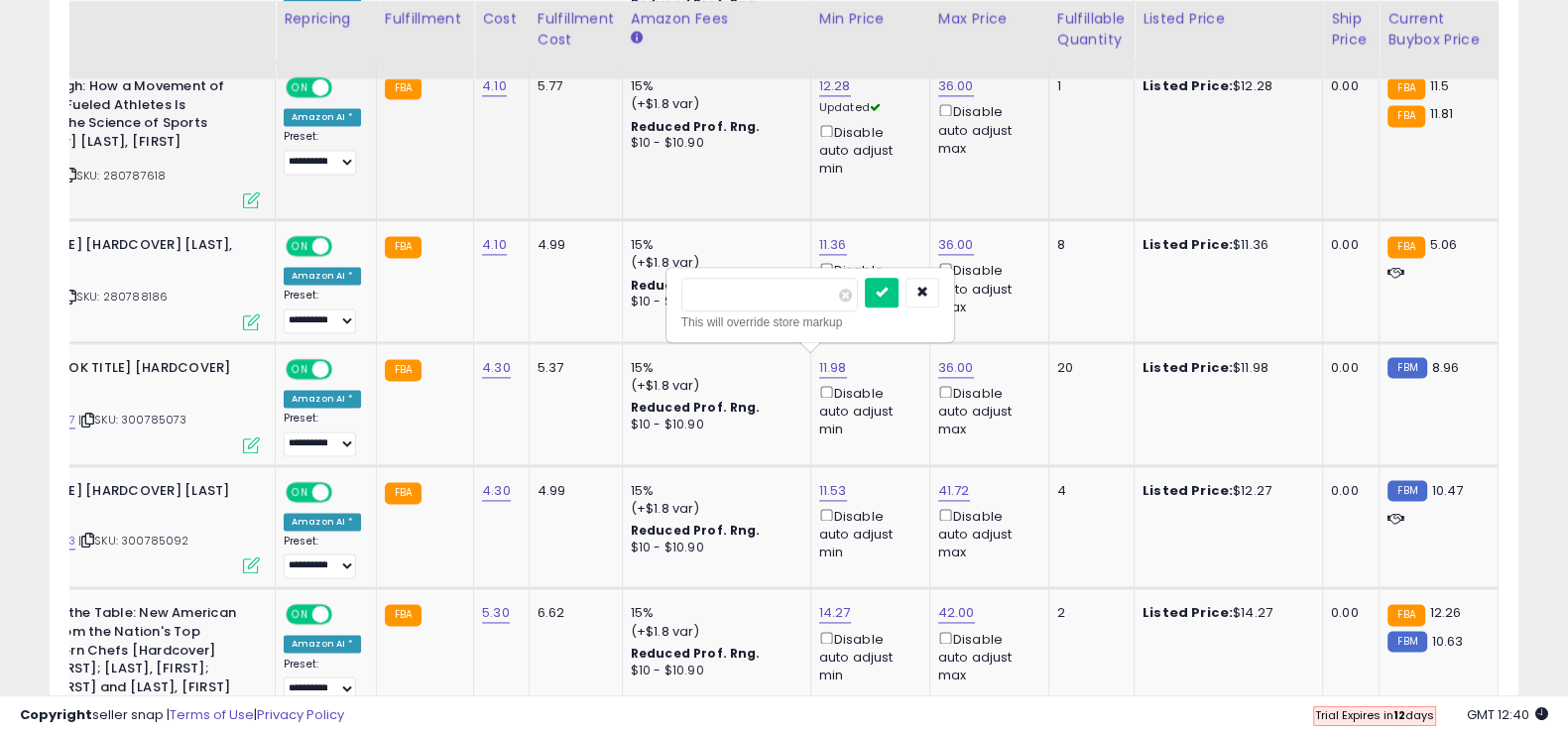 drag, startPoint x: 679, startPoint y: 286, endPoint x: 664, endPoint y: 292, distance: 16.155494 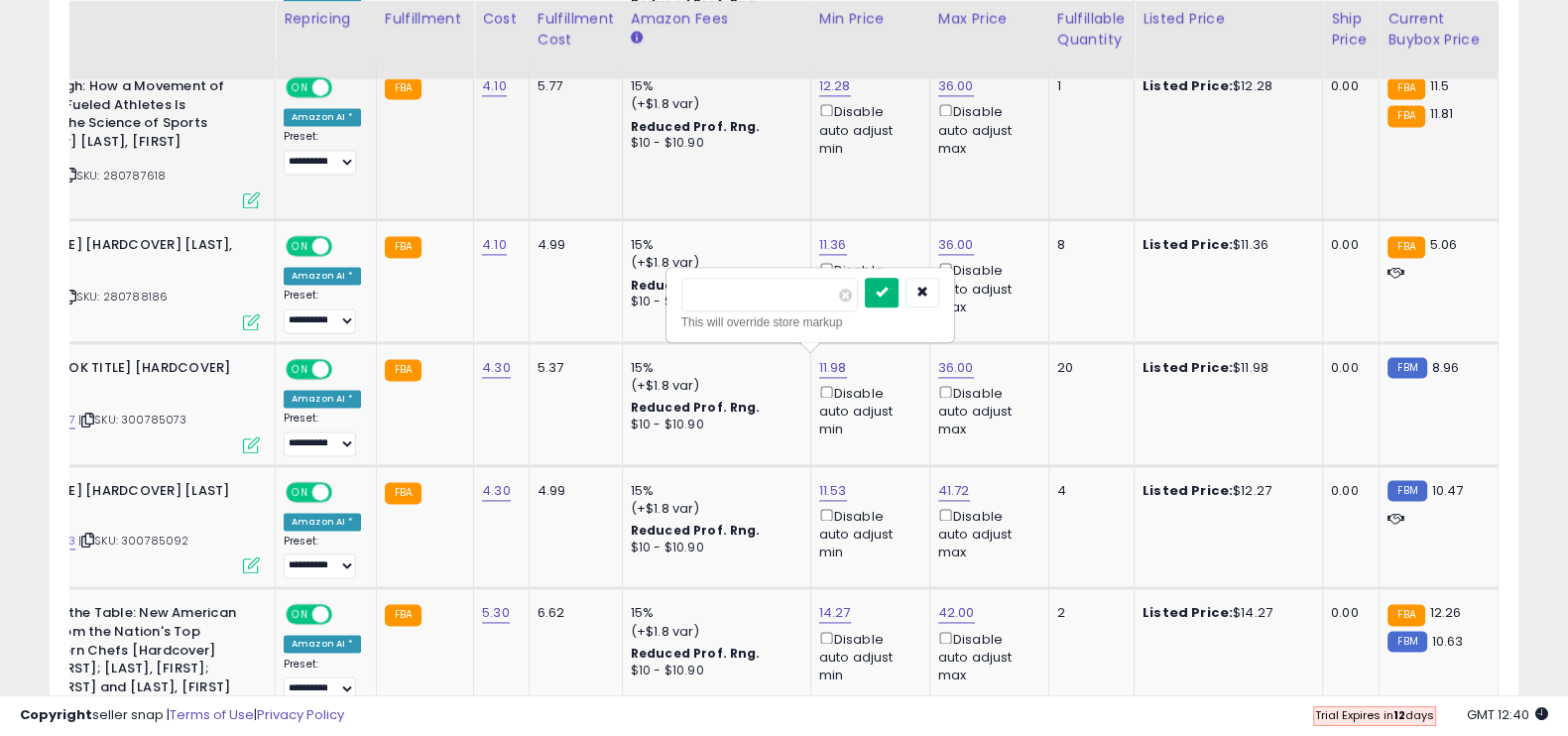 click at bounding box center (882, 293) 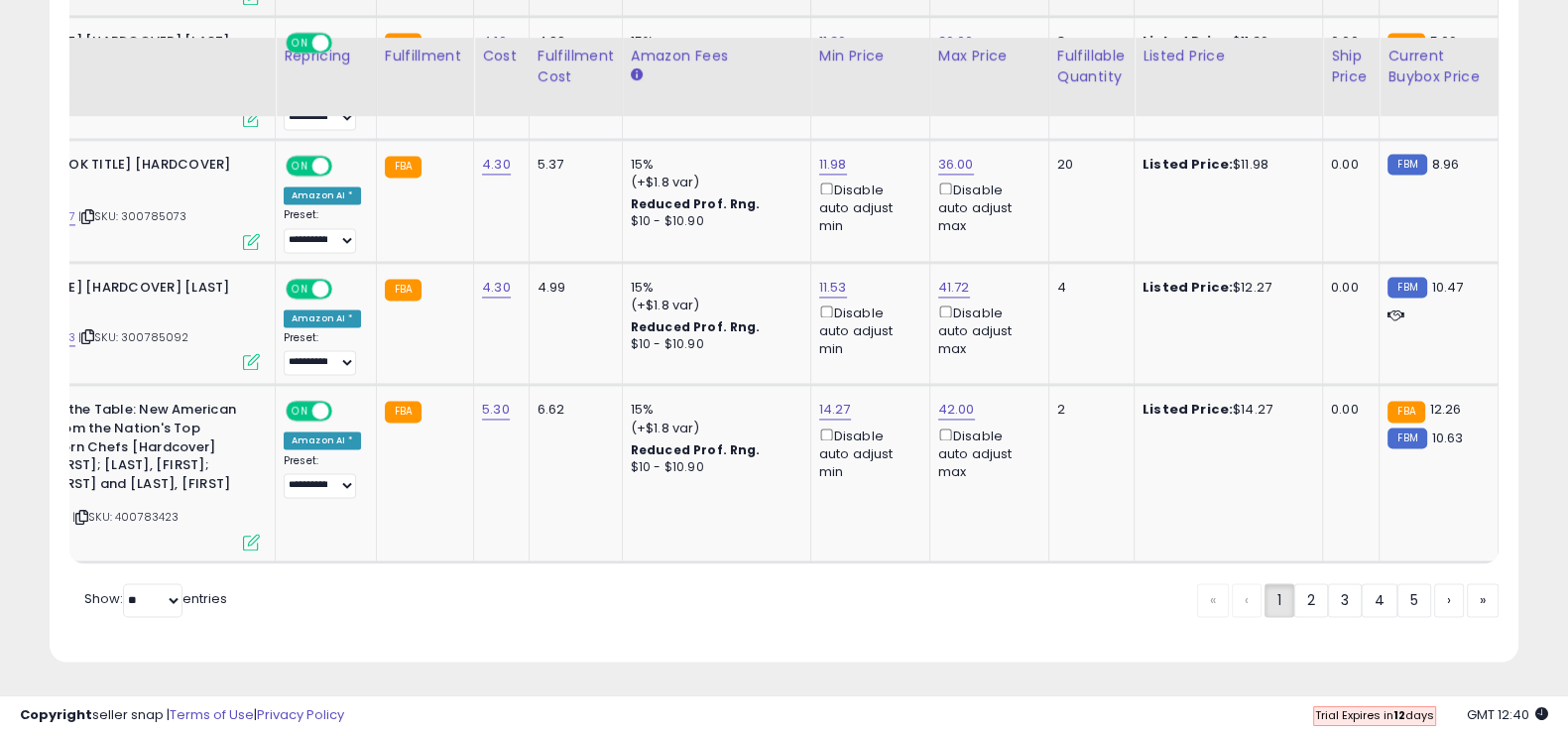scroll, scrollTop: 3785, scrollLeft: 0, axis: vertical 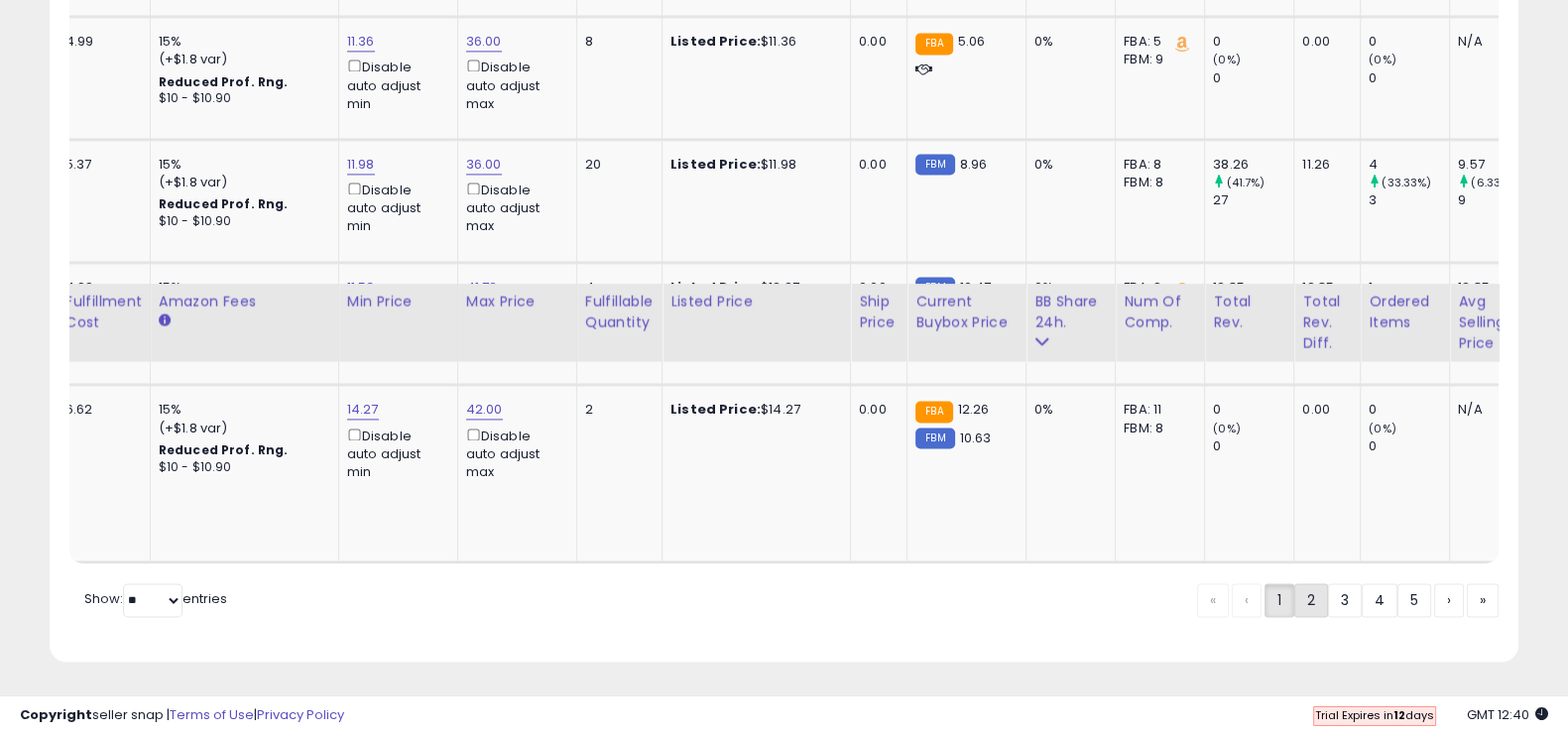 click on "2" 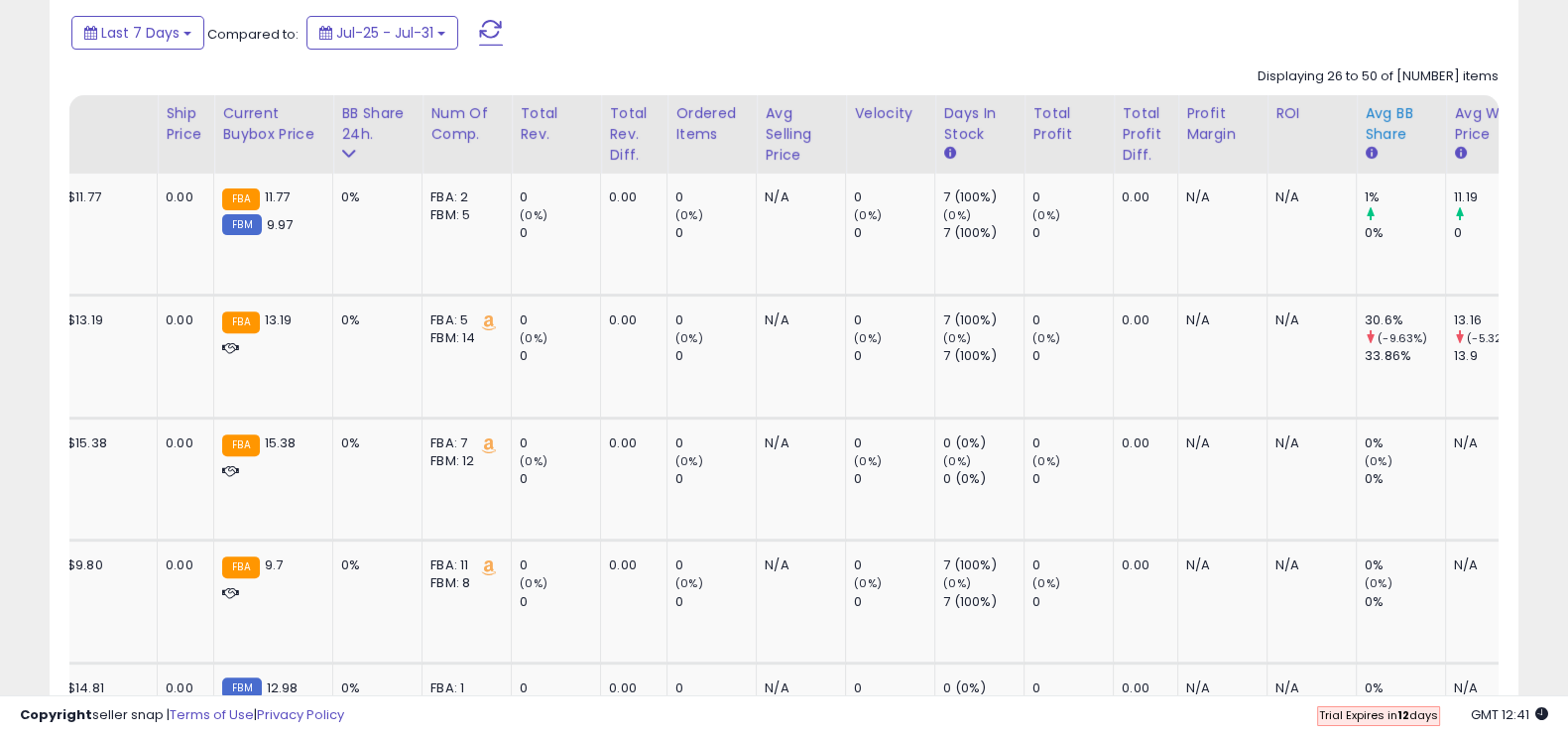 click on "Avg BB Share" at bounding box center [1400, 124] 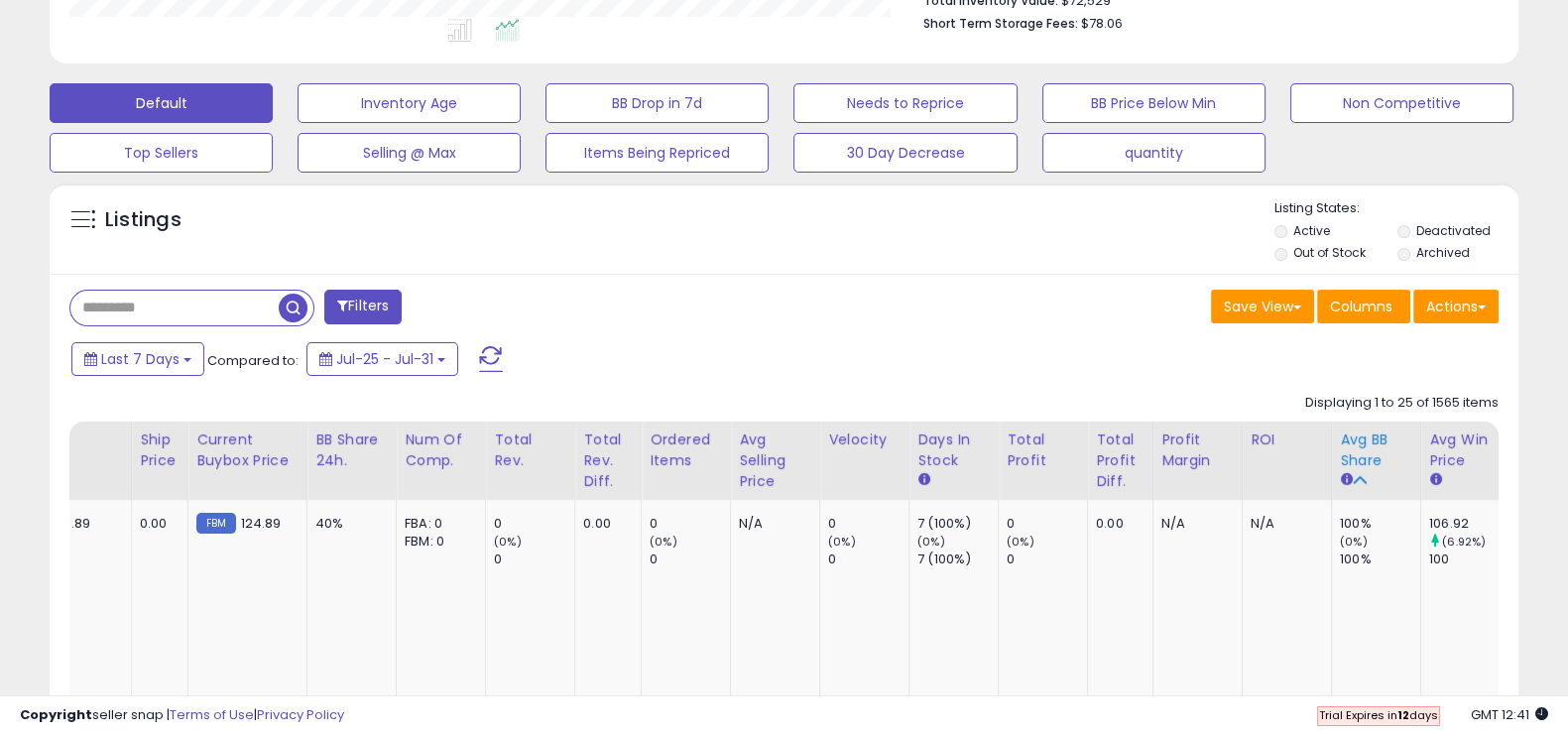 click on "Avg BB Share" at bounding box center (1376, 450) 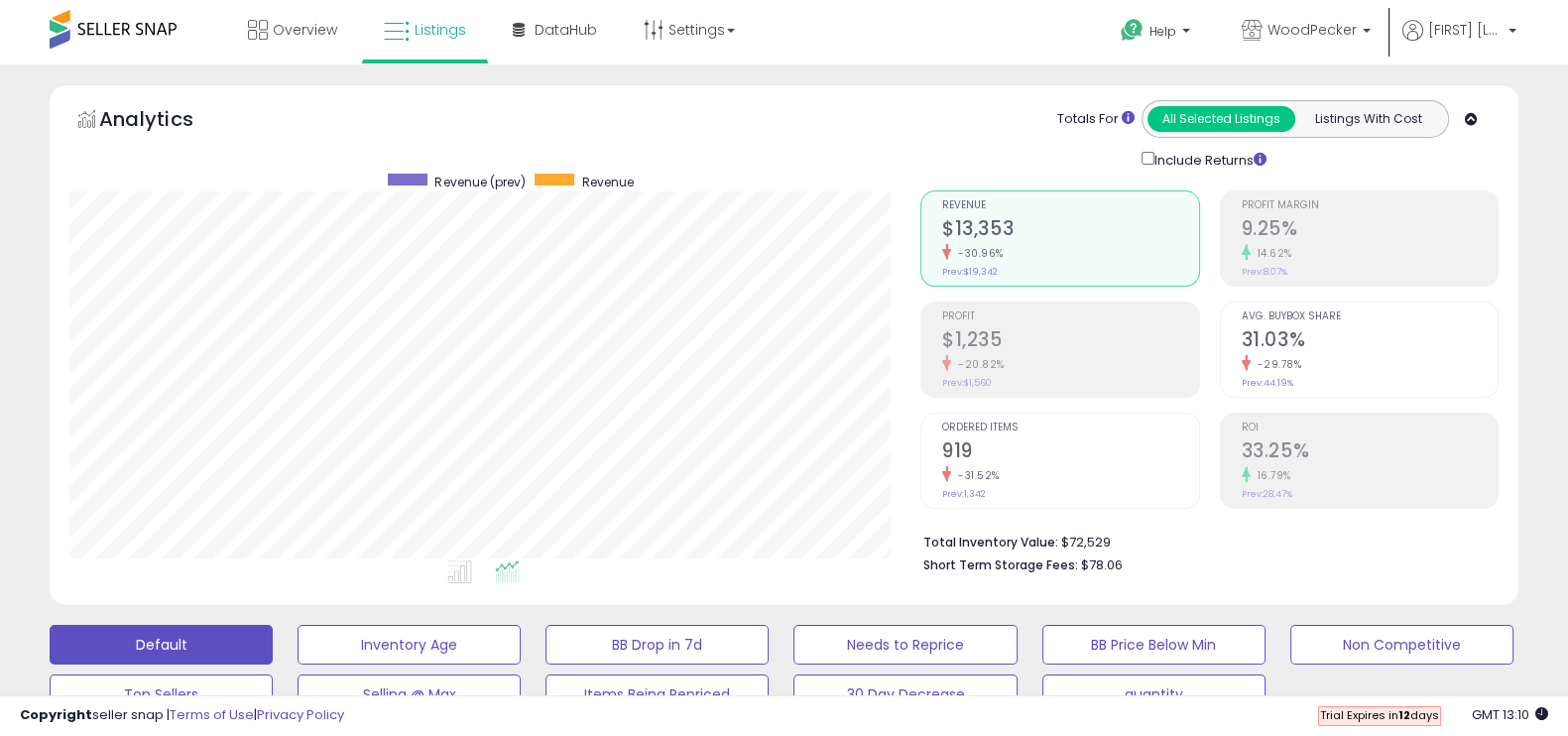 scroll, scrollTop: 513, scrollLeft: 0, axis: vertical 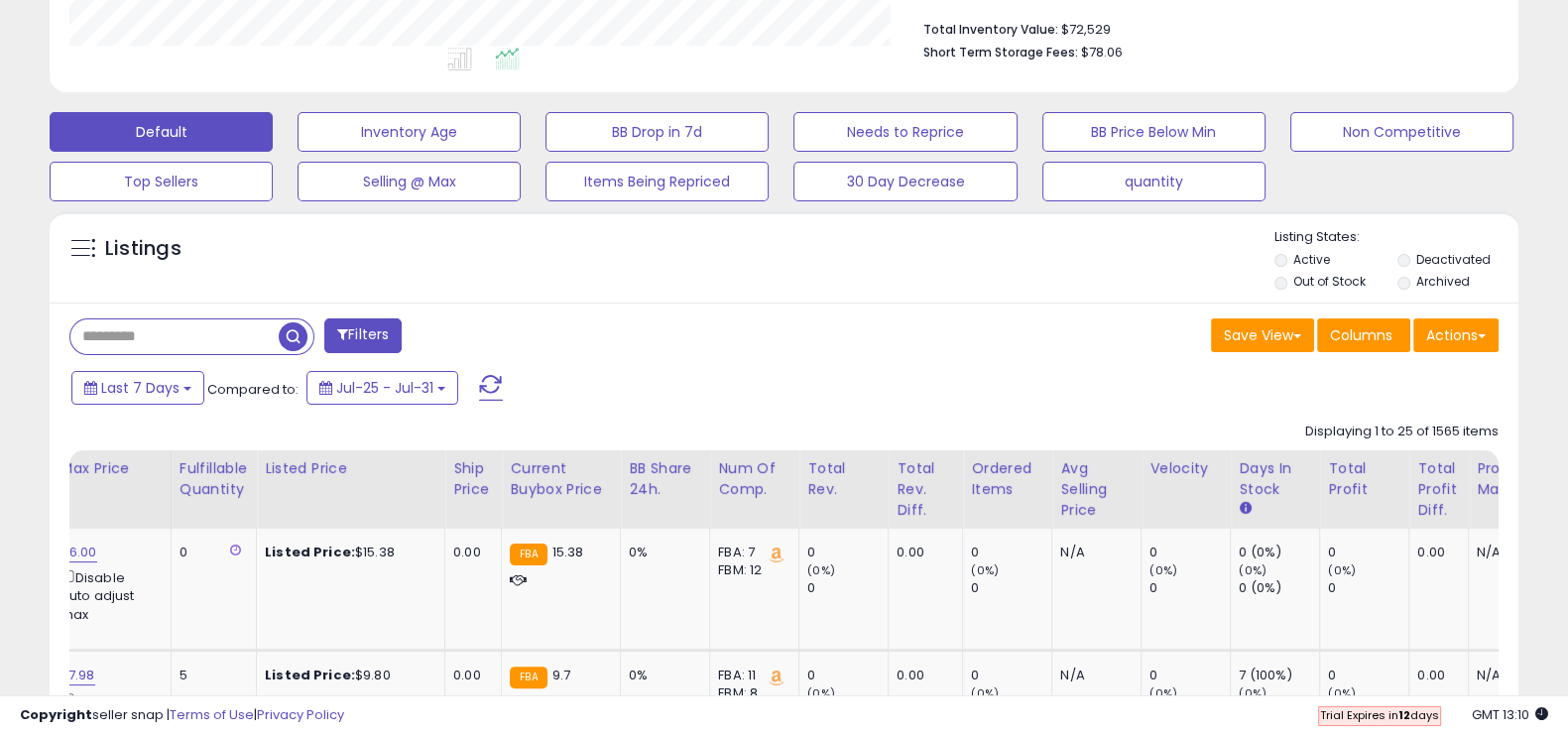 click at bounding box center [175, 336] 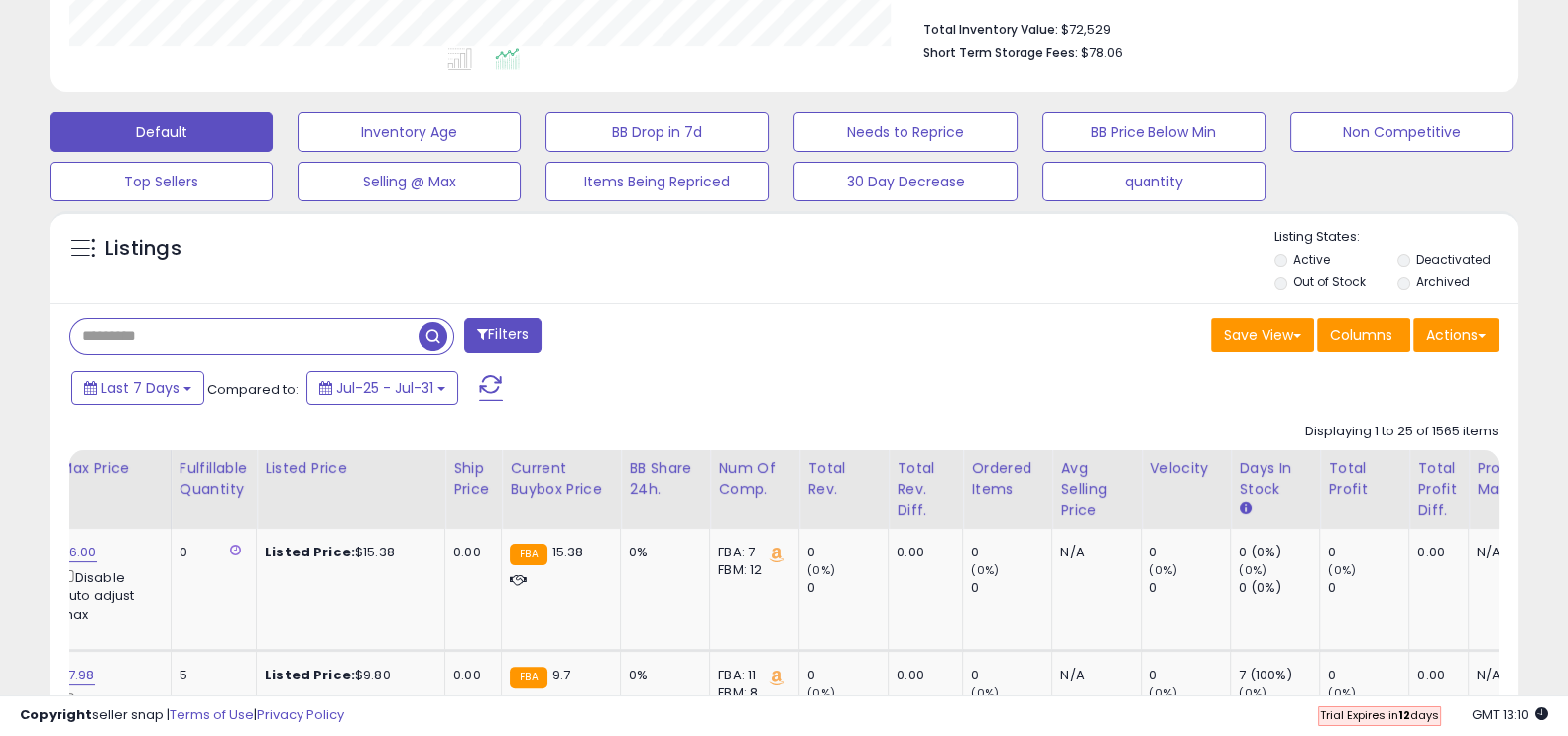 paste on "*********" 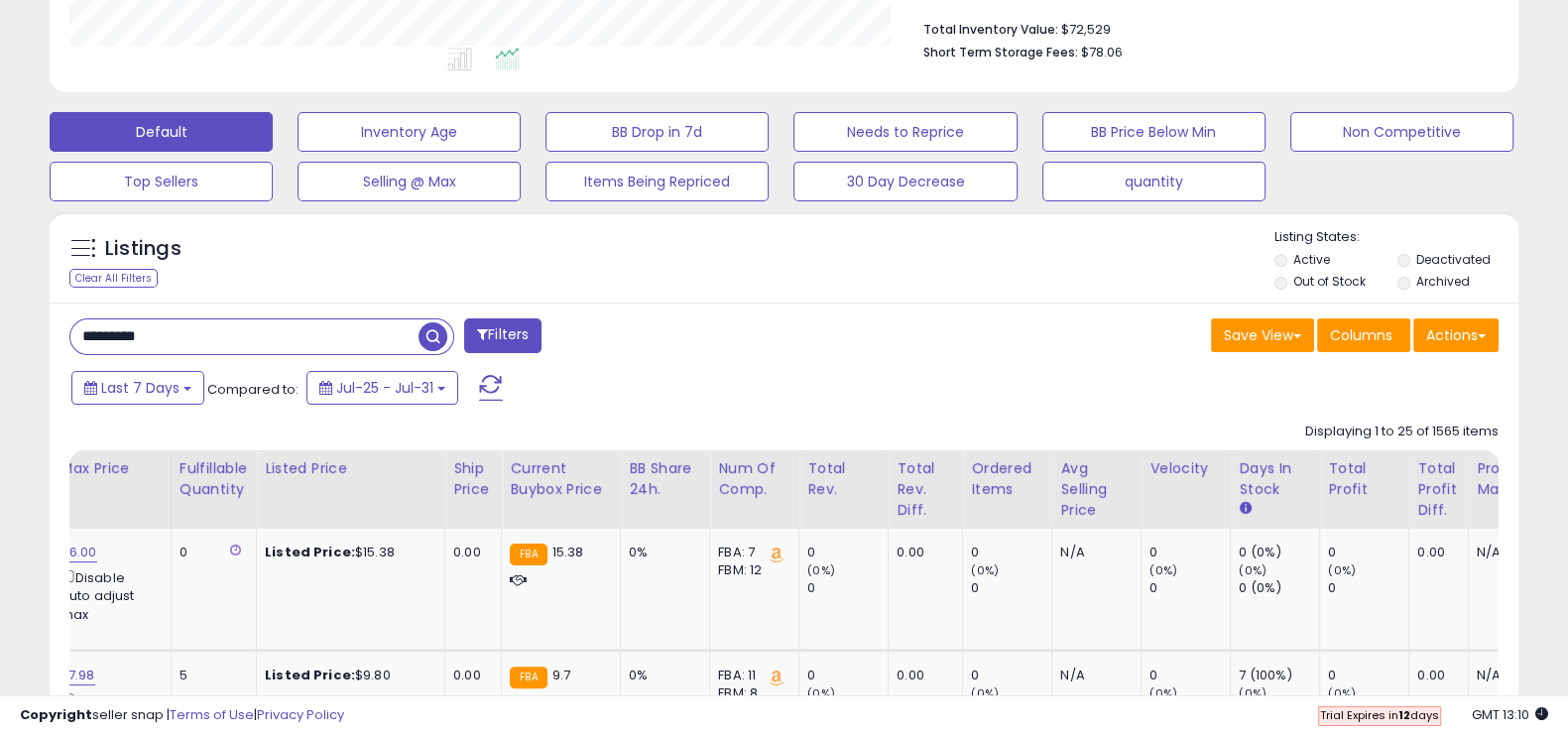 type on "*********" 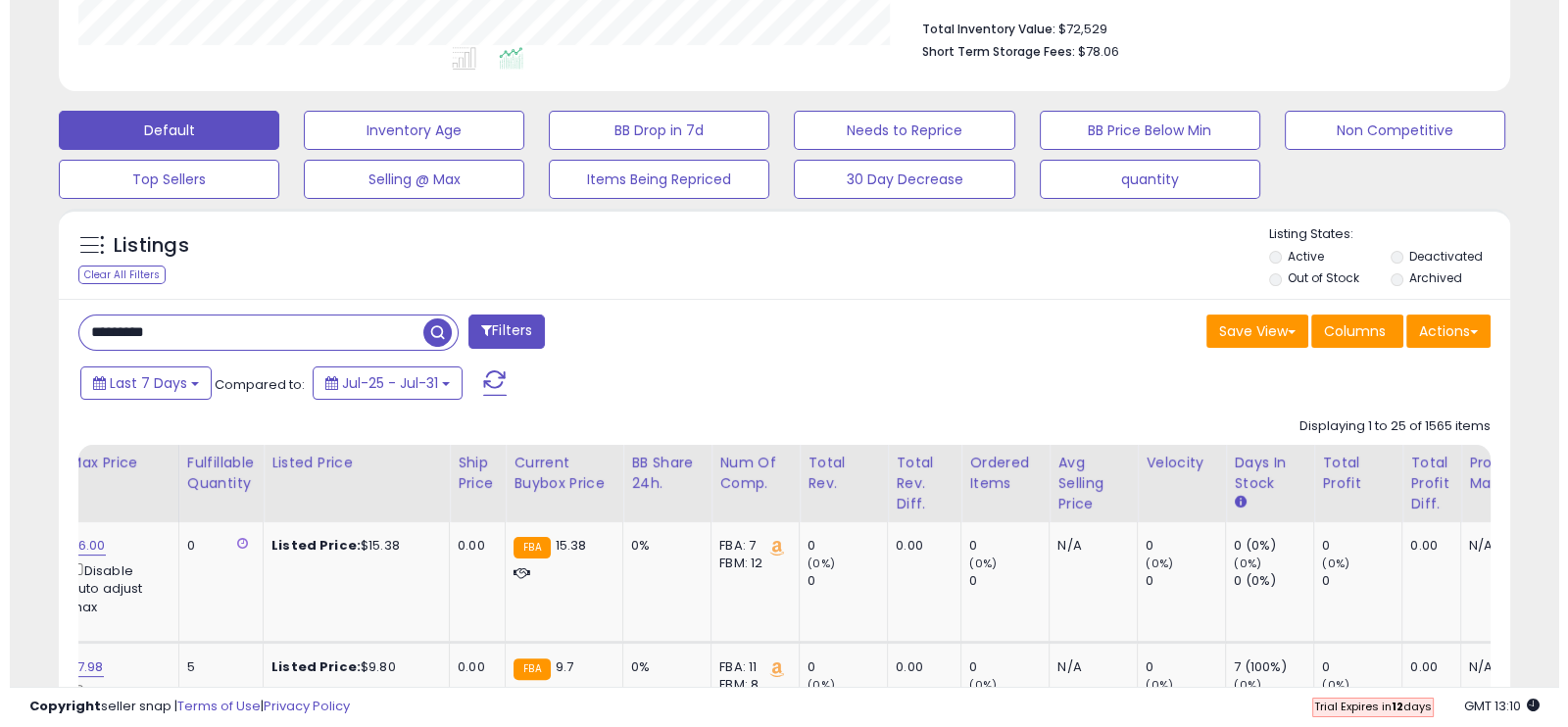 scroll, scrollTop: 491, scrollLeft: 0, axis: vertical 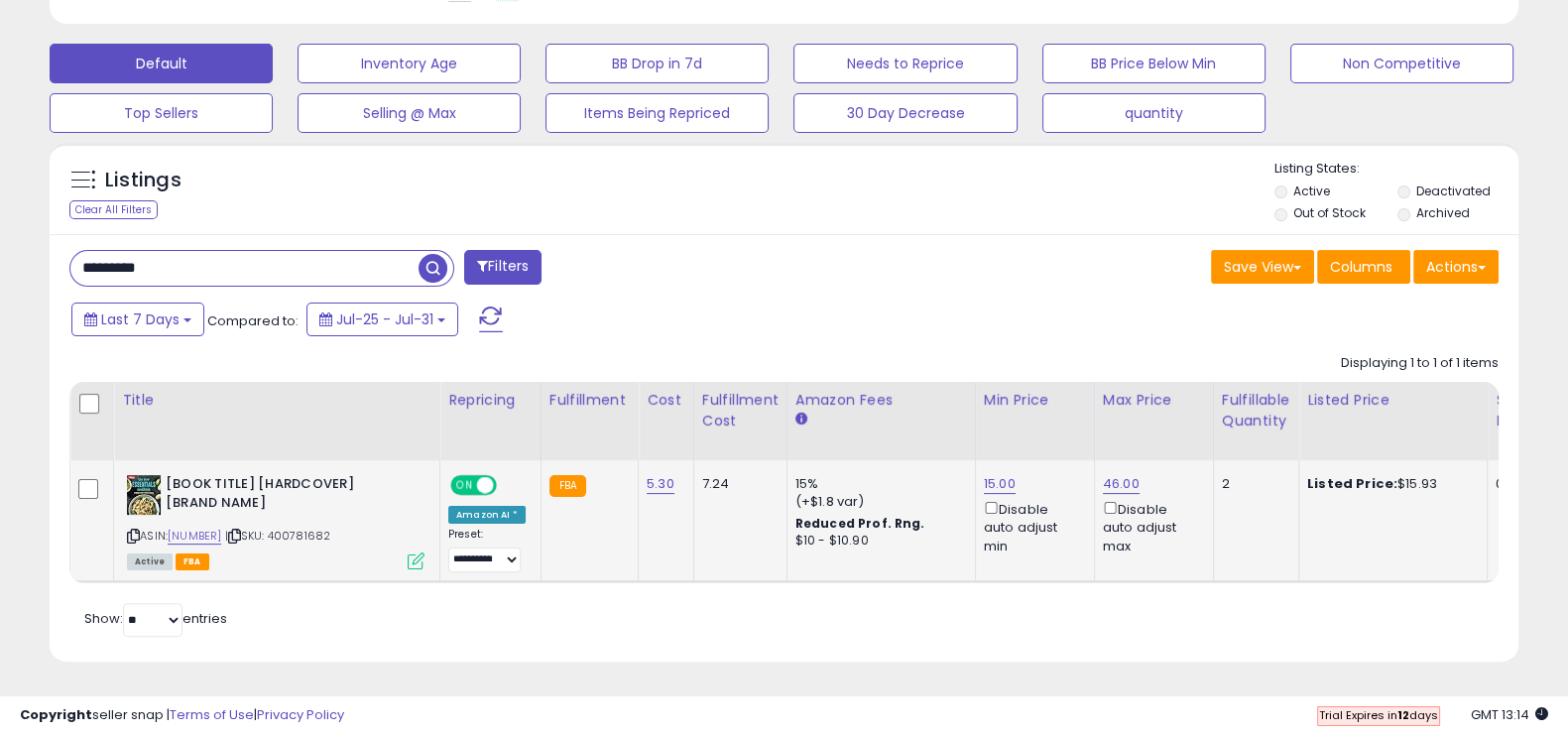 drag, startPoint x: 349, startPoint y: 521, endPoint x: 288, endPoint y: 522, distance: 61.008196 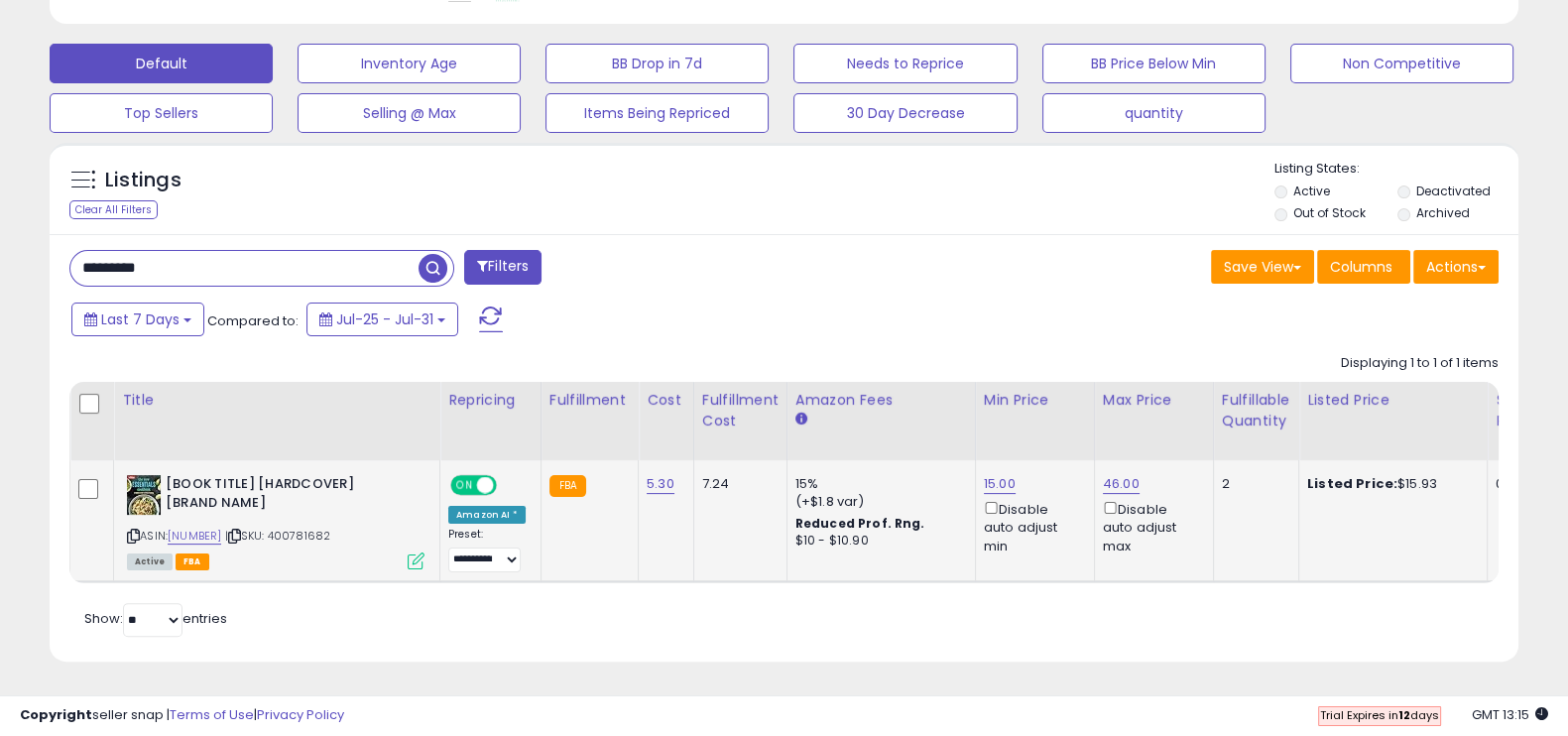 click on "7.24" 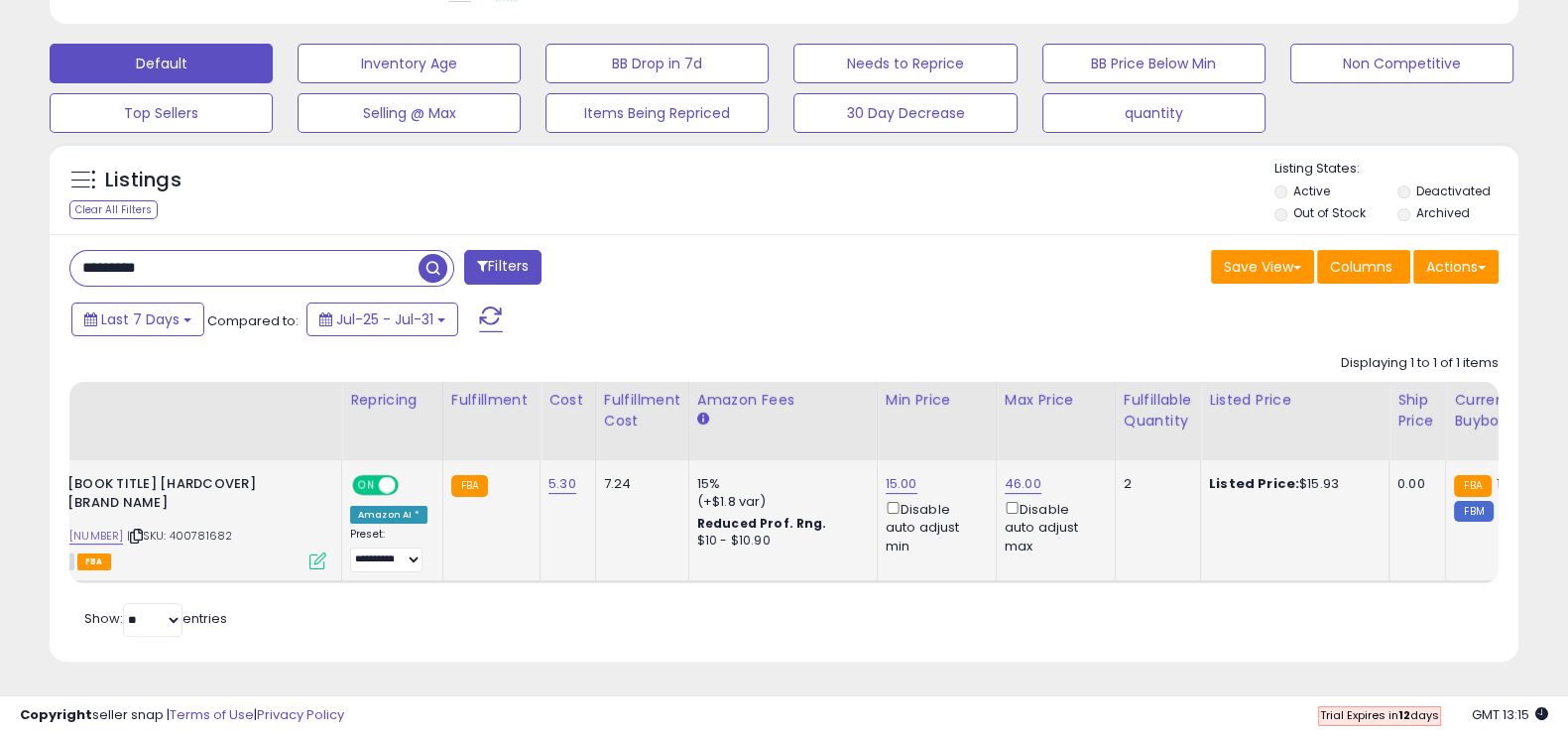 scroll, scrollTop: 0, scrollLeft: 98, axis: horizontal 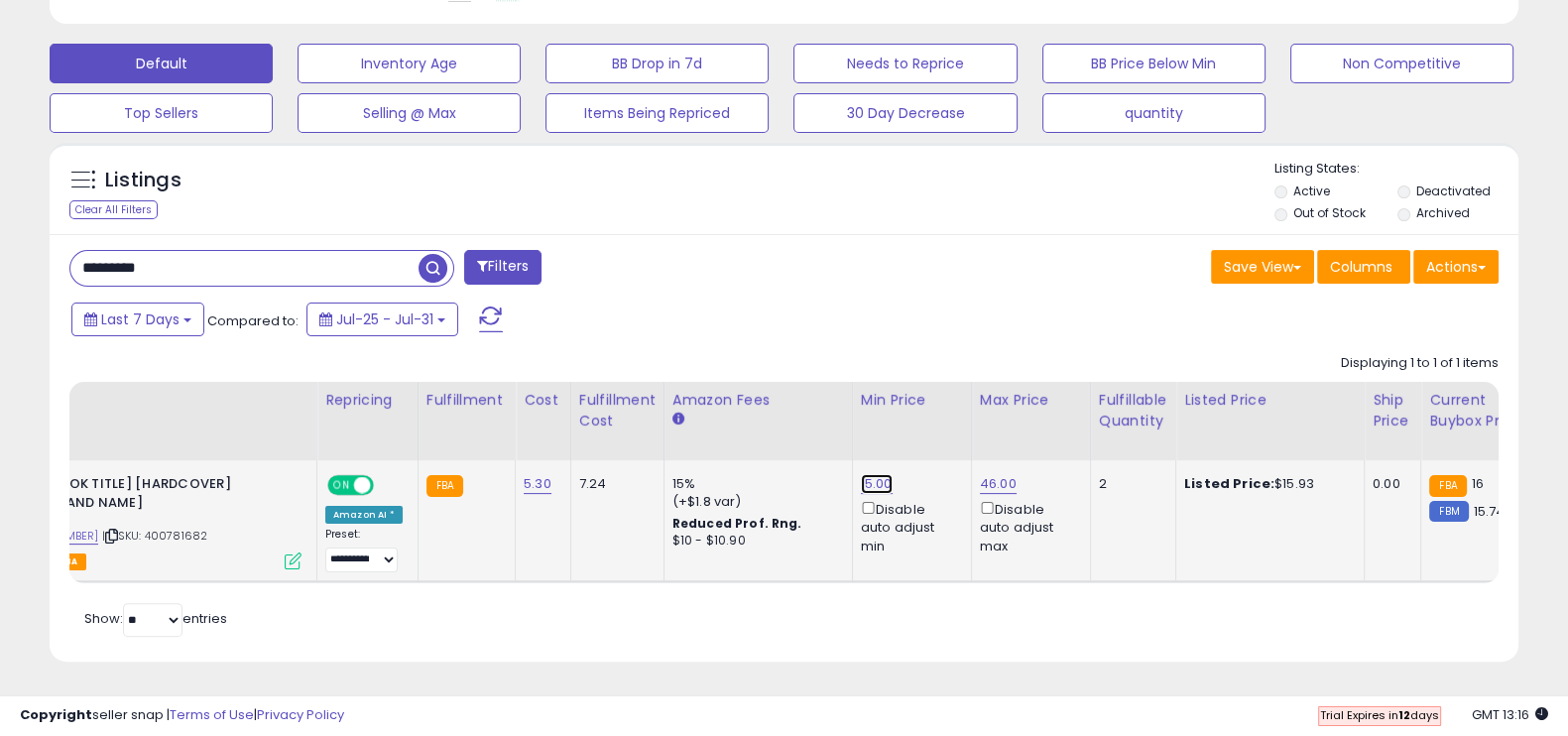 click on "15.00" at bounding box center (877, 484) 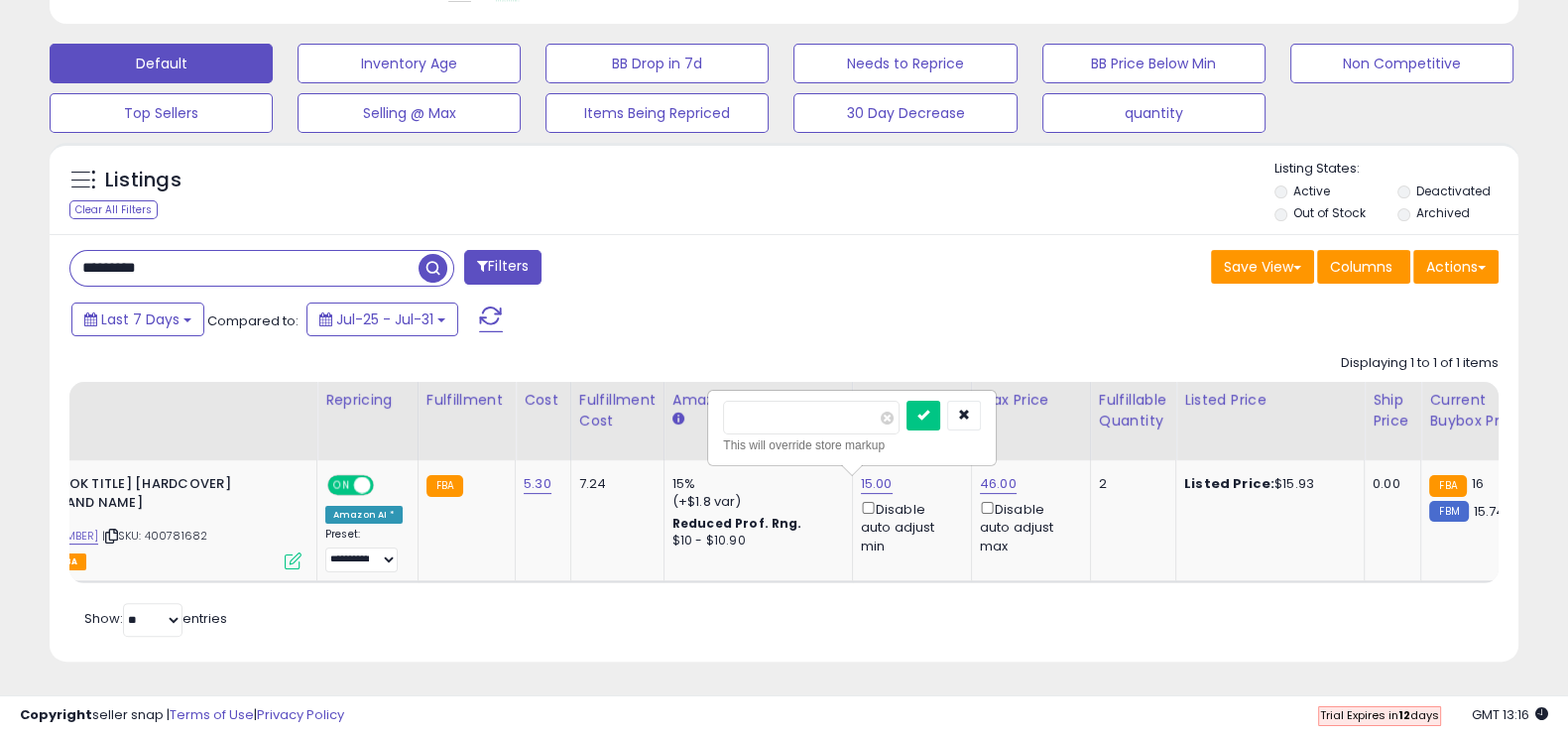 drag, startPoint x: 800, startPoint y: 380, endPoint x: 698, endPoint y: 354, distance: 105.26158 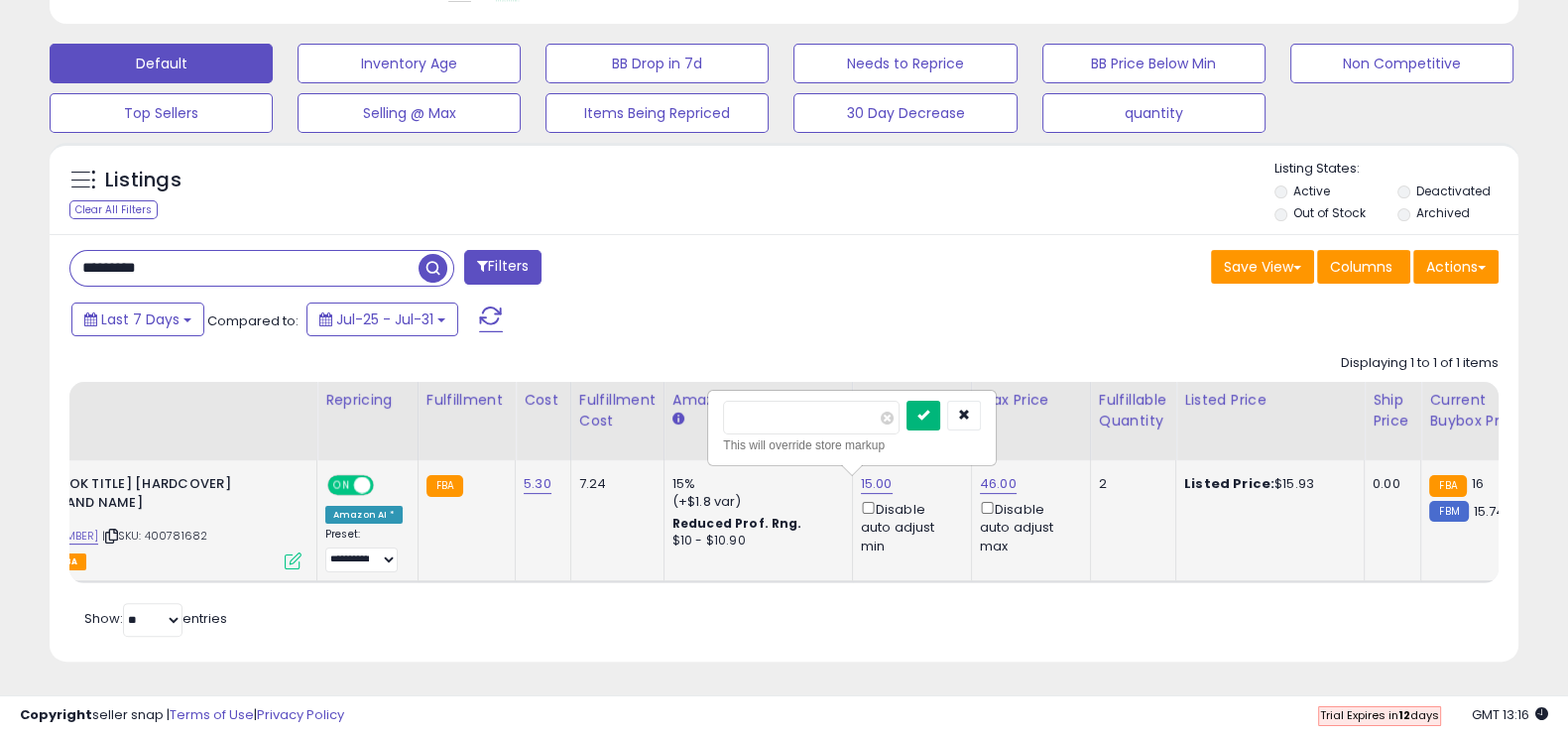 type on "**" 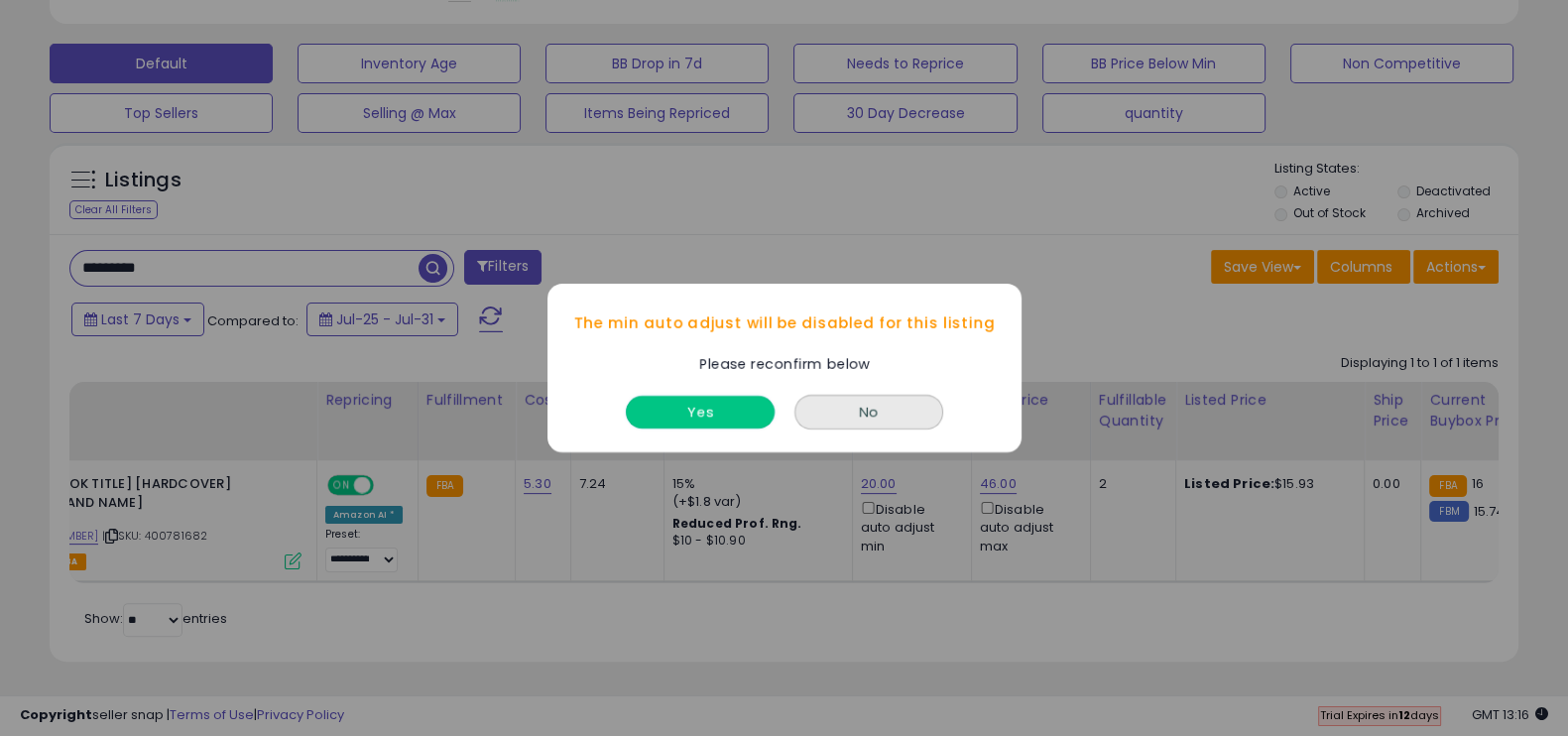 click on "Yes" at bounding box center [700, 412] 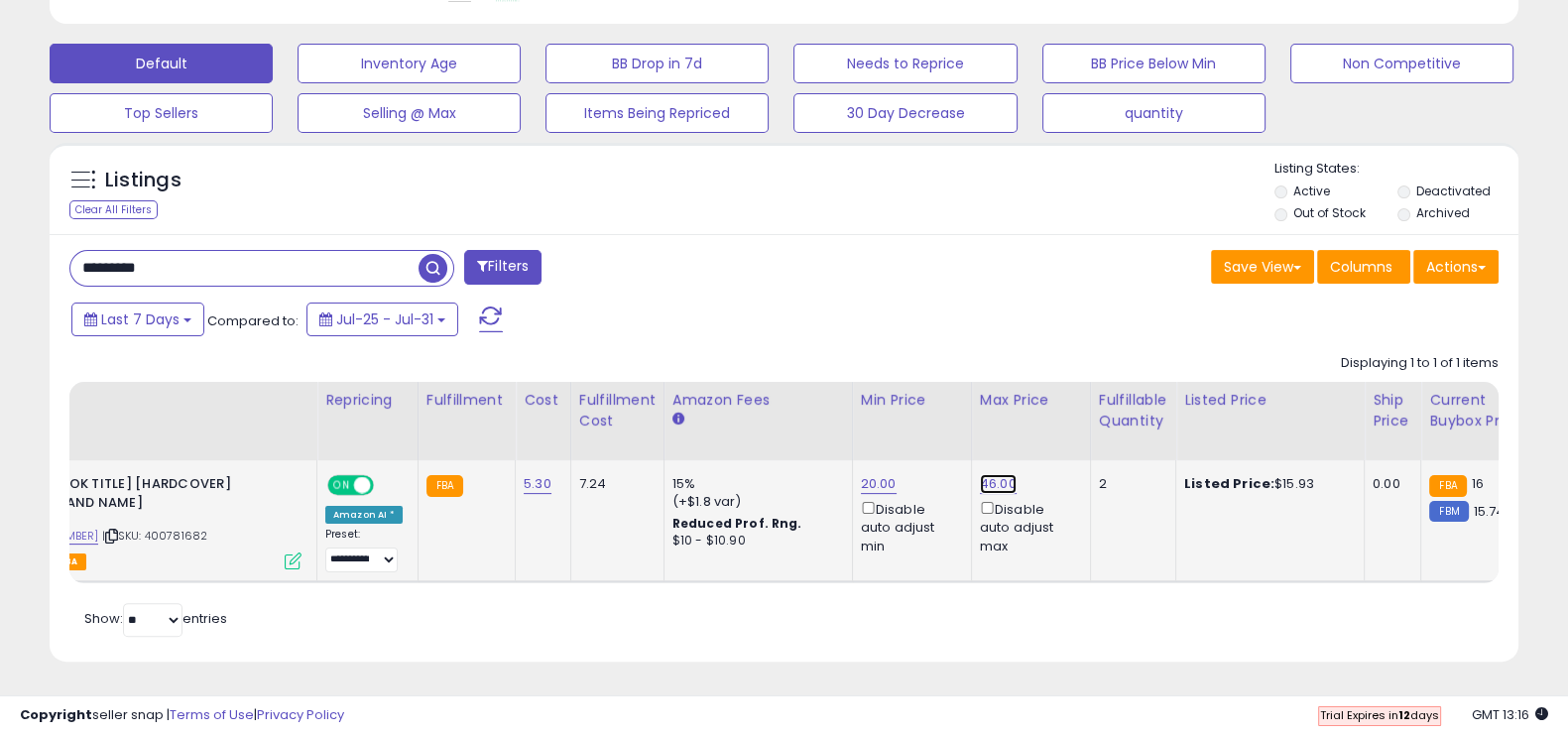 click on "46.00" at bounding box center [998, 484] 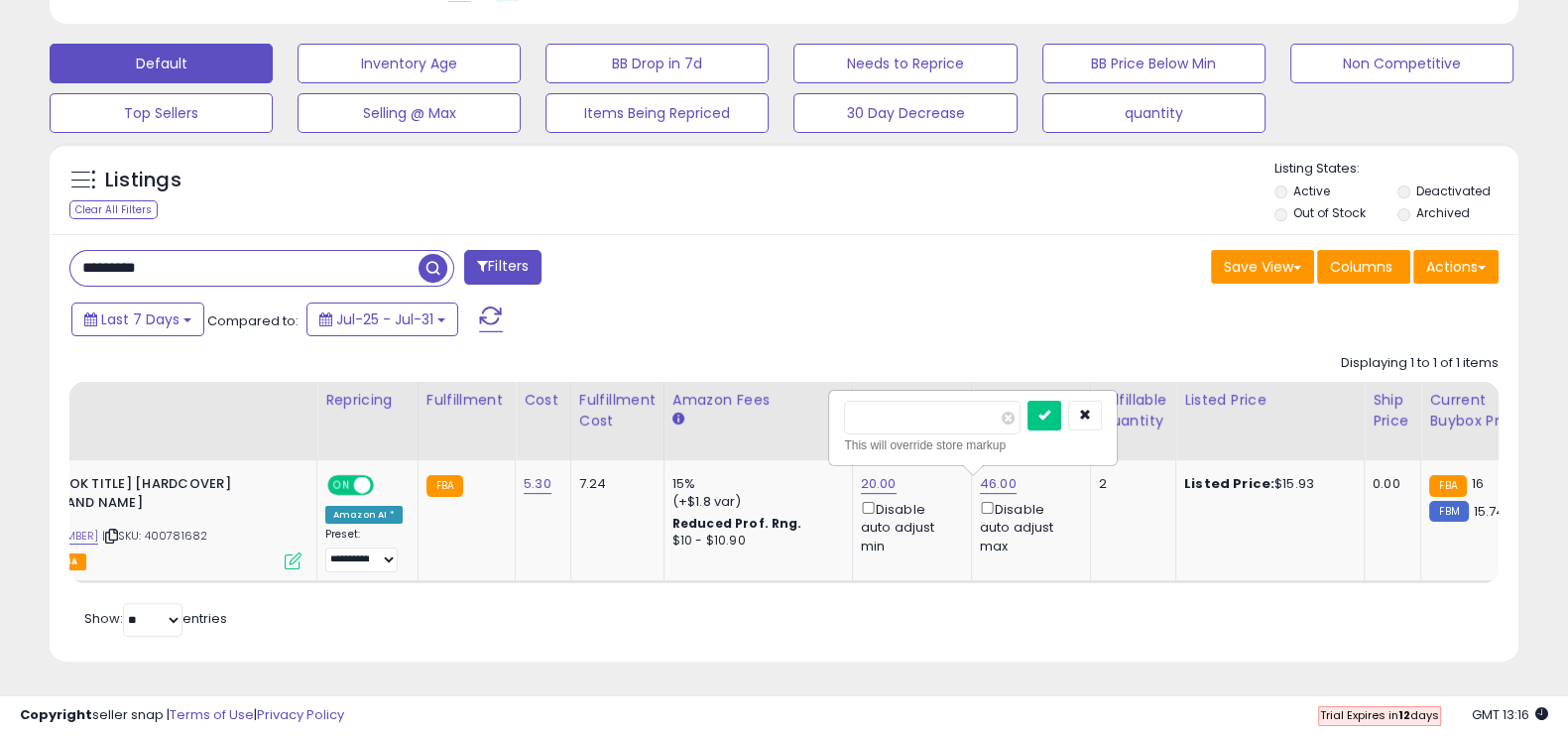 drag, startPoint x: 912, startPoint y: 378, endPoint x: 803, endPoint y: 384, distance: 109.16501 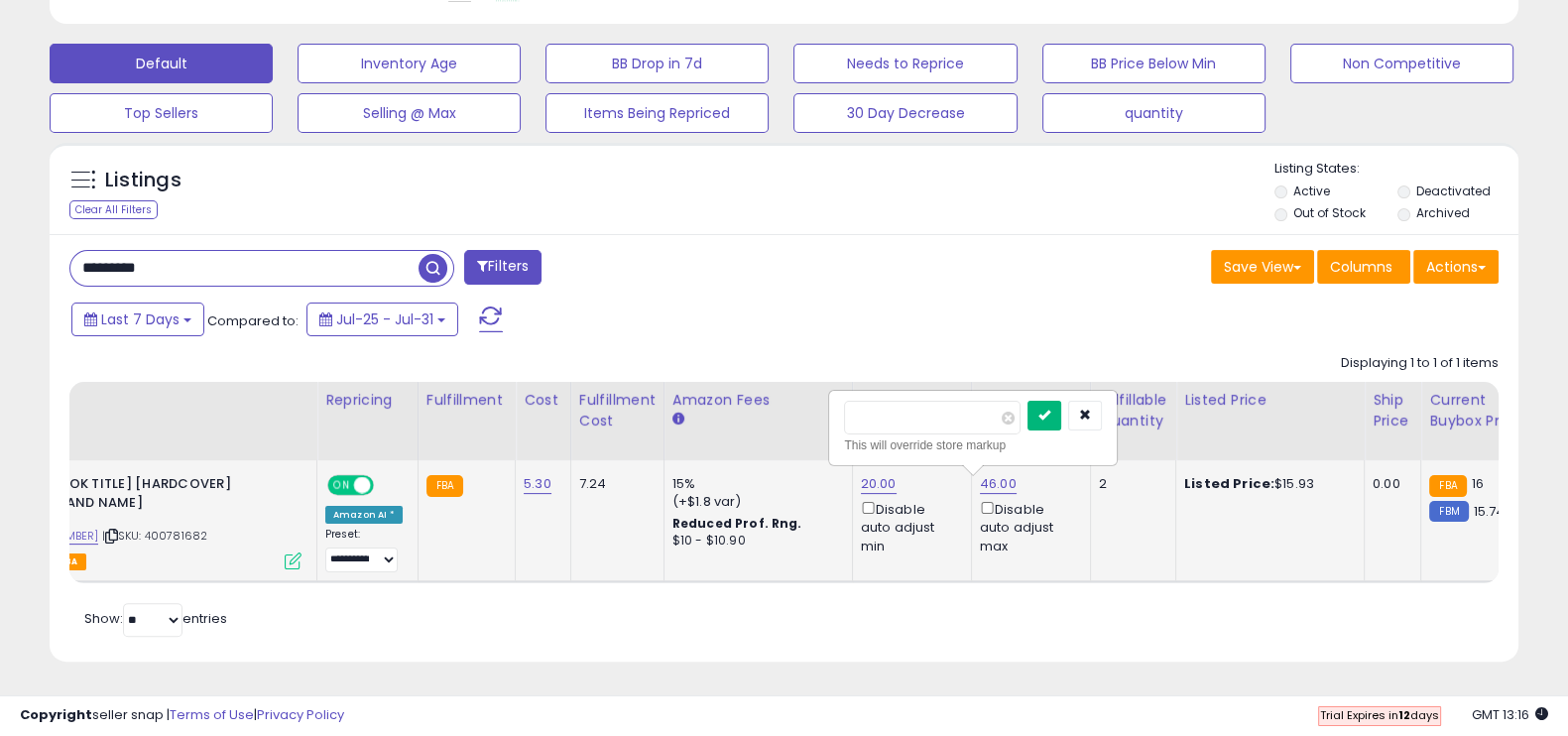 type on "**" 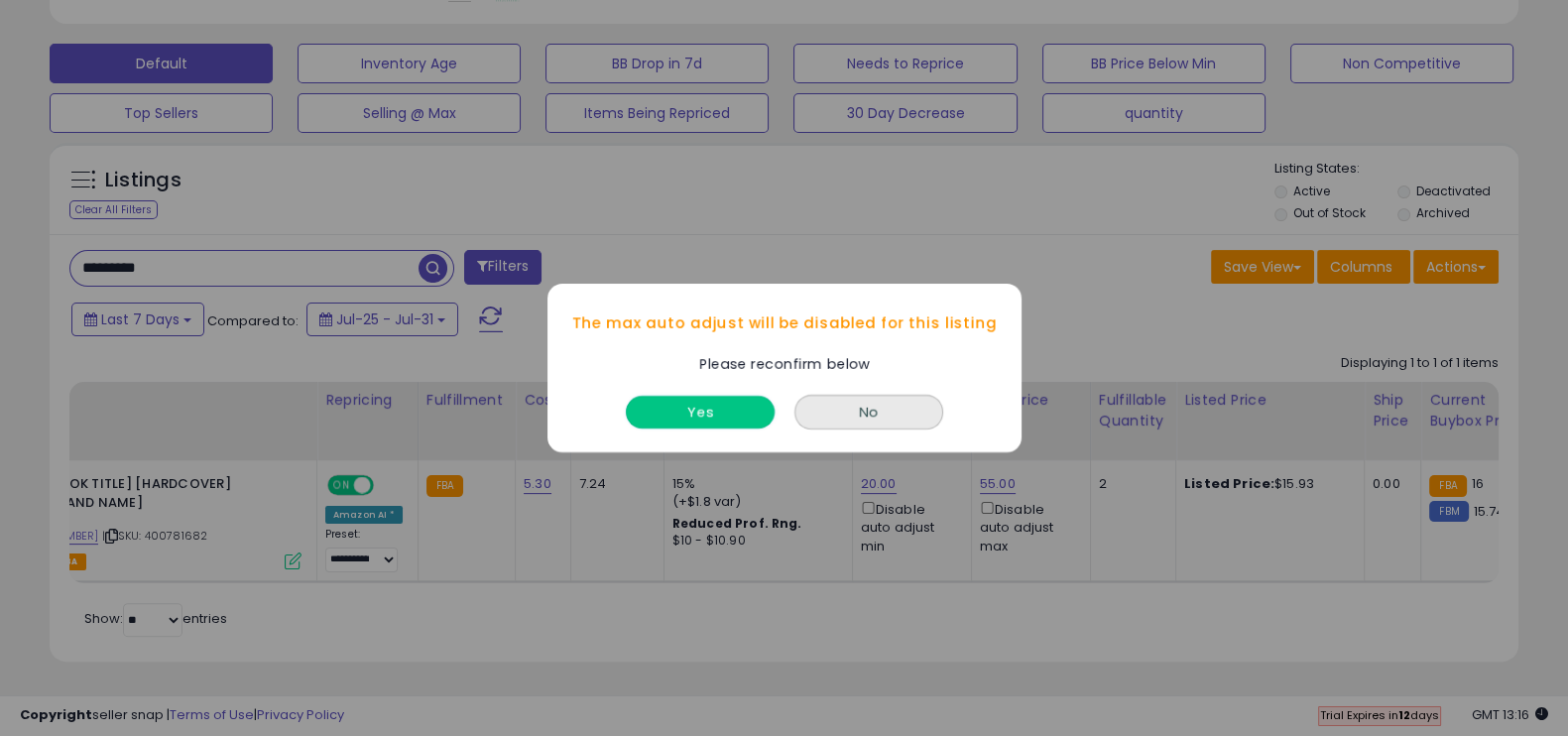 click on "Yes" at bounding box center [700, 412] 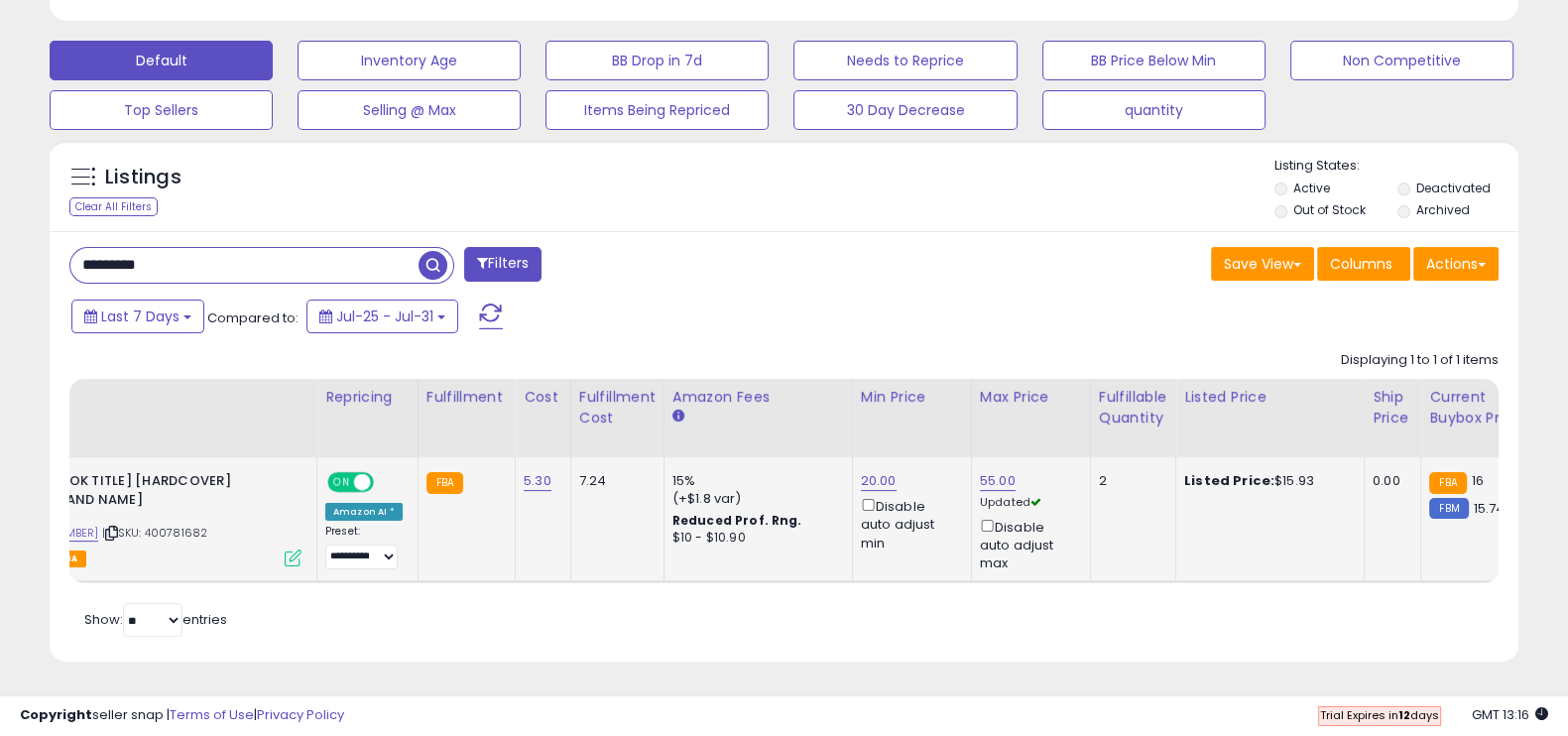 scroll, scrollTop: 0, scrollLeft: 237, axis: horizontal 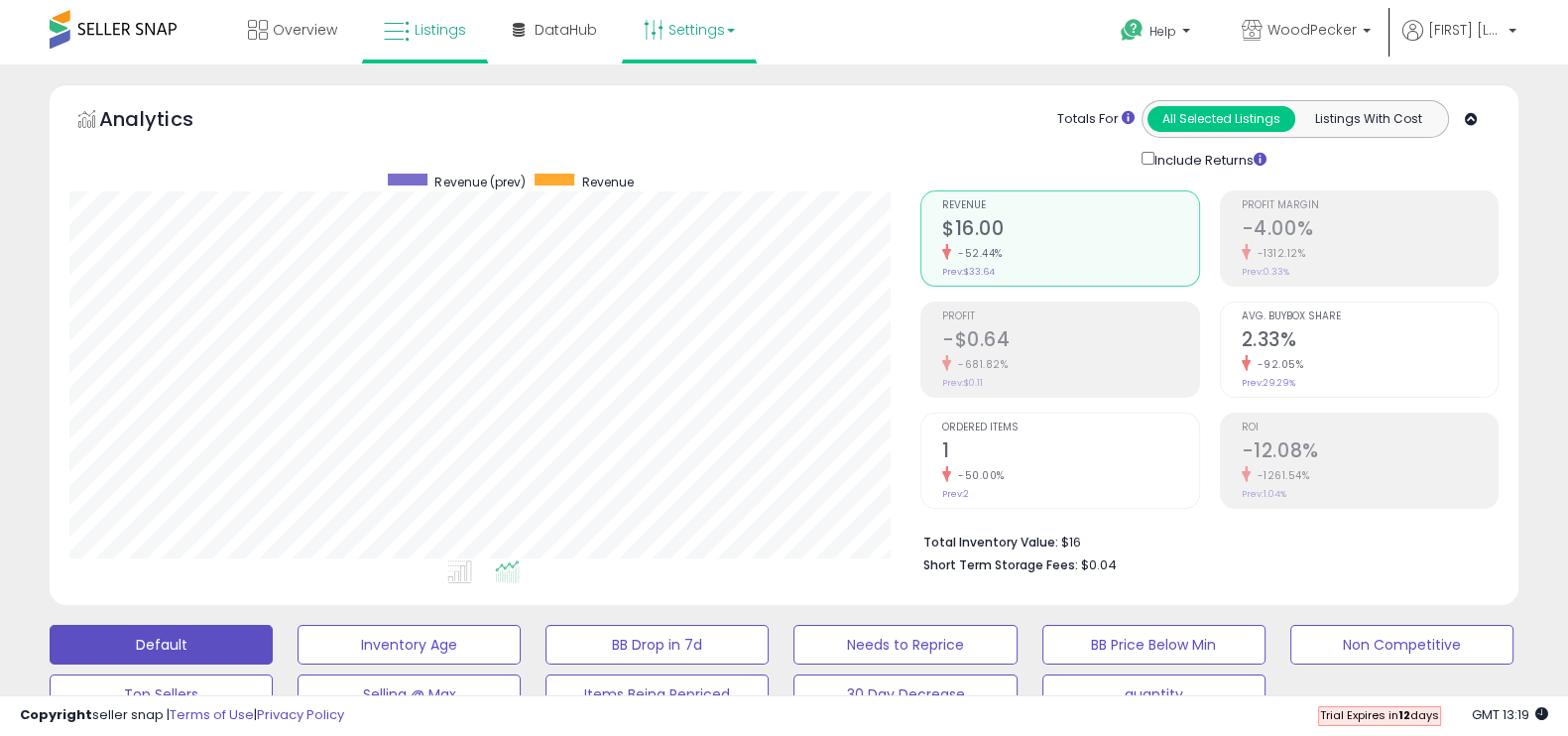 click on "Settings" at bounding box center (689, 30) 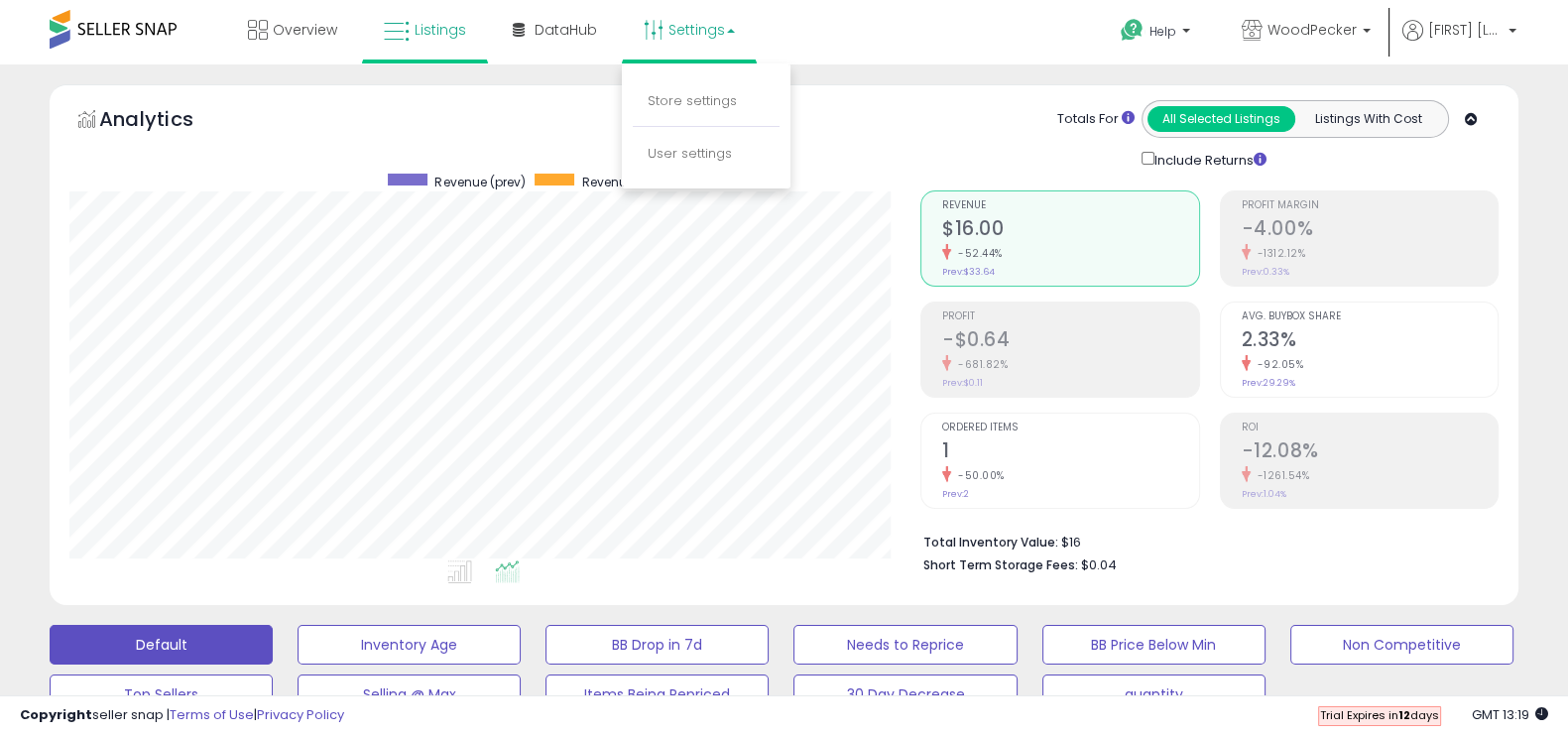 click on "Overview
Listings" at bounding box center [503, 42] 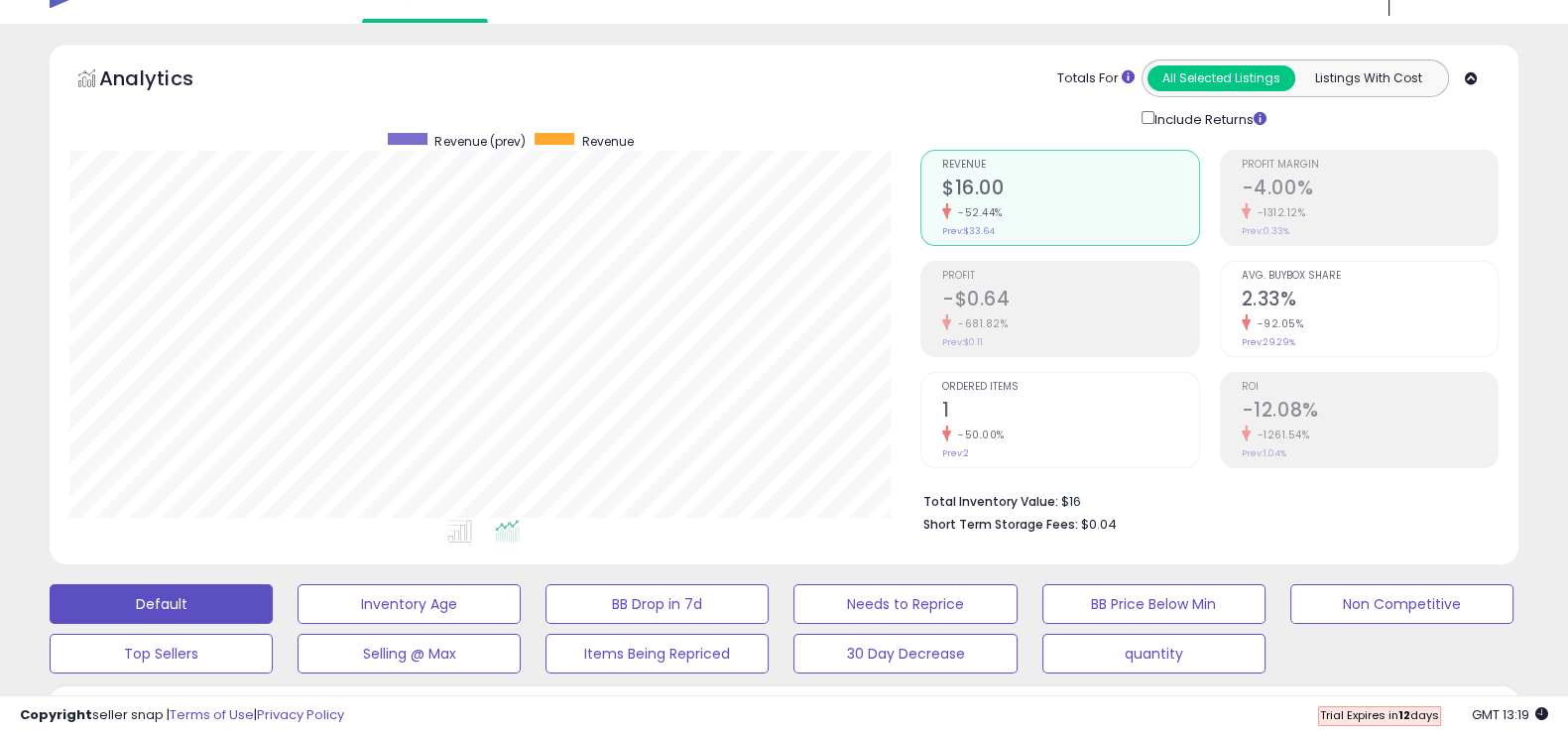 scroll, scrollTop: 0, scrollLeft: 0, axis: both 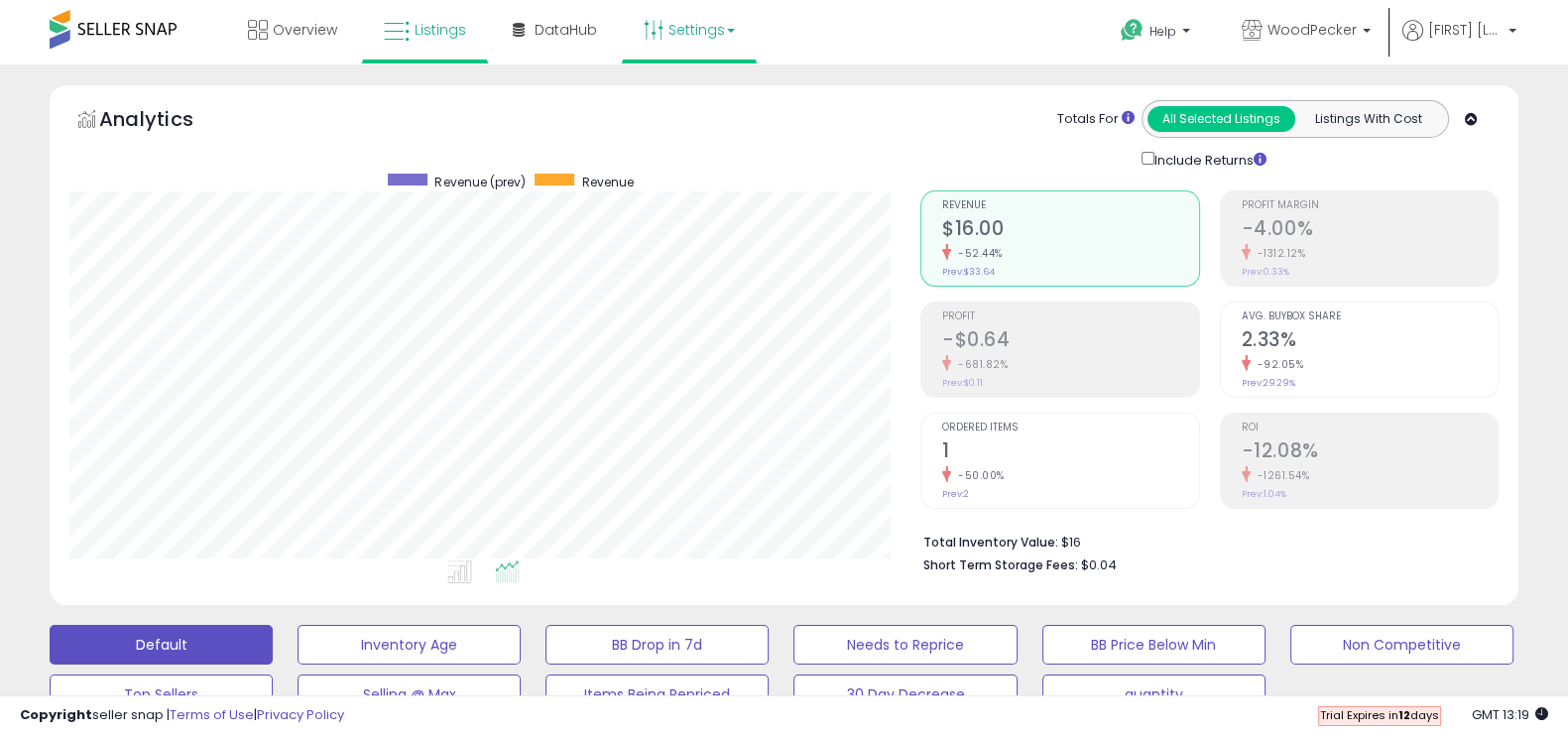 click on "Settings" at bounding box center (689, 30) 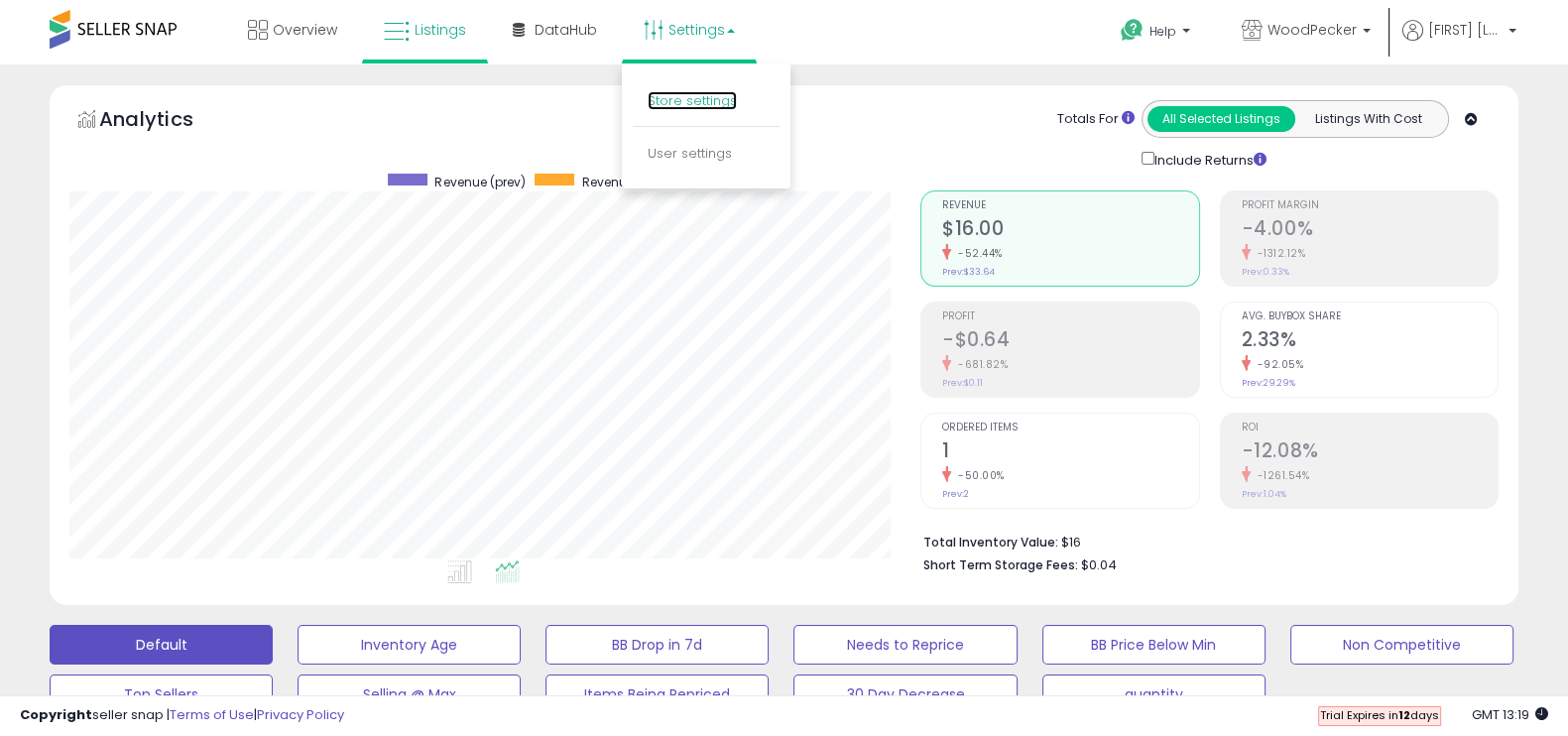 click on "Store
settings" at bounding box center [692, 100] 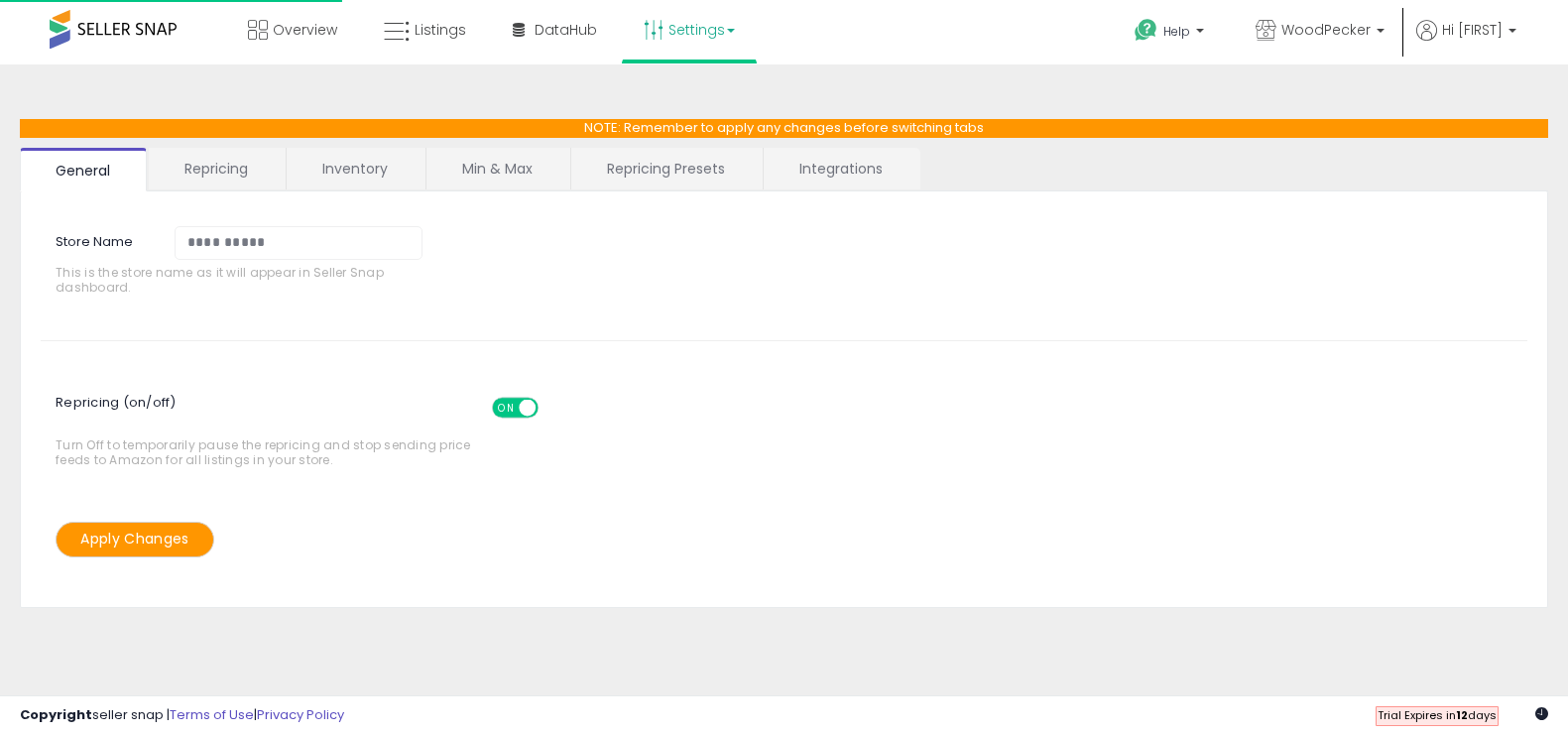 scroll, scrollTop: 0, scrollLeft: 0, axis: both 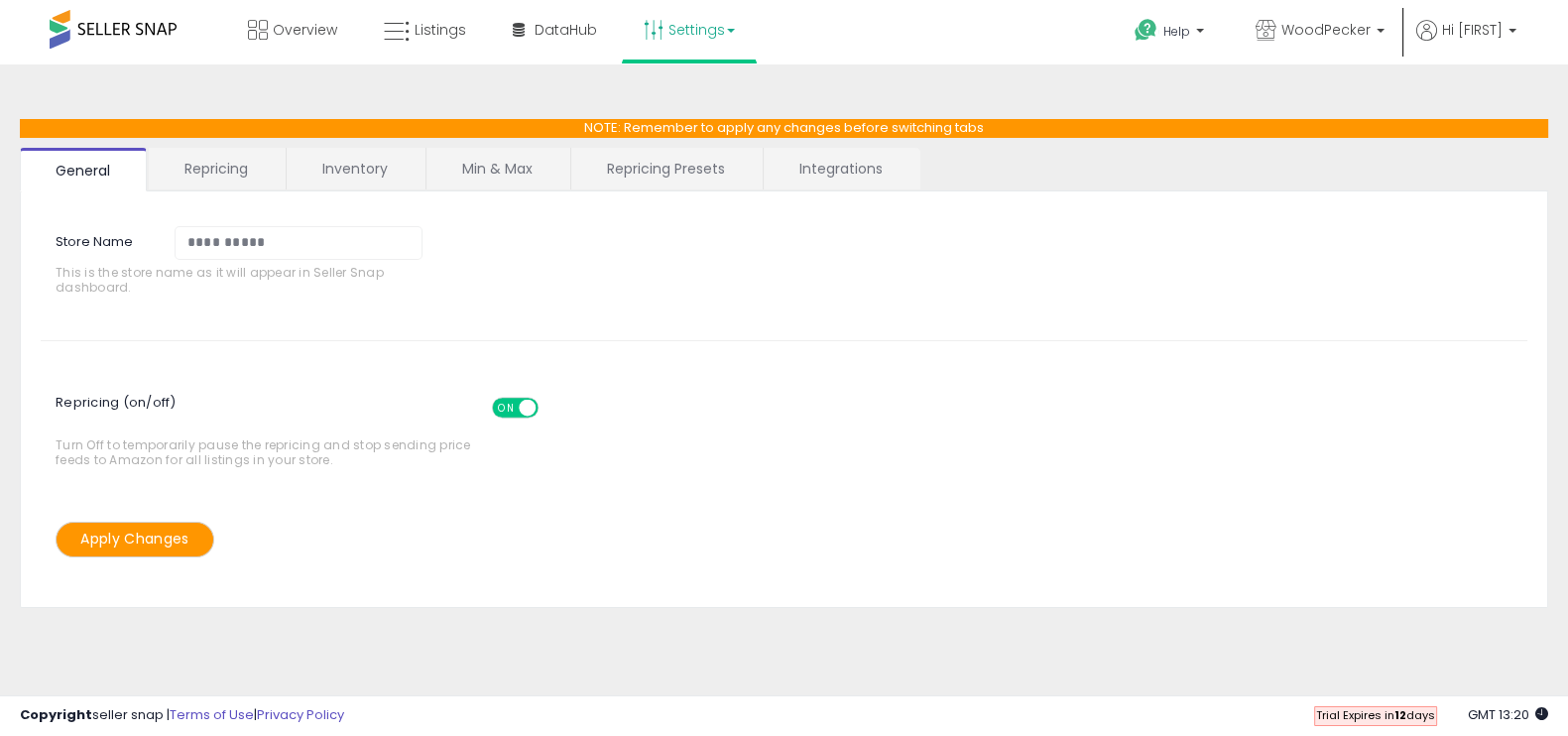 click on "Repricing" at bounding box center (216, 169) 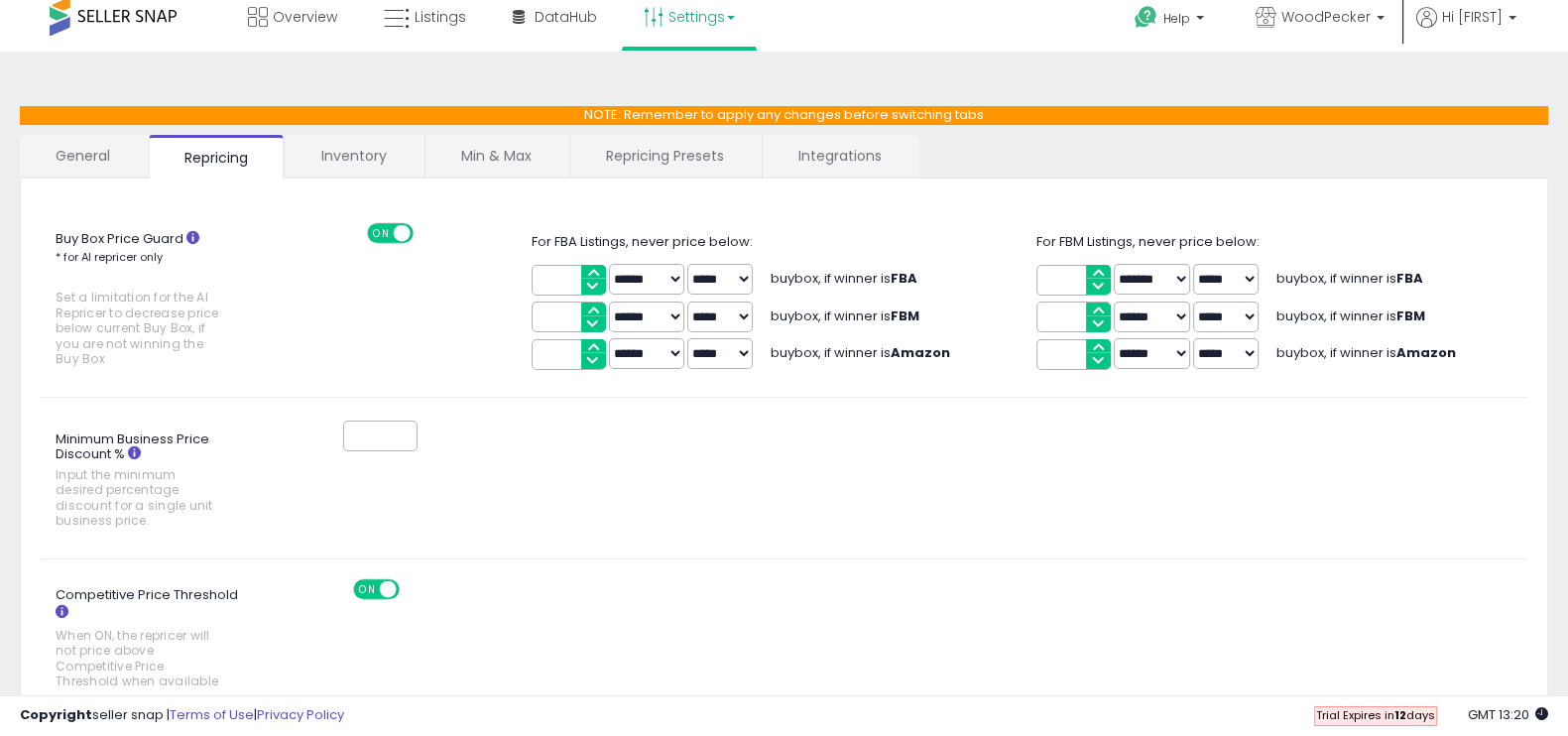 scroll, scrollTop: 0, scrollLeft: 0, axis: both 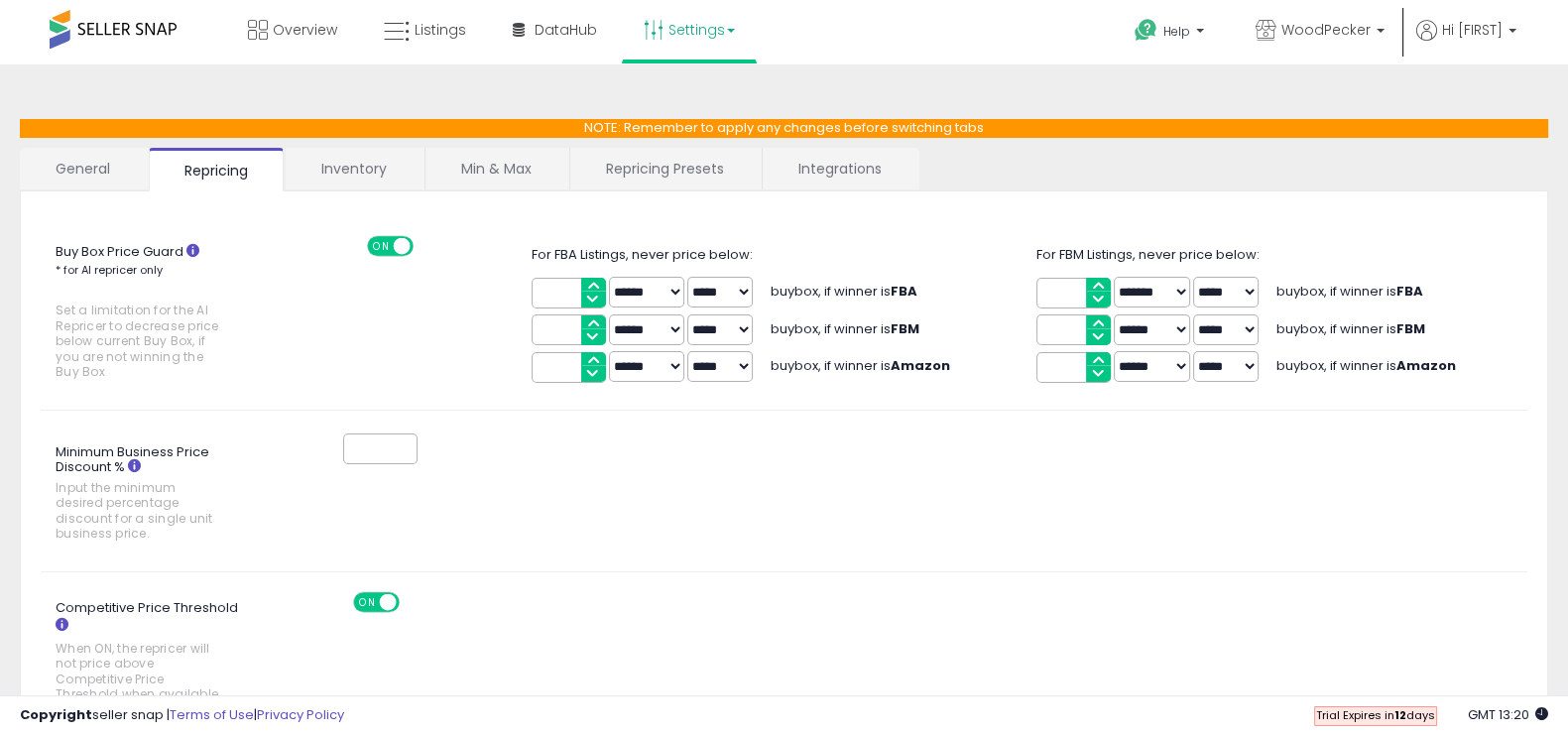 click on "Inventory" at bounding box center [354, 169] 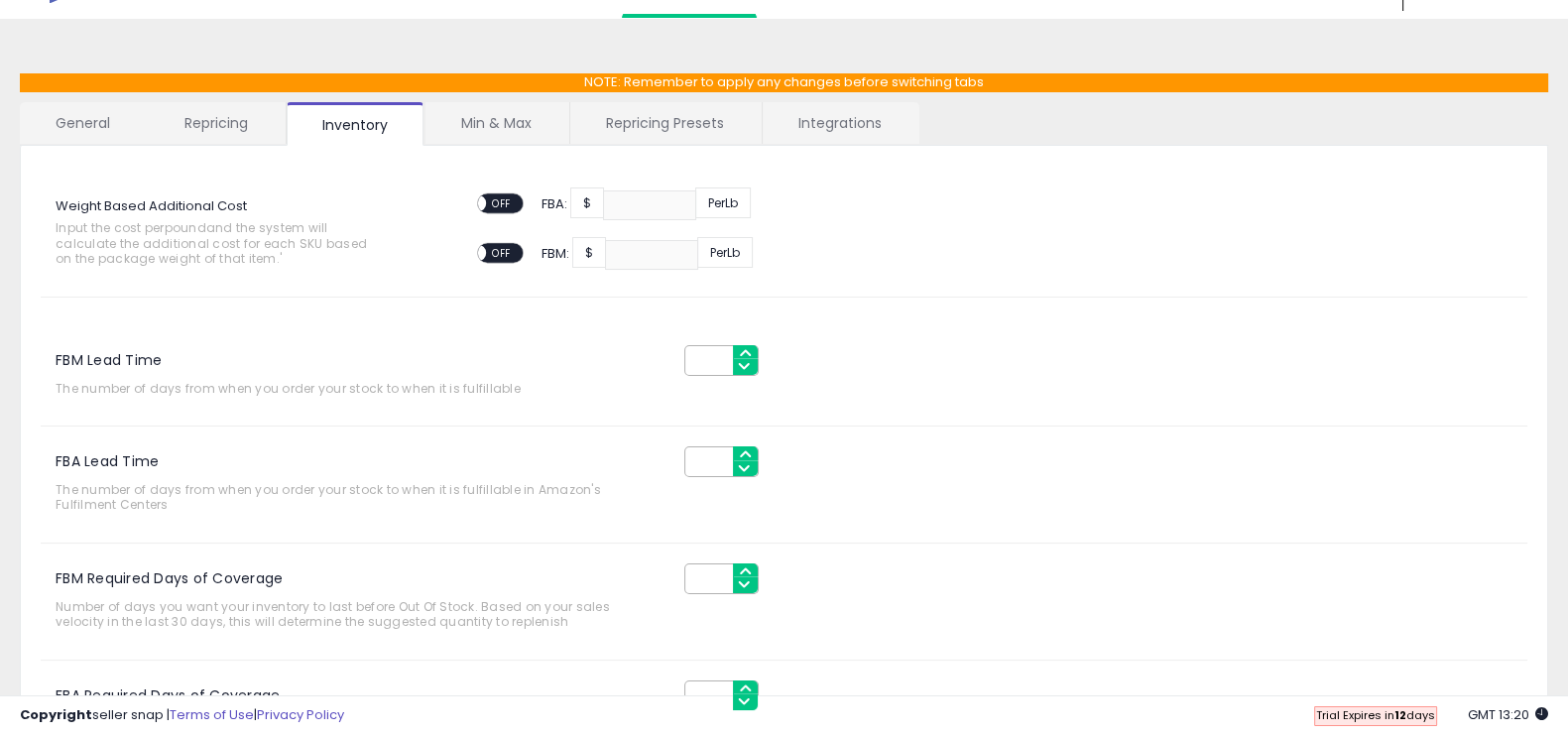 scroll, scrollTop: 0, scrollLeft: 0, axis: both 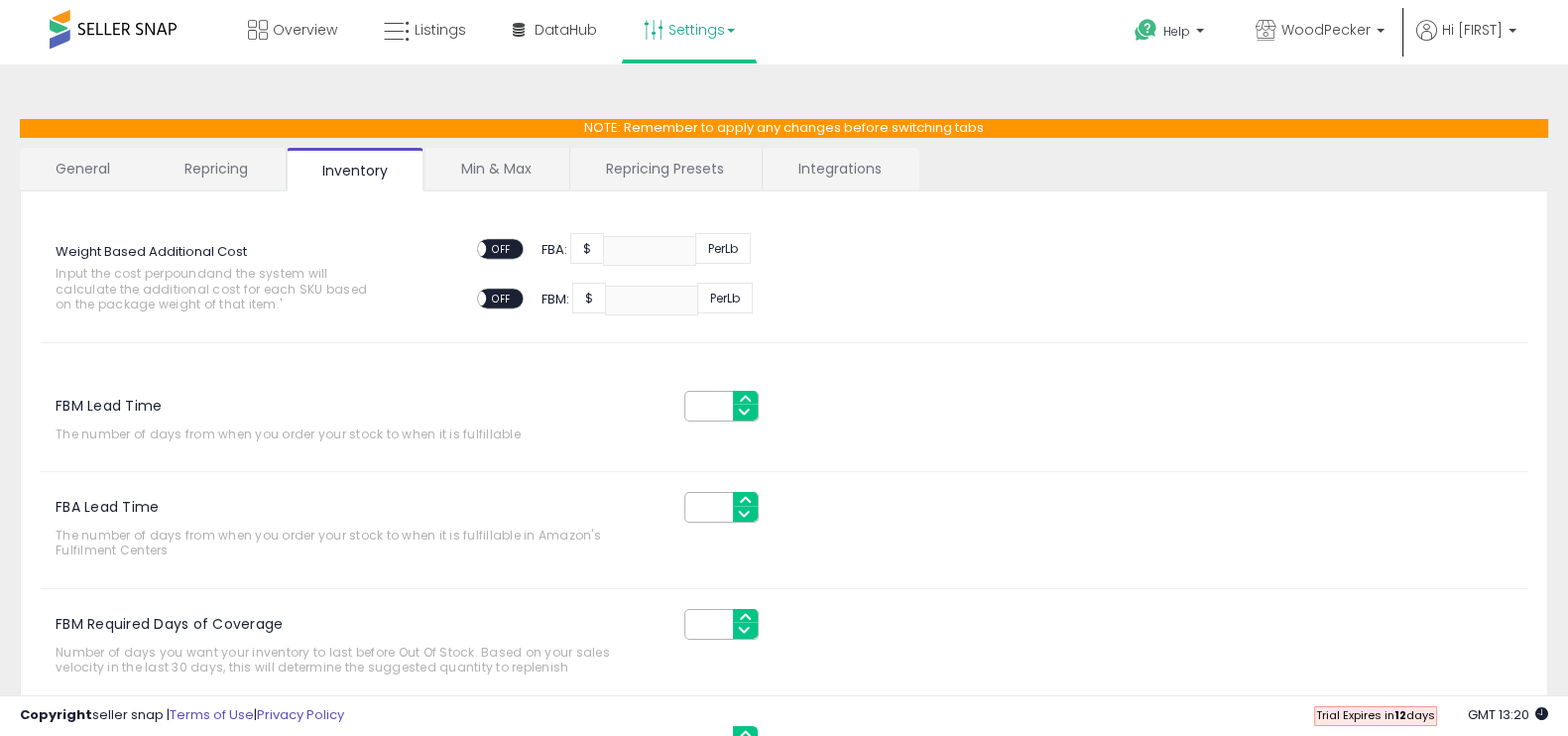 click on "Min & Max" at bounding box center [496, 169] 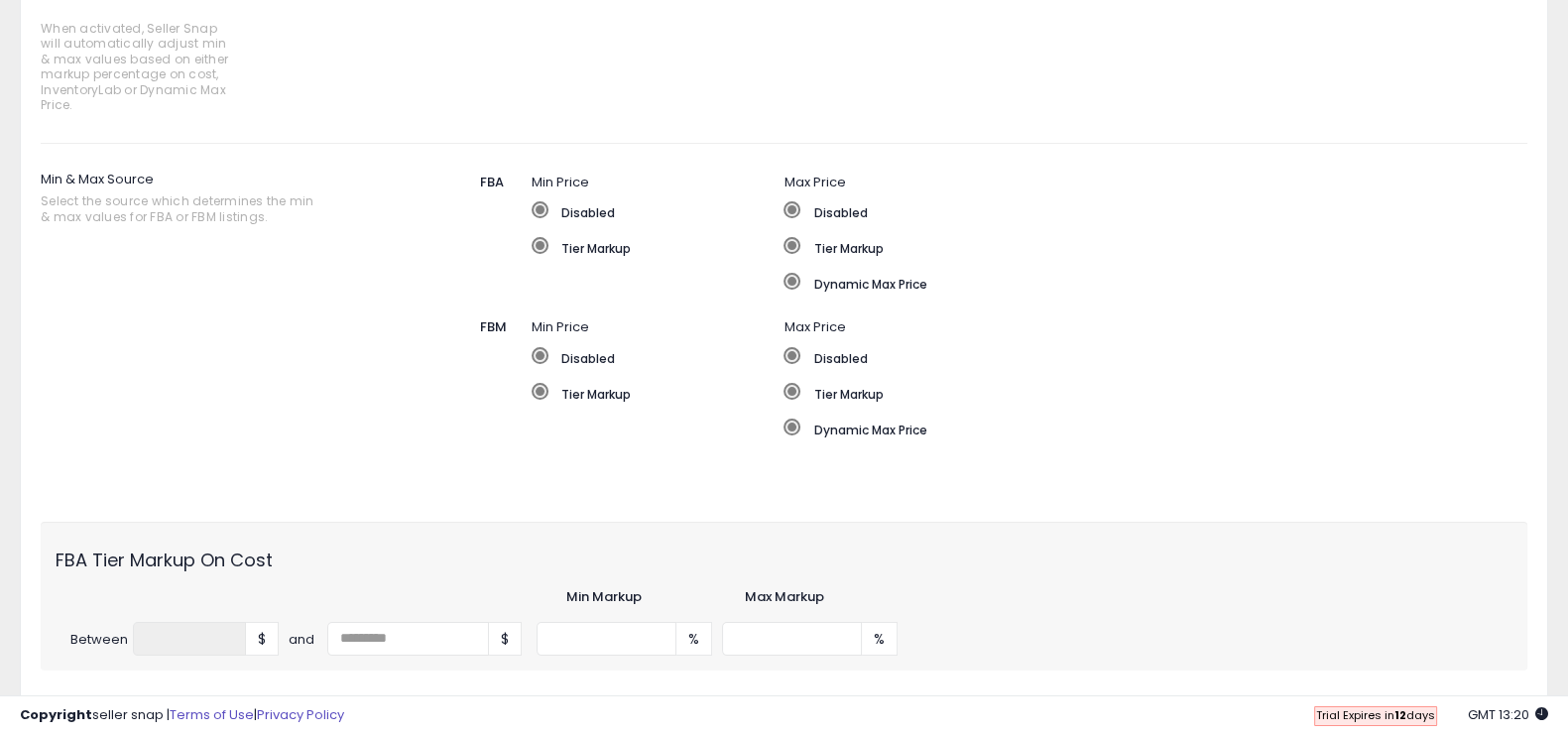 scroll, scrollTop: 551, scrollLeft: 0, axis: vertical 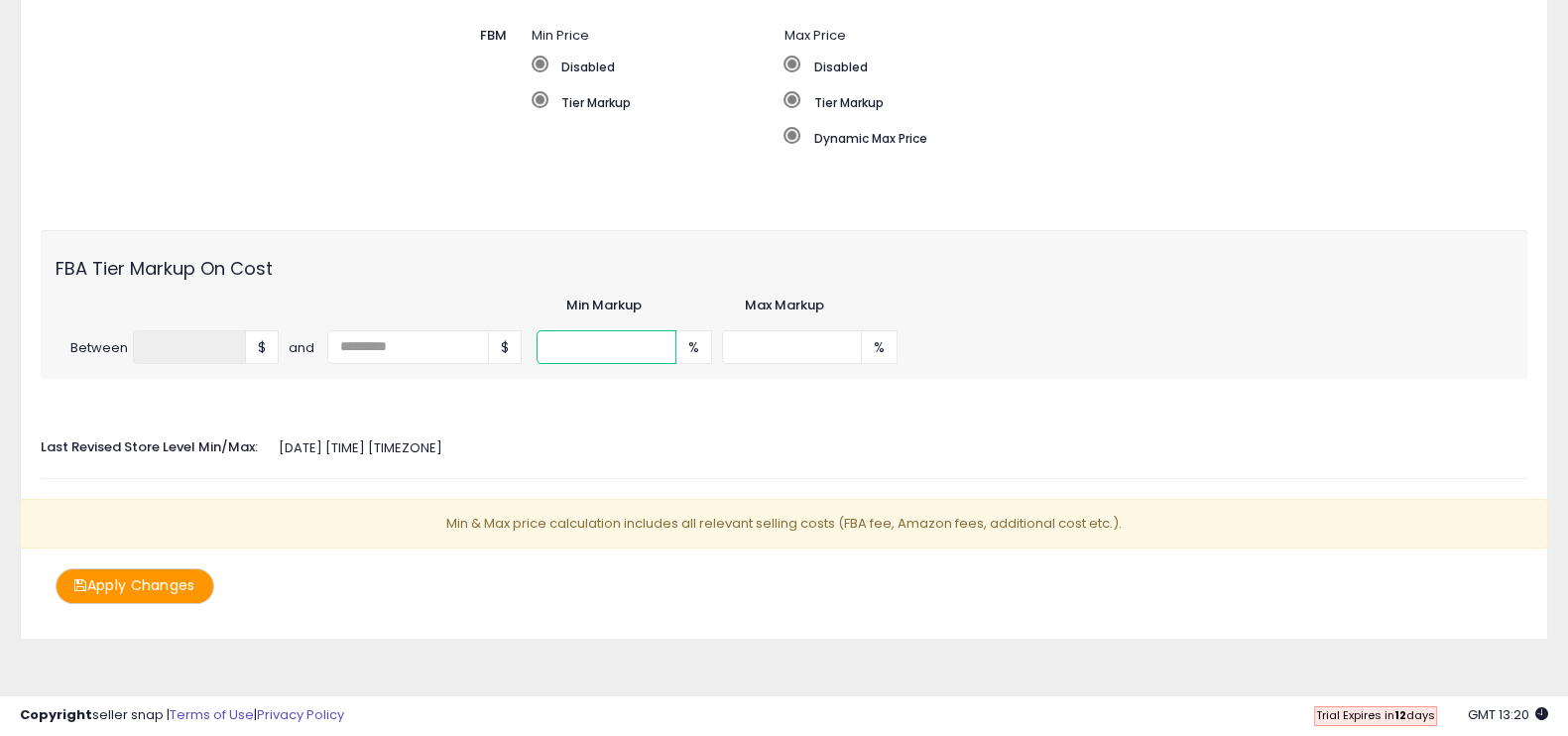click on "***" at bounding box center (606, 347) 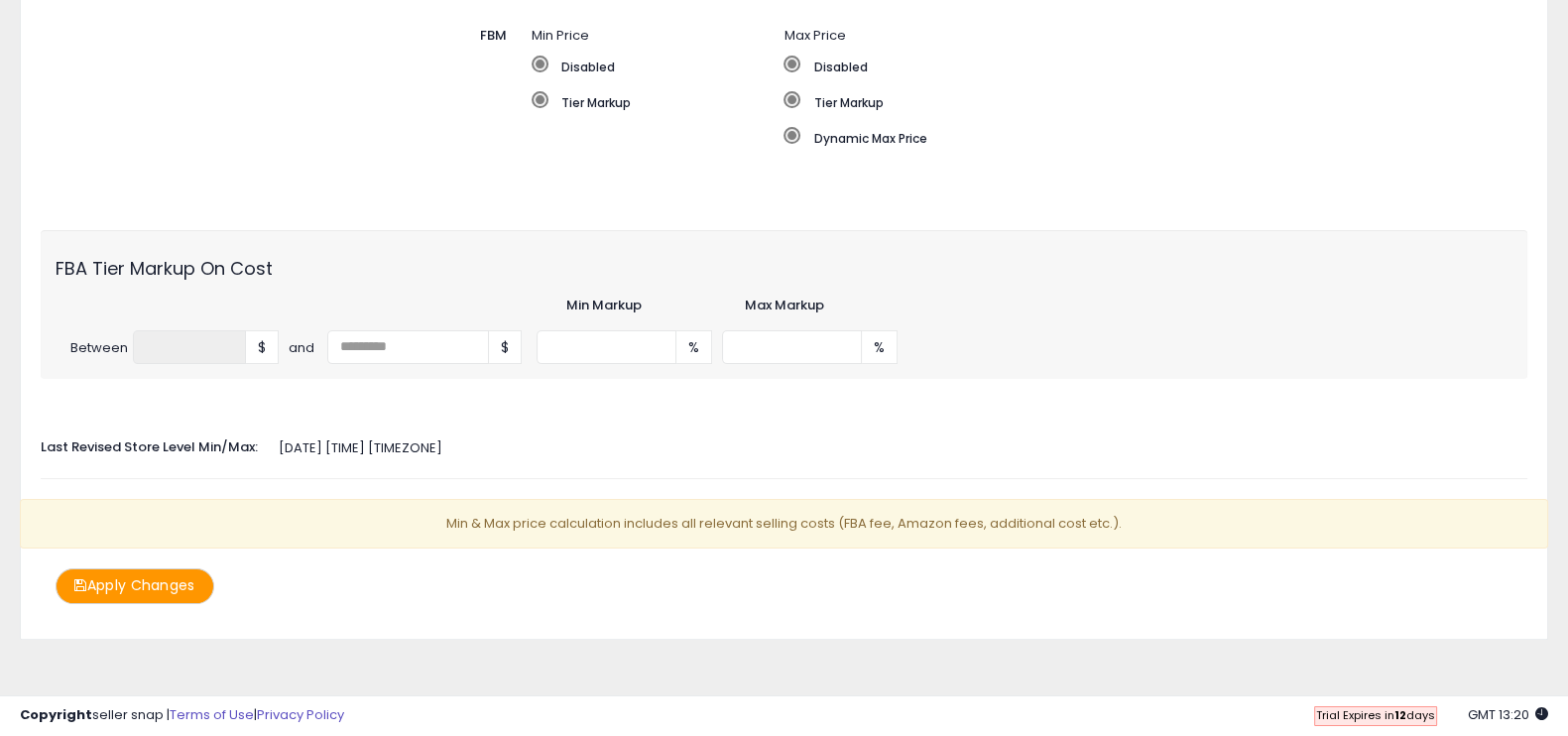 click on "Auto Adjust Min/Max
When activated, Seller Snap will automatically adjust min & max values based on either markup percentage on cost, InventoryLab or Dynamic Max Price.
ON   OFF
Min & Max Source
Select the source which determines the min & max values for FBA or FBM listings.
FBA
Min Price
Disabled
Tier Markup
Max Price
Disabled" at bounding box center (784, 132) 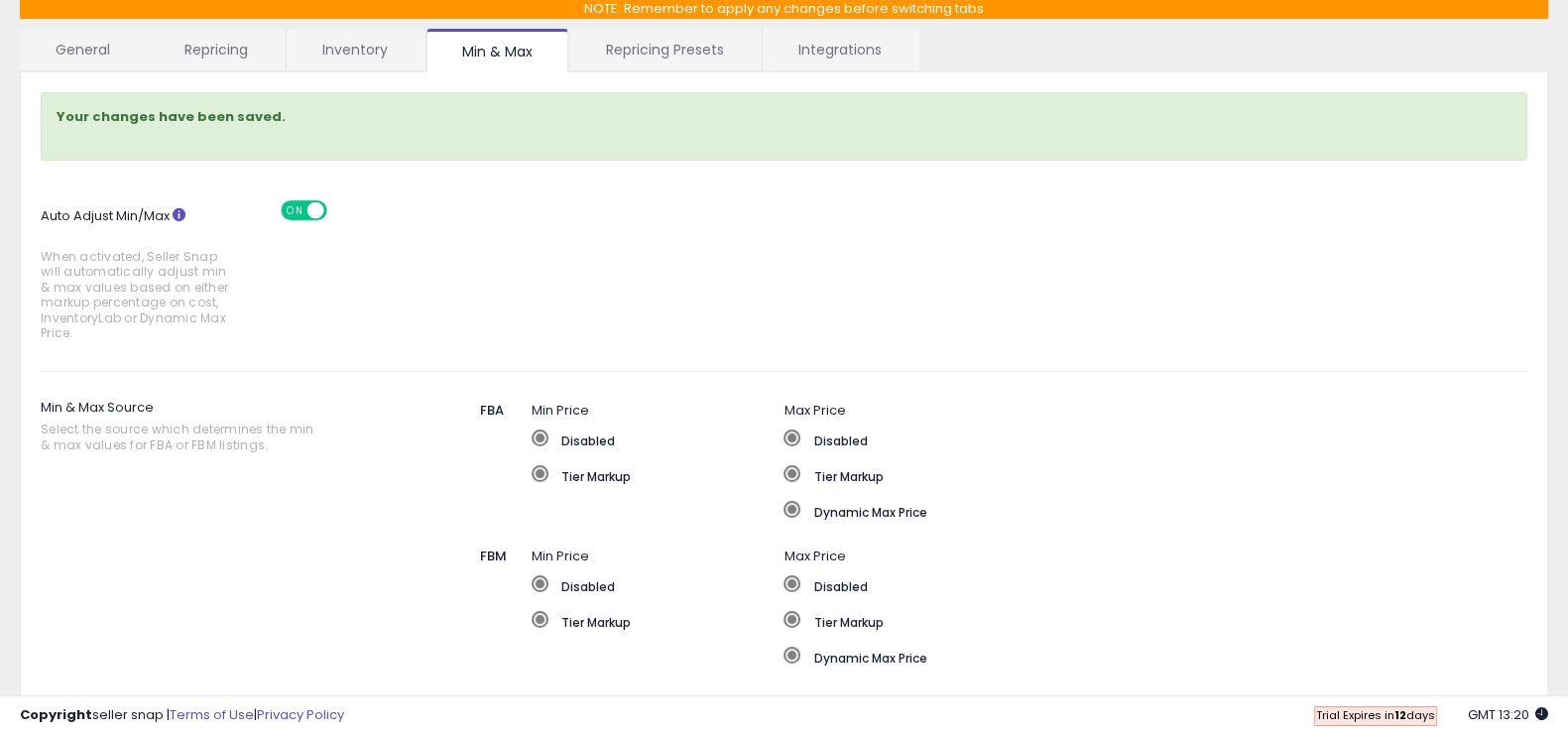 scroll, scrollTop: 0, scrollLeft: 0, axis: both 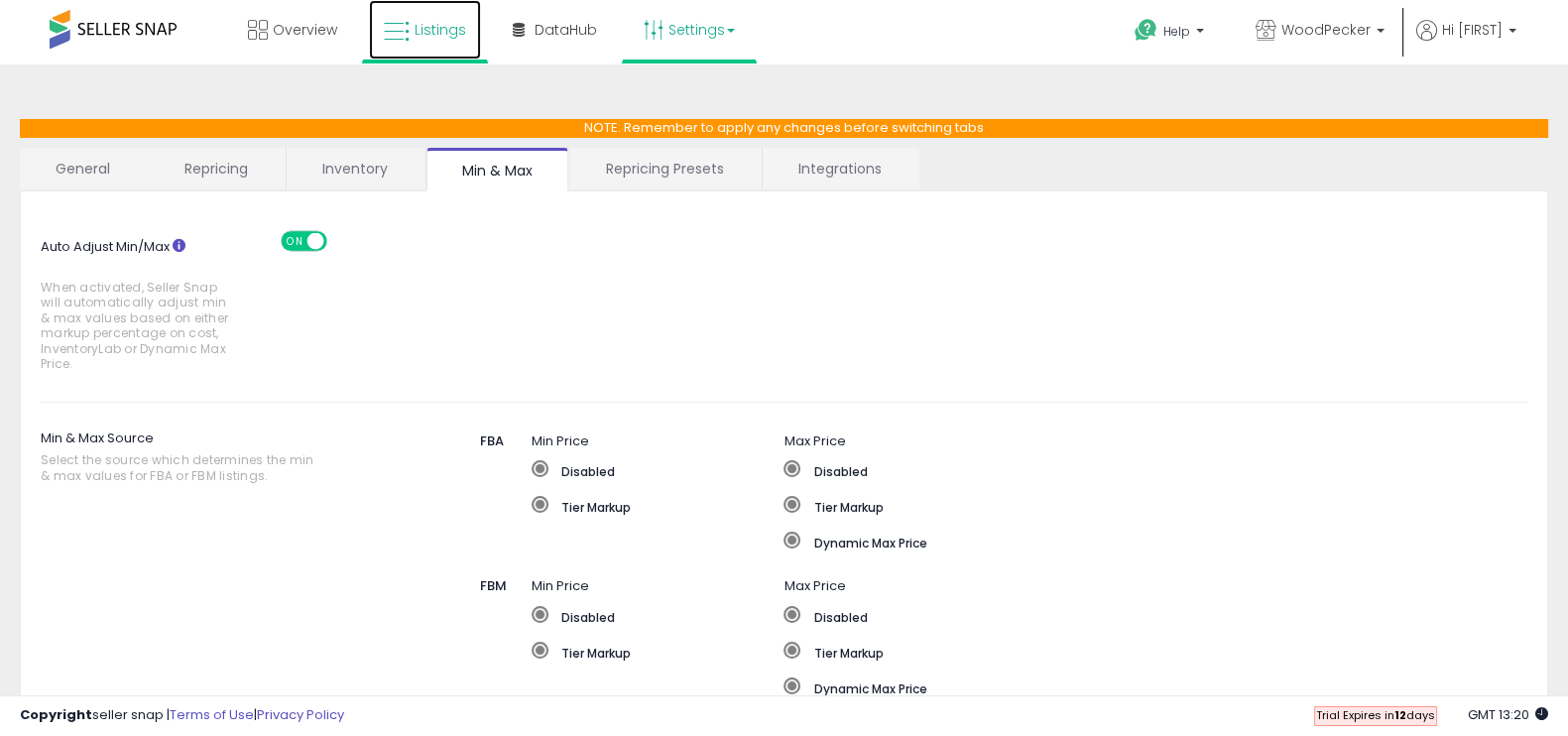 click on "Listings" at bounding box center (440, 30) 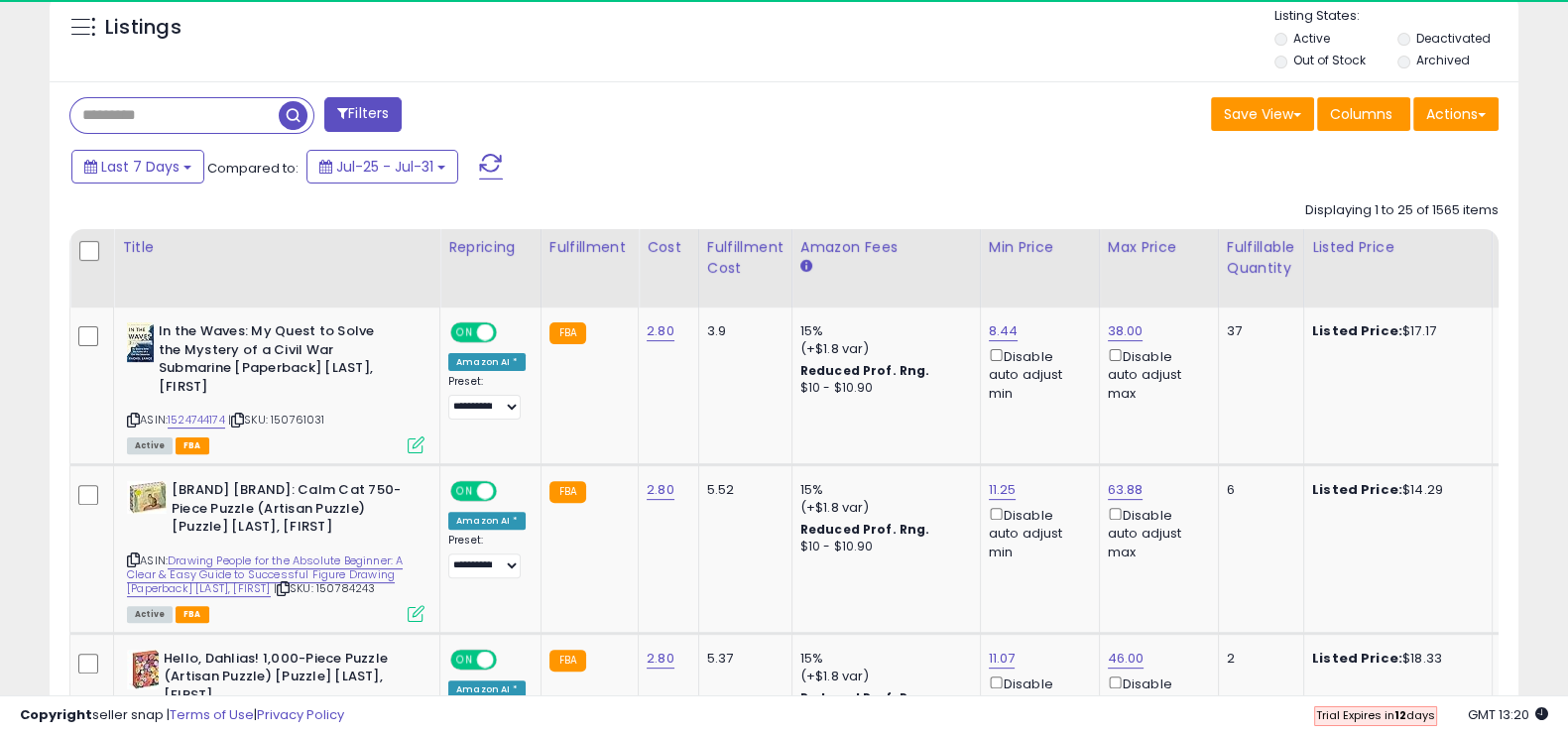 scroll, scrollTop: 815, scrollLeft: 0, axis: vertical 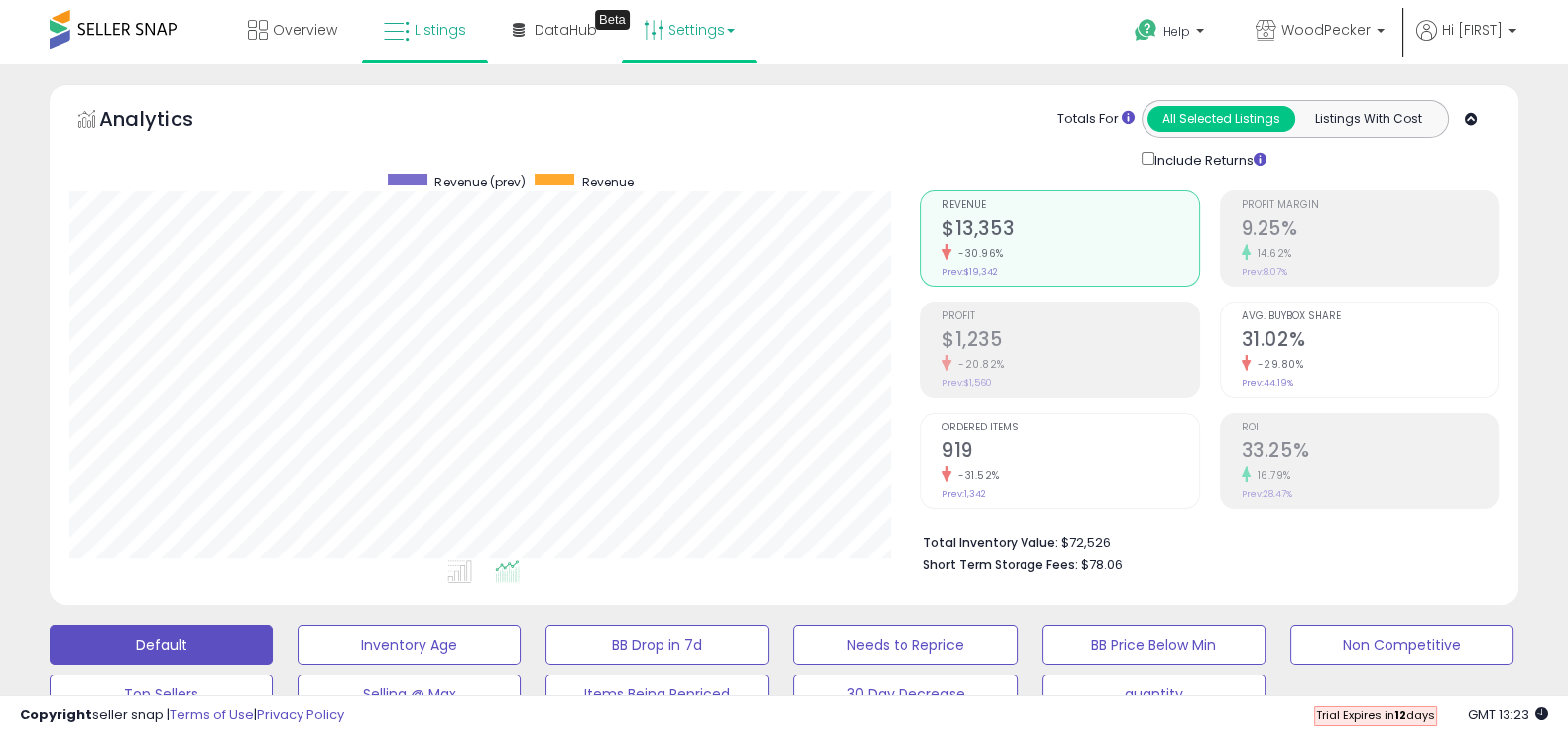 click at bounding box center (654, 30) 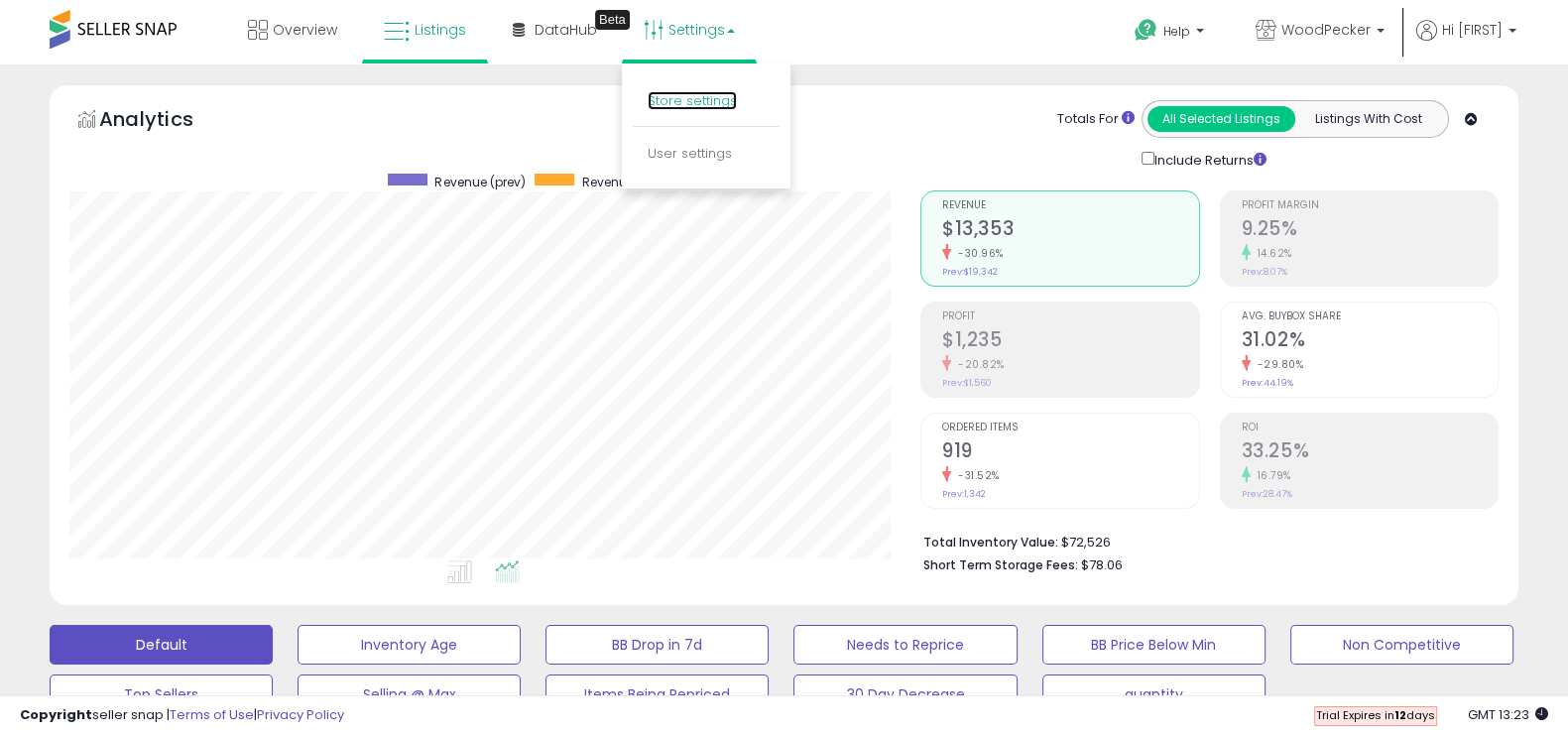 click on "Store
settings" at bounding box center (692, 100) 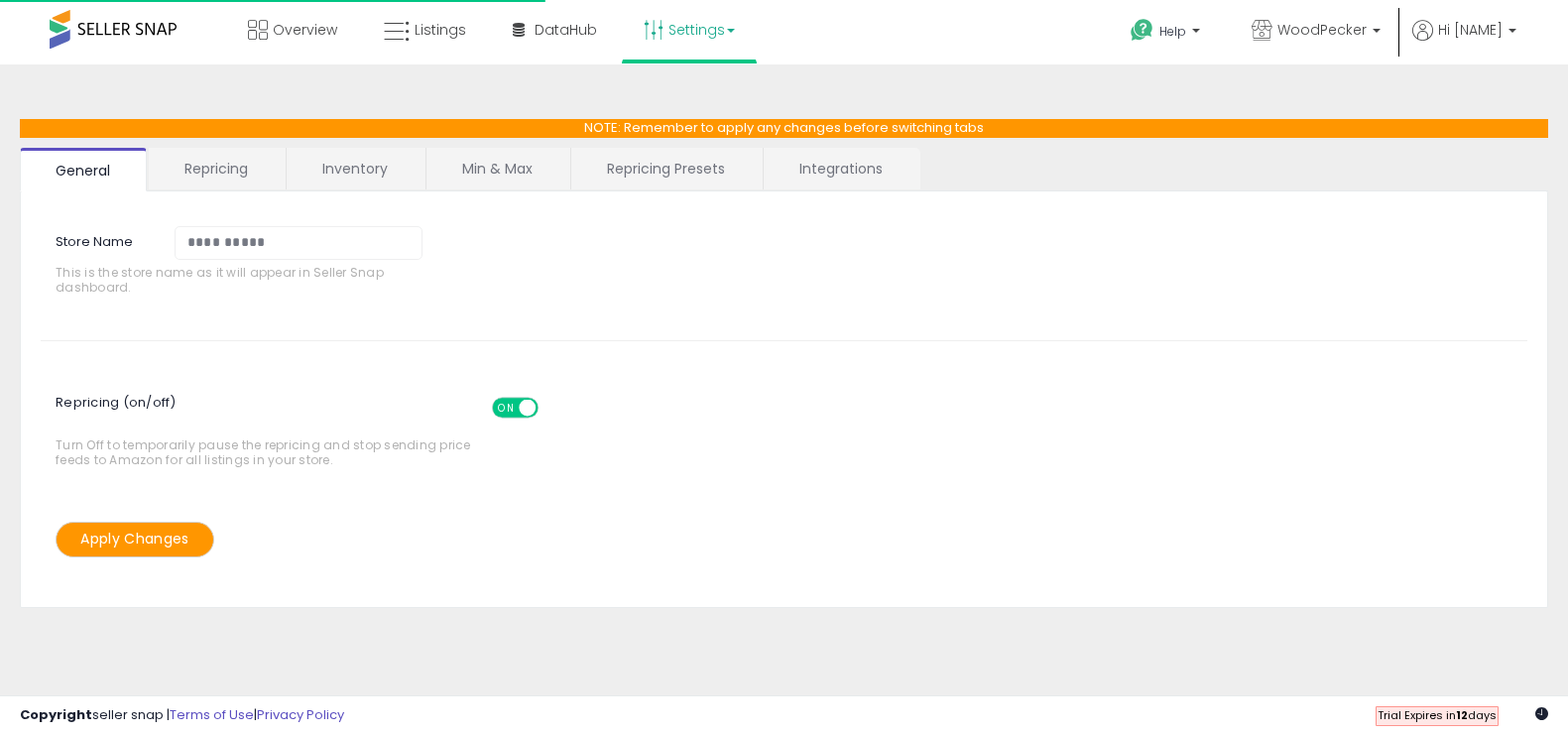 scroll, scrollTop: 0, scrollLeft: 0, axis: both 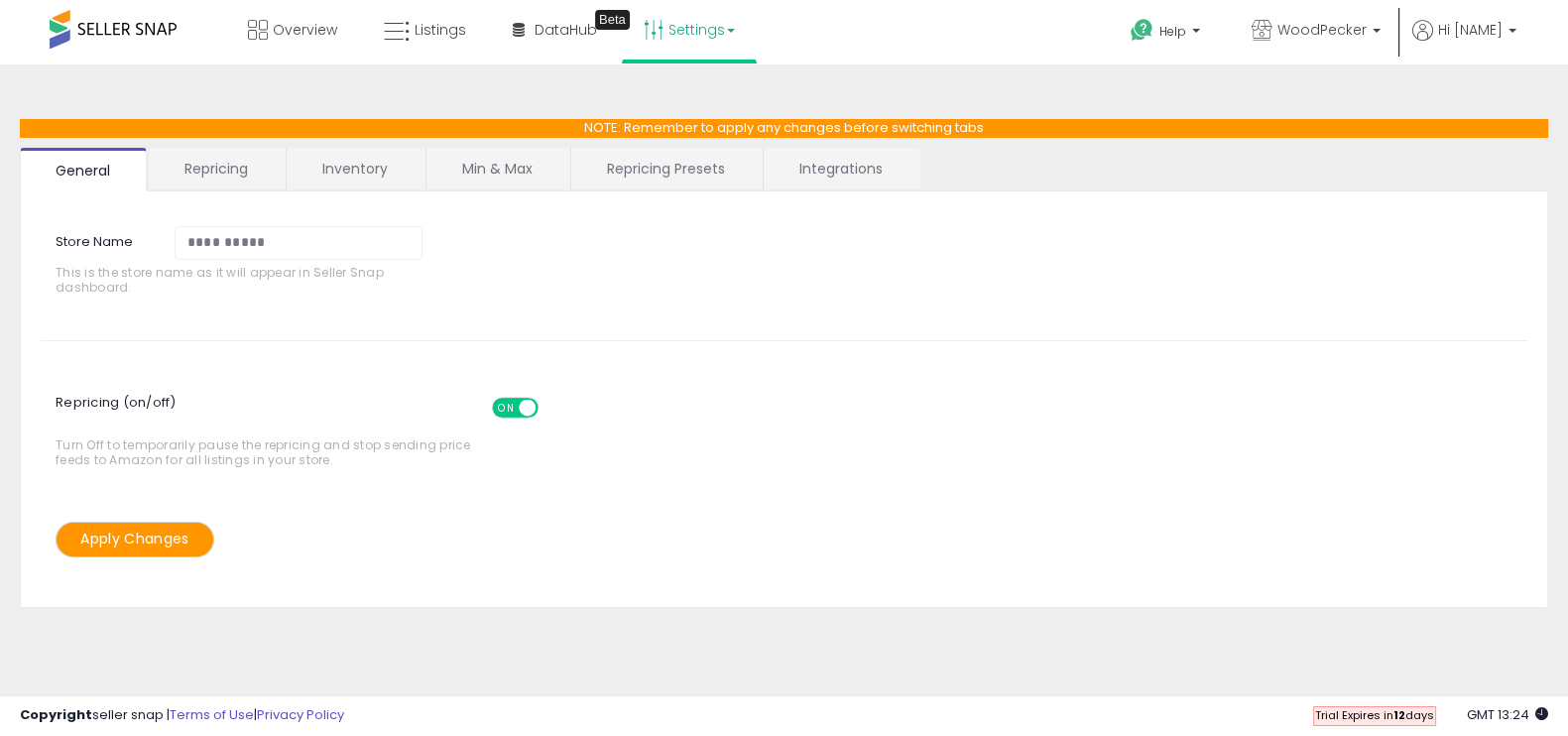 click on "Repricing" at bounding box center (216, 169) 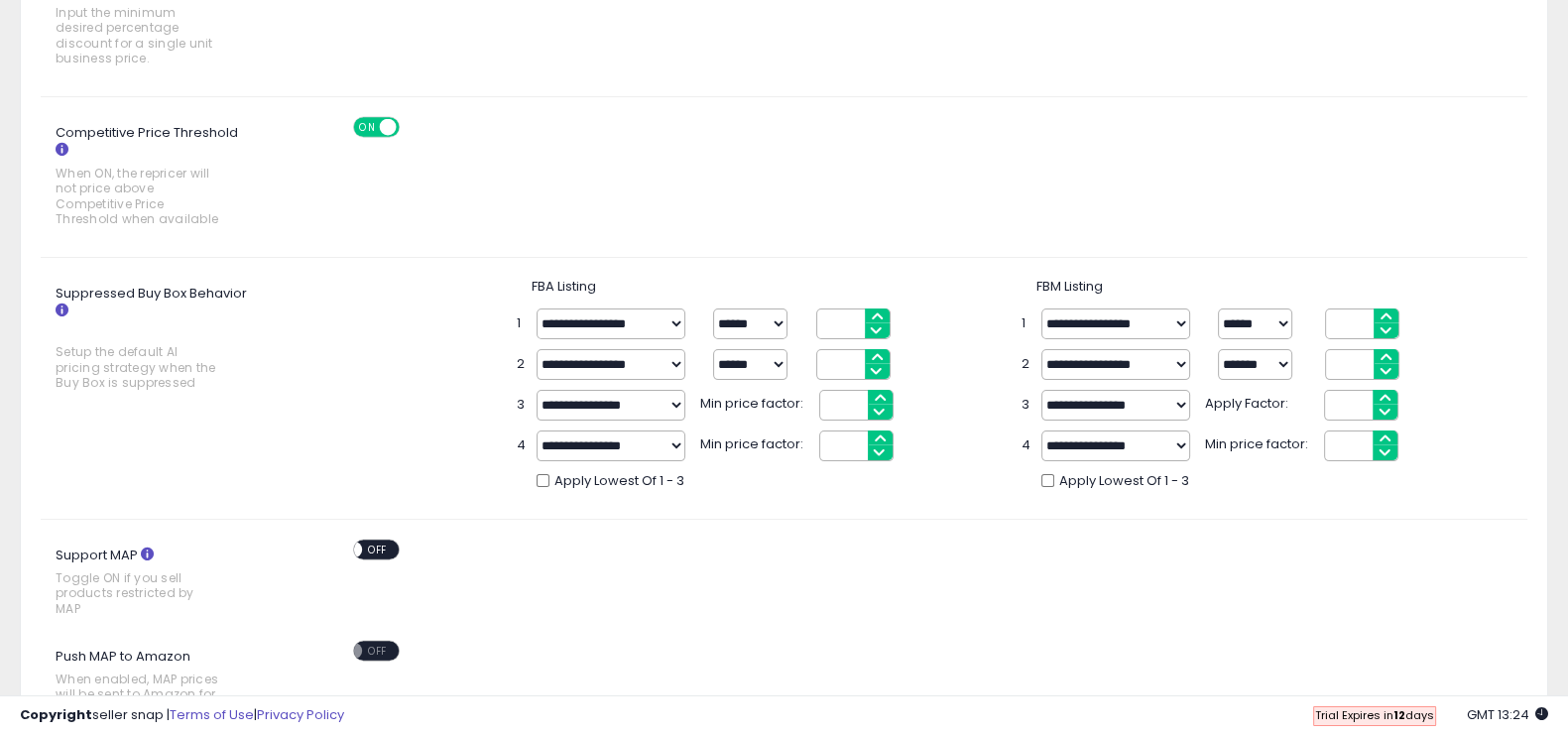 scroll, scrollTop: 0, scrollLeft: 0, axis: both 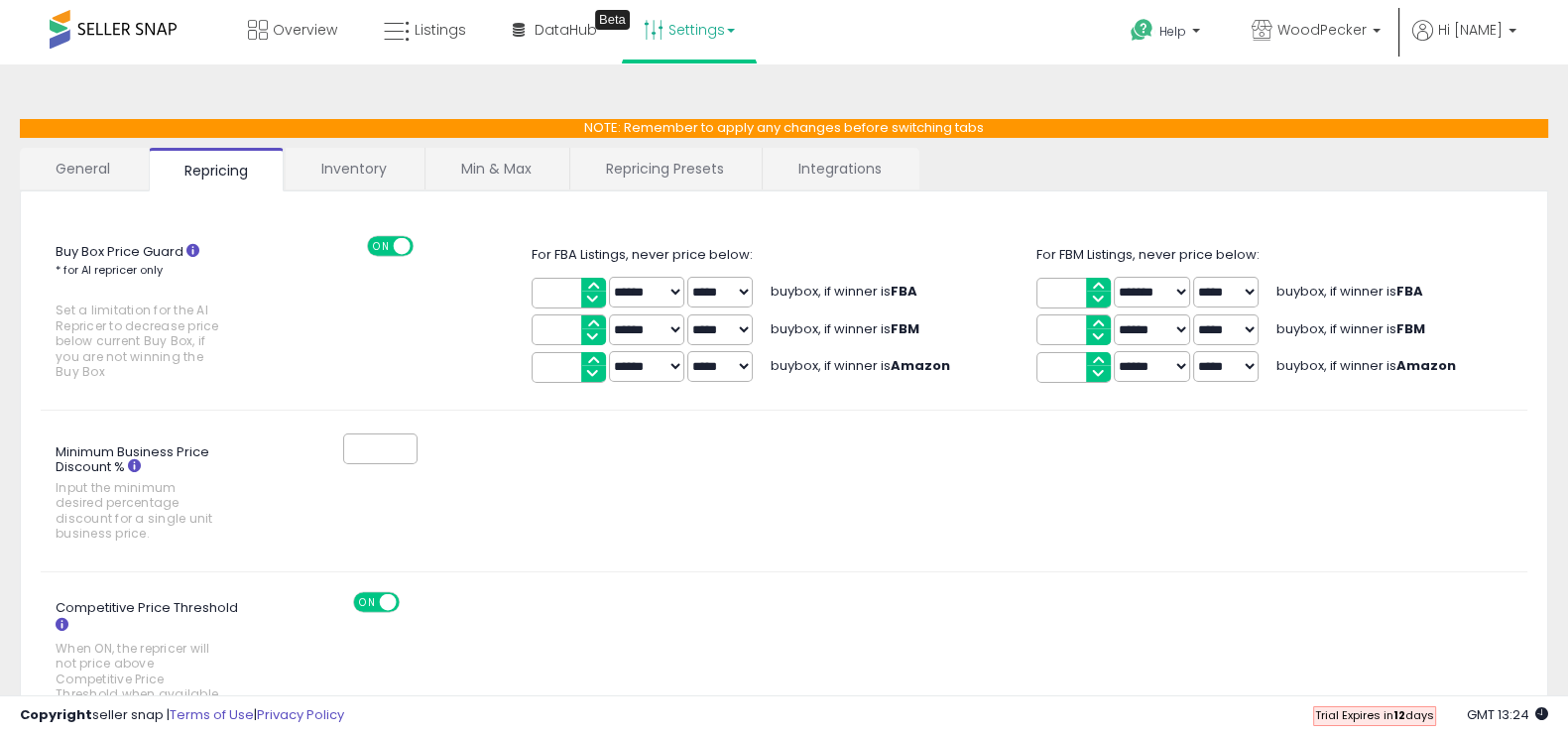 click on "Inventory" at bounding box center (354, 169) 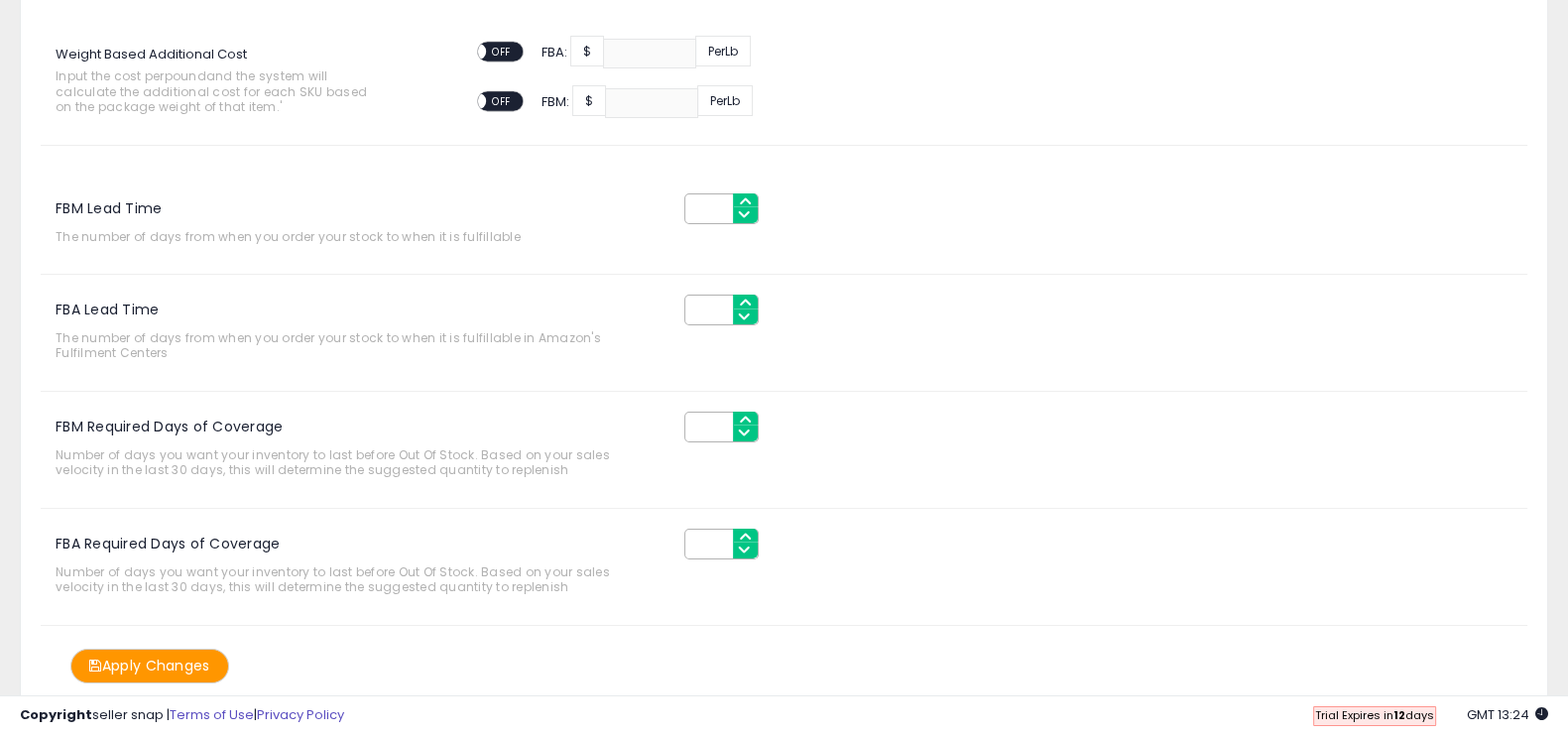 scroll, scrollTop: 0, scrollLeft: 0, axis: both 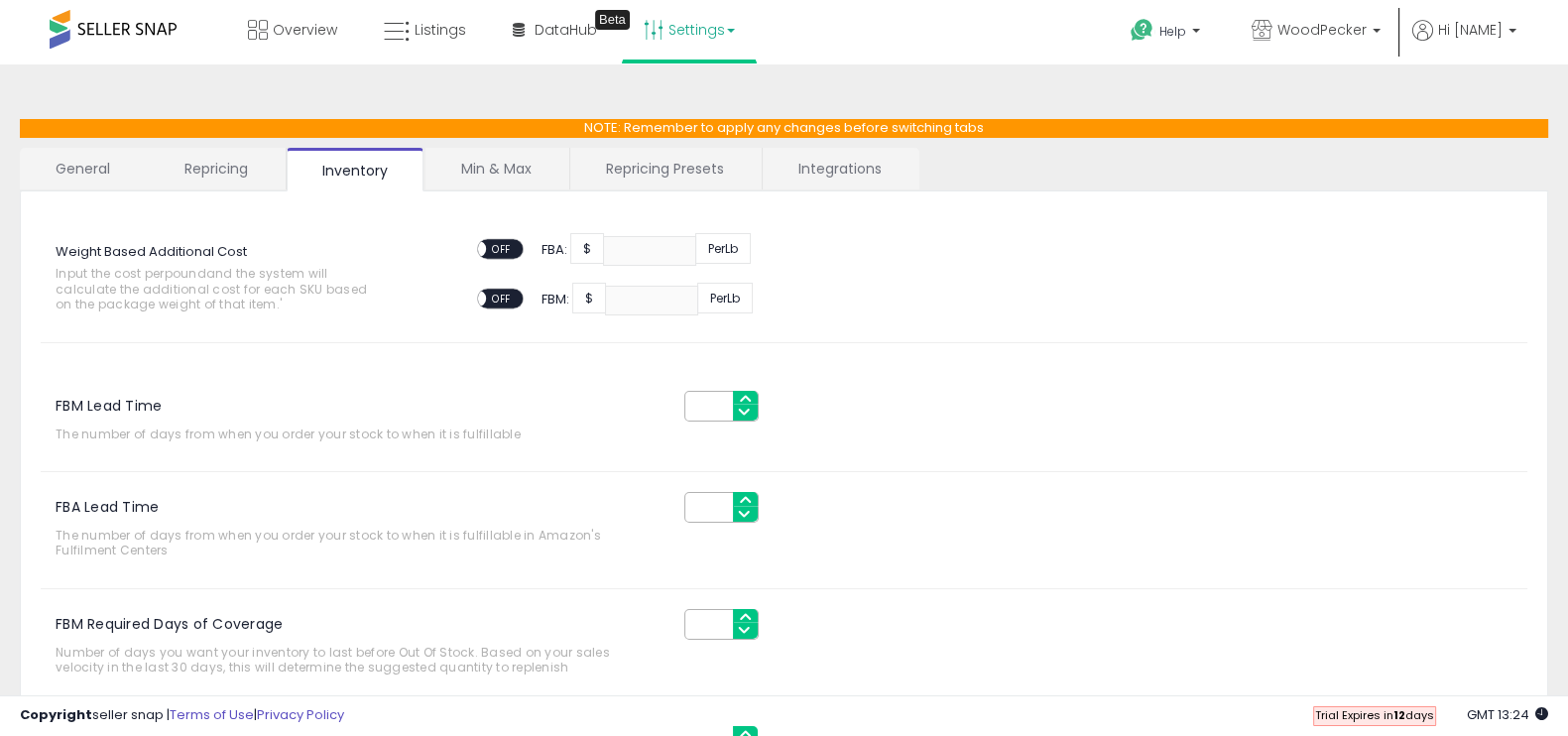 click on "Min & Max" at bounding box center [496, 169] 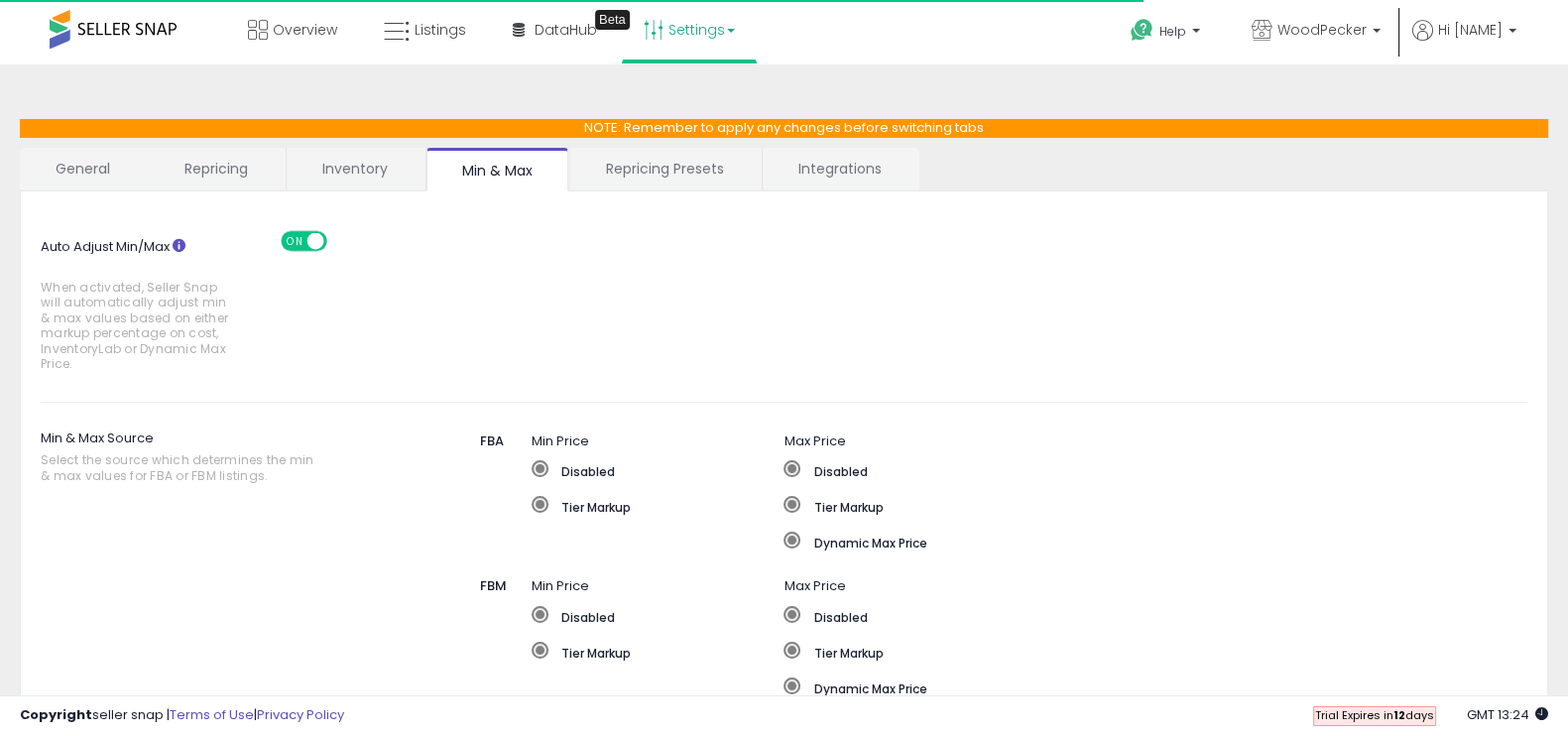scroll, scrollTop: 551, scrollLeft: 0, axis: vertical 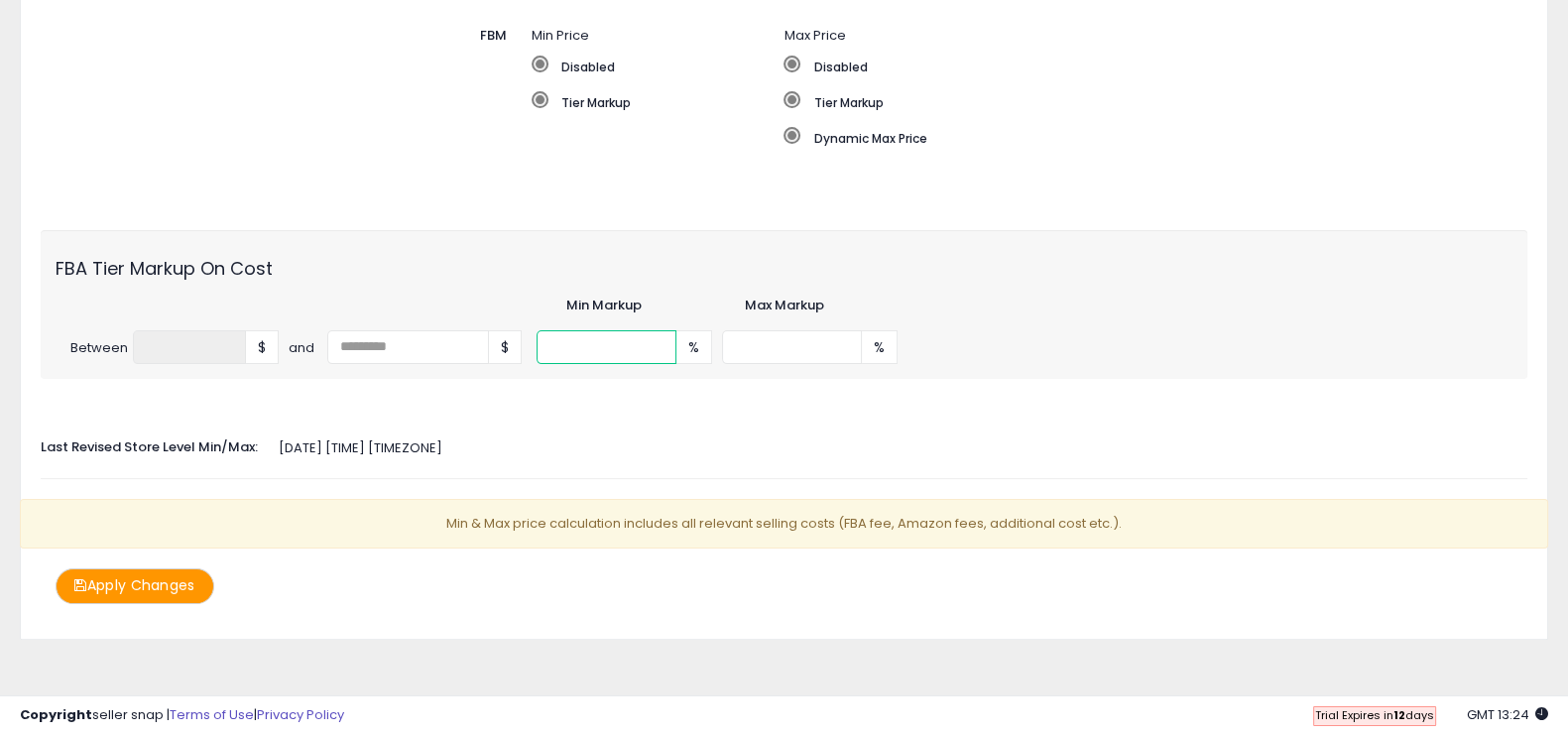 drag, startPoint x: 587, startPoint y: 340, endPoint x: 521, endPoint y: 334, distance: 66.27217 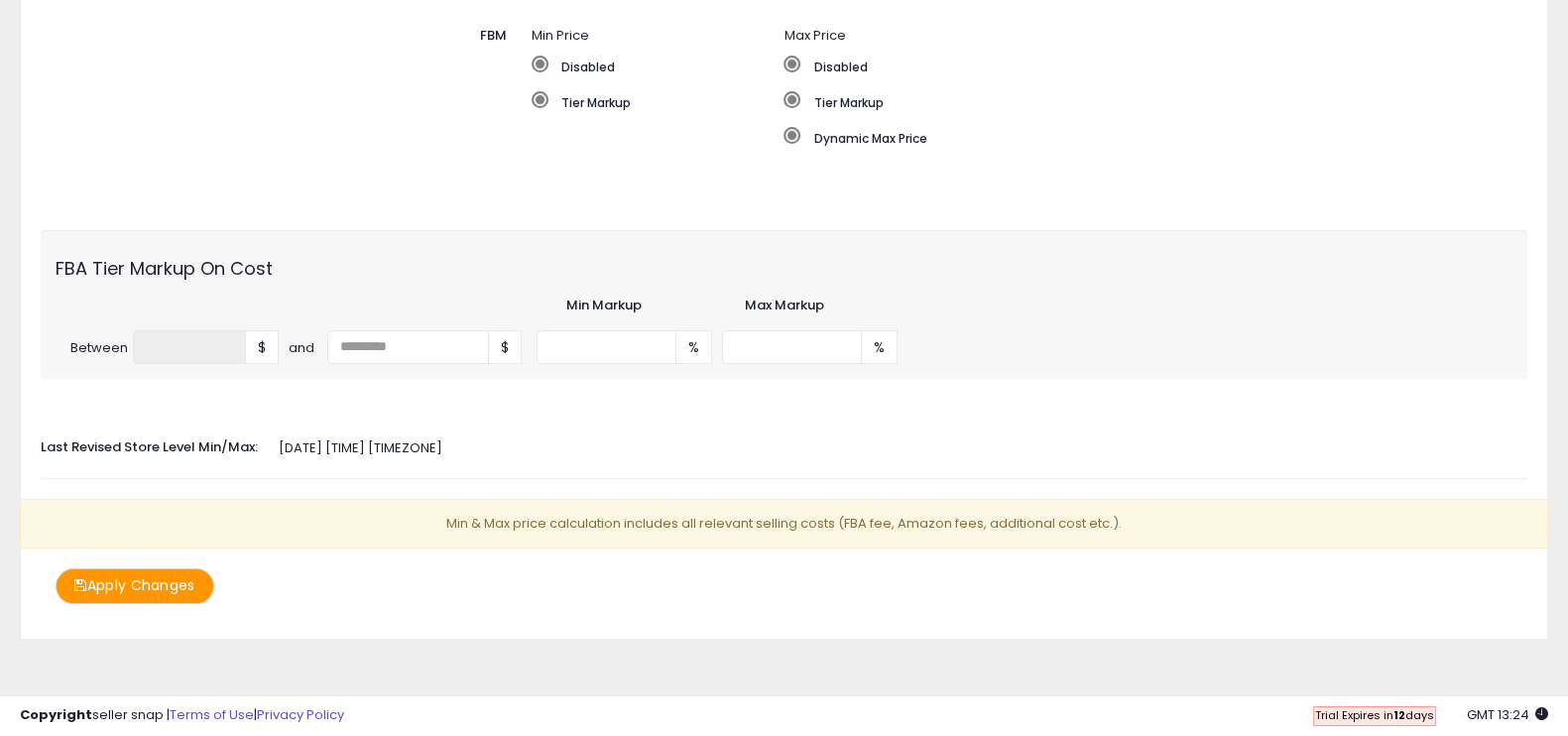 click 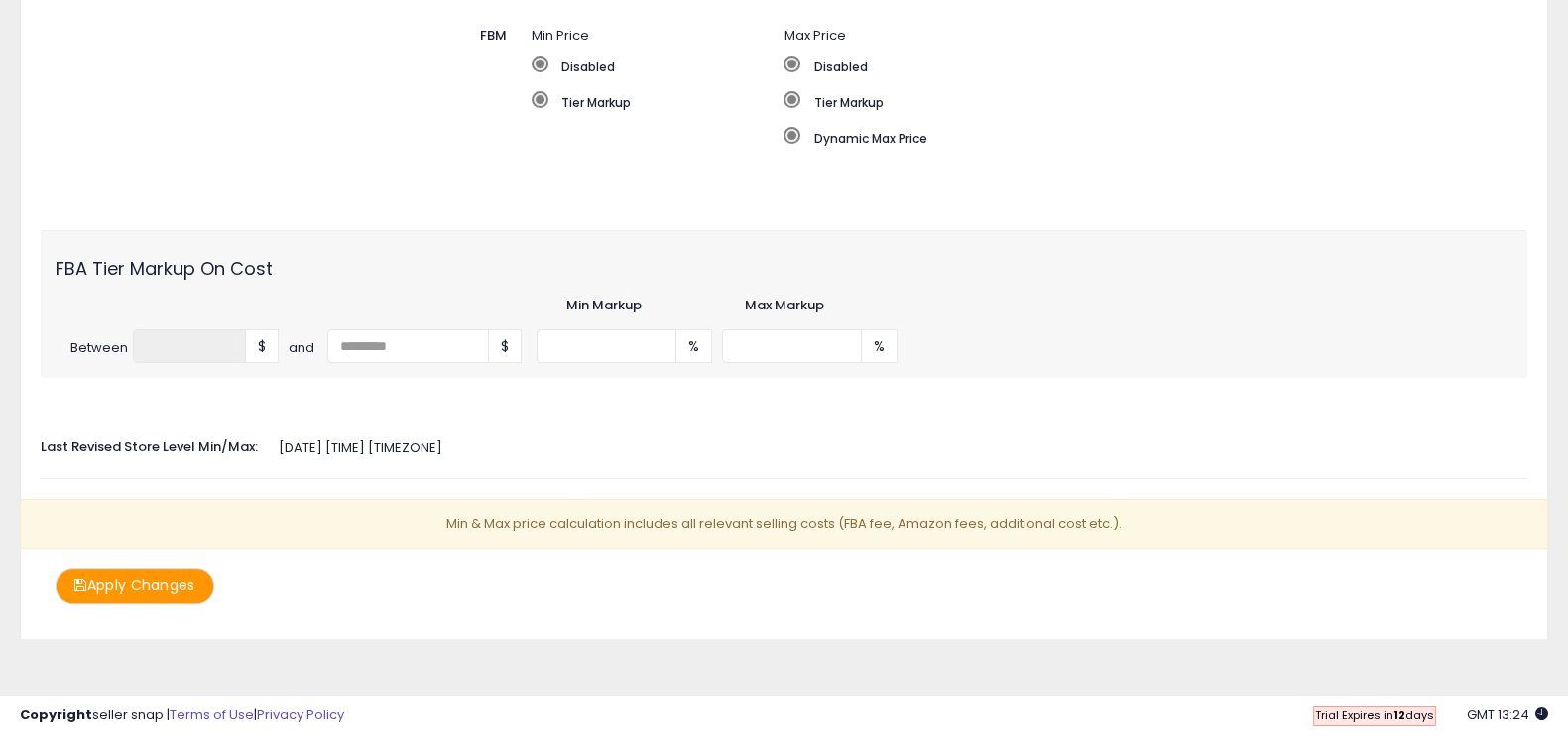 click on "Apply Changes" at bounding box center [135, 585] 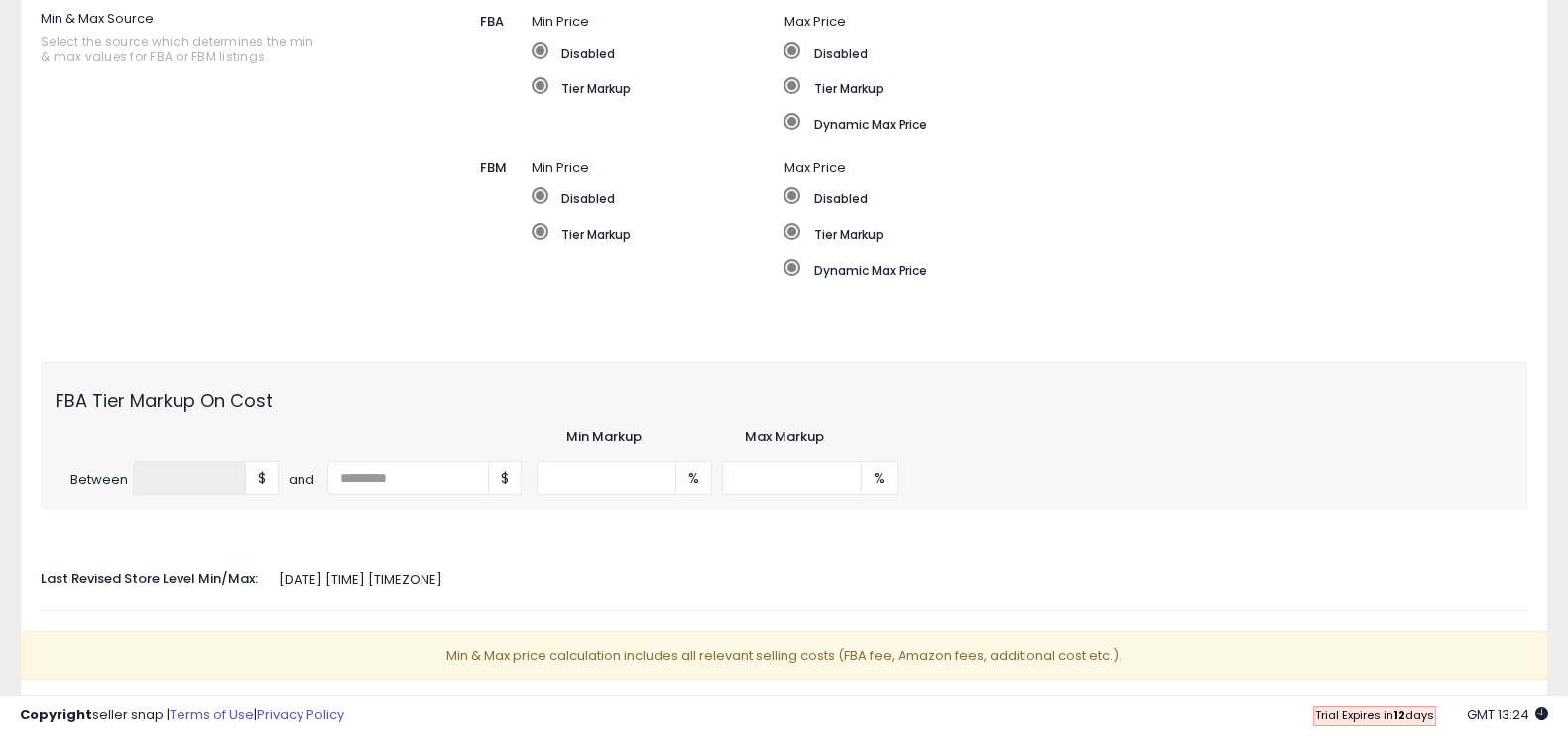 scroll, scrollTop: 532, scrollLeft: 0, axis: vertical 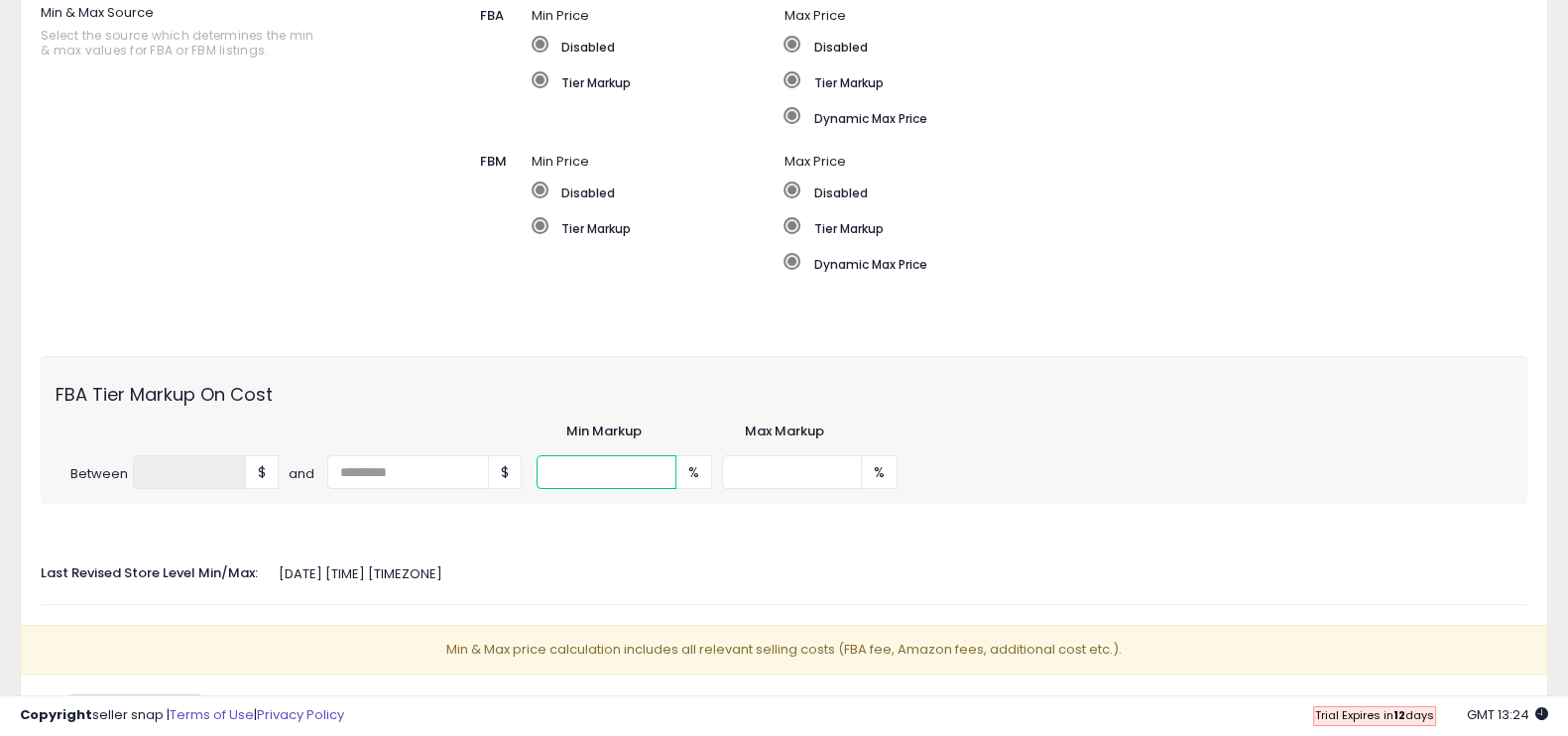 drag, startPoint x: 590, startPoint y: 472, endPoint x: 545, endPoint y: 466, distance: 45.39824 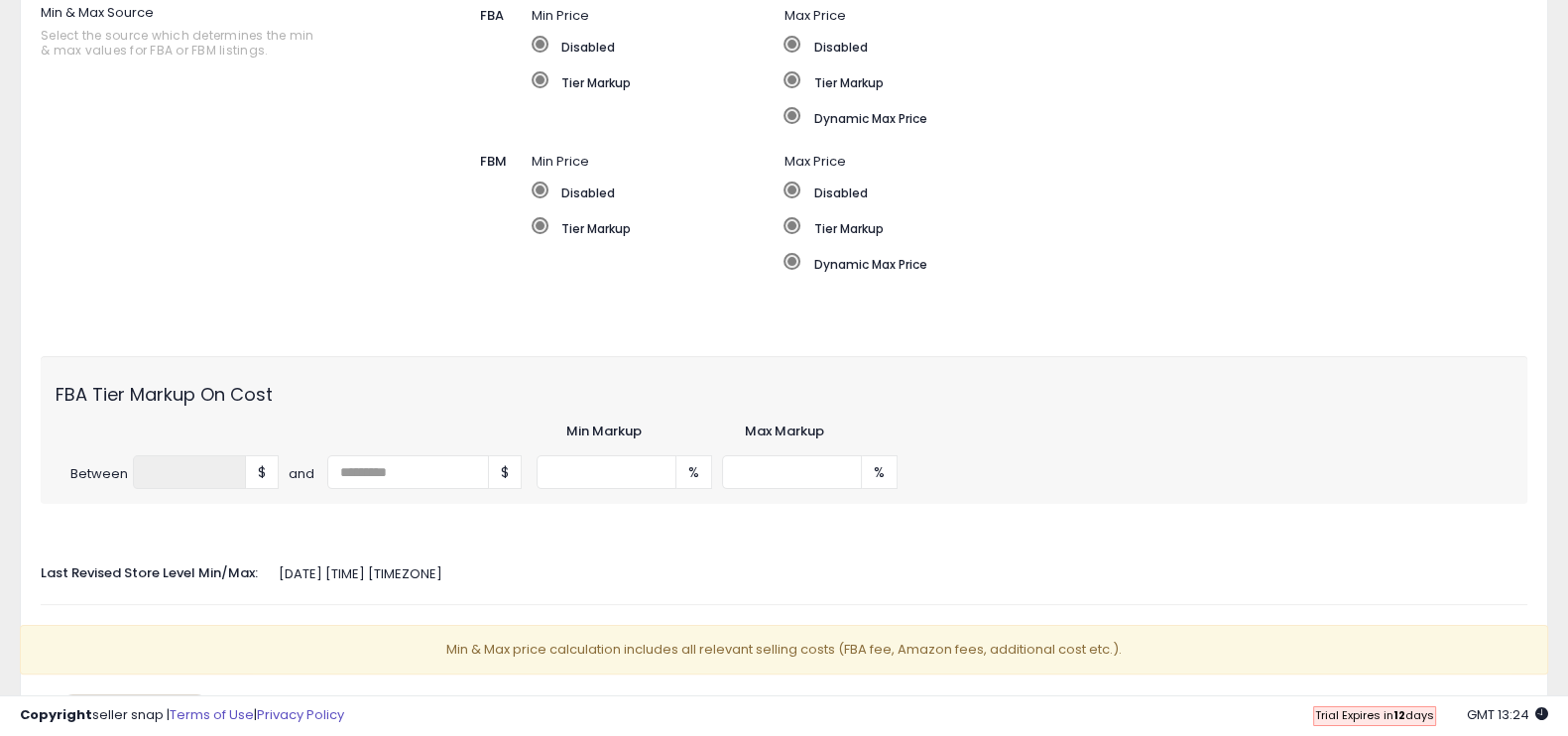click on "[DATE] [TIME] [TIMEZONE]" at bounding box center [784, 574] 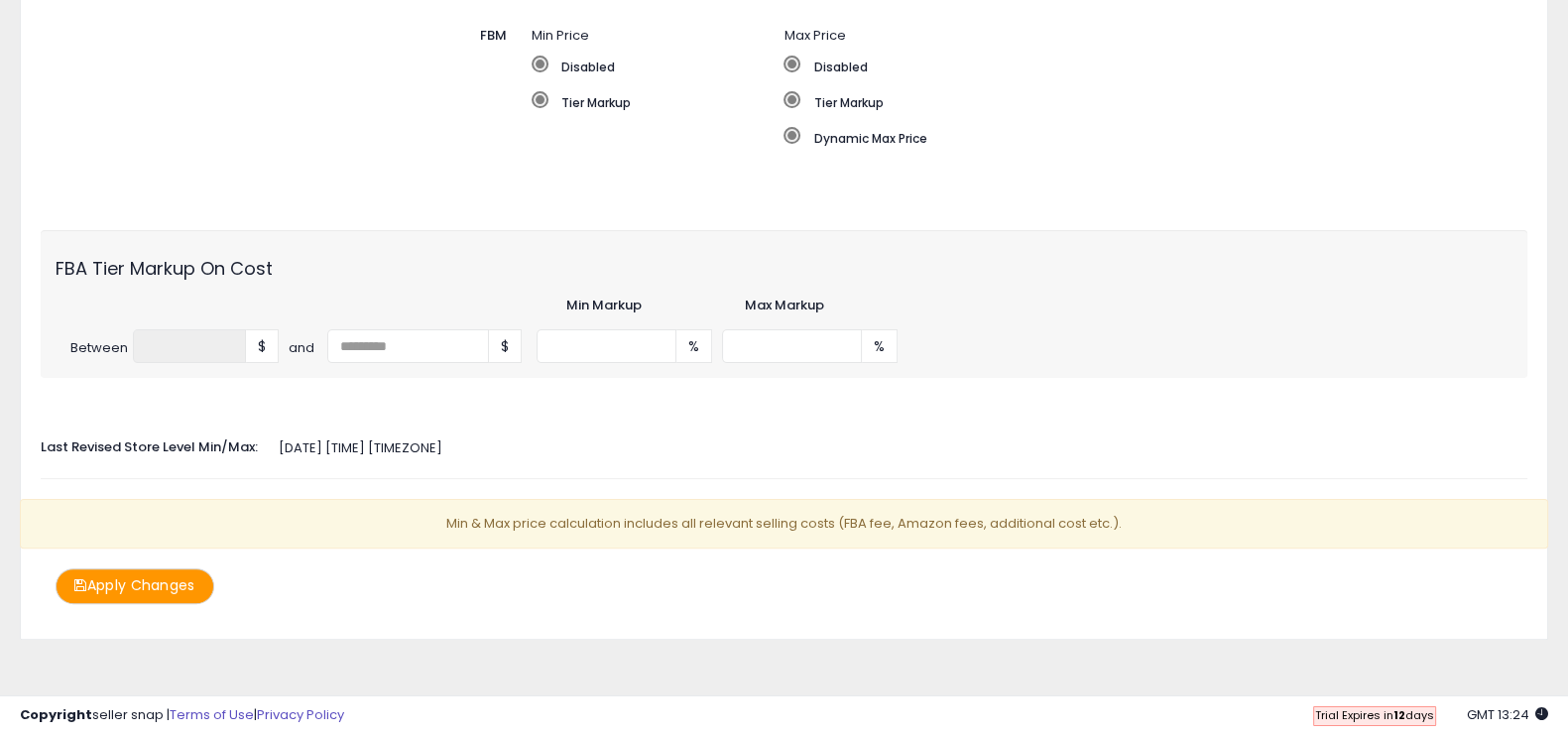 click on "Apply Changes" at bounding box center (135, 585) 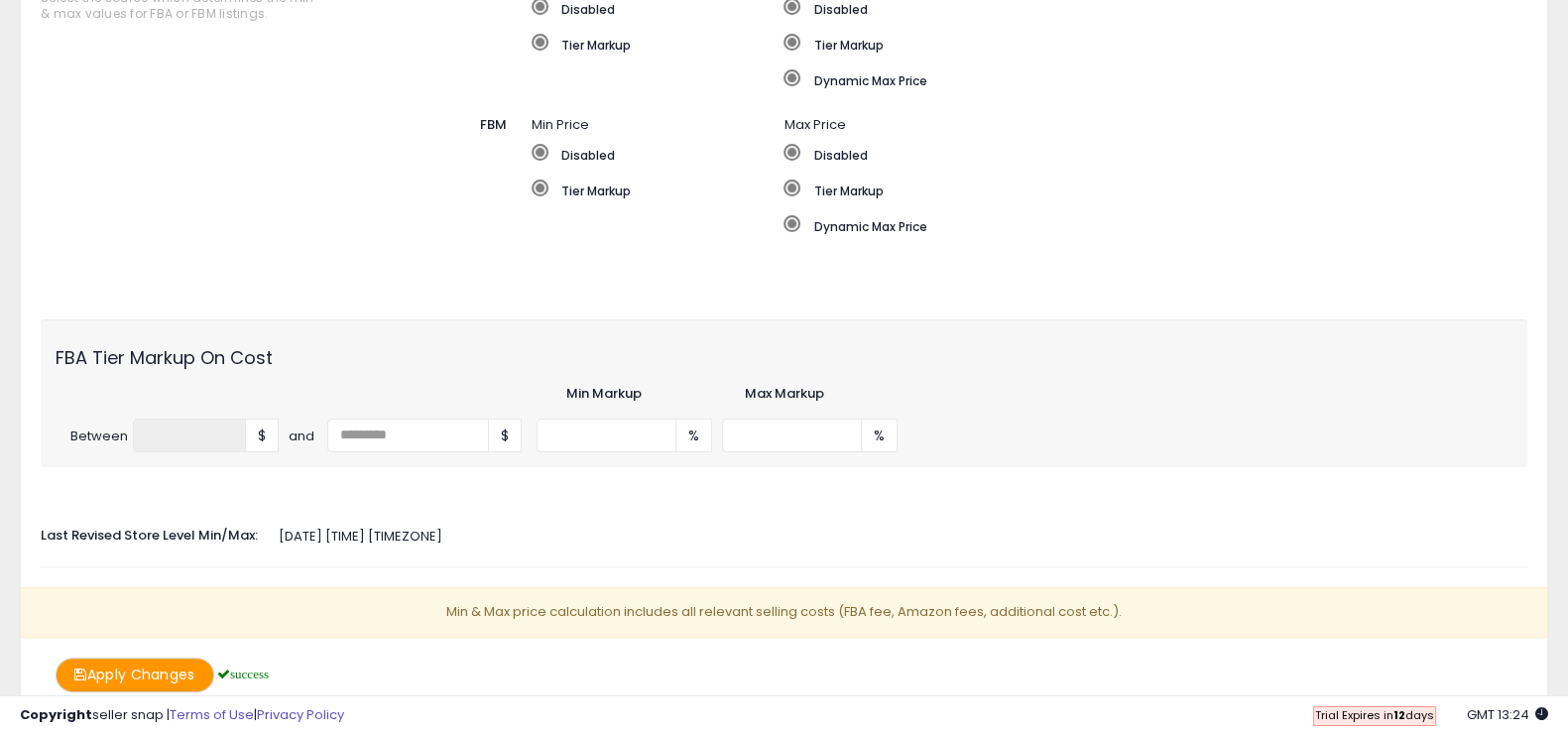scroll, scrollTop: 639, scrollLeft: 0, axis: vertical 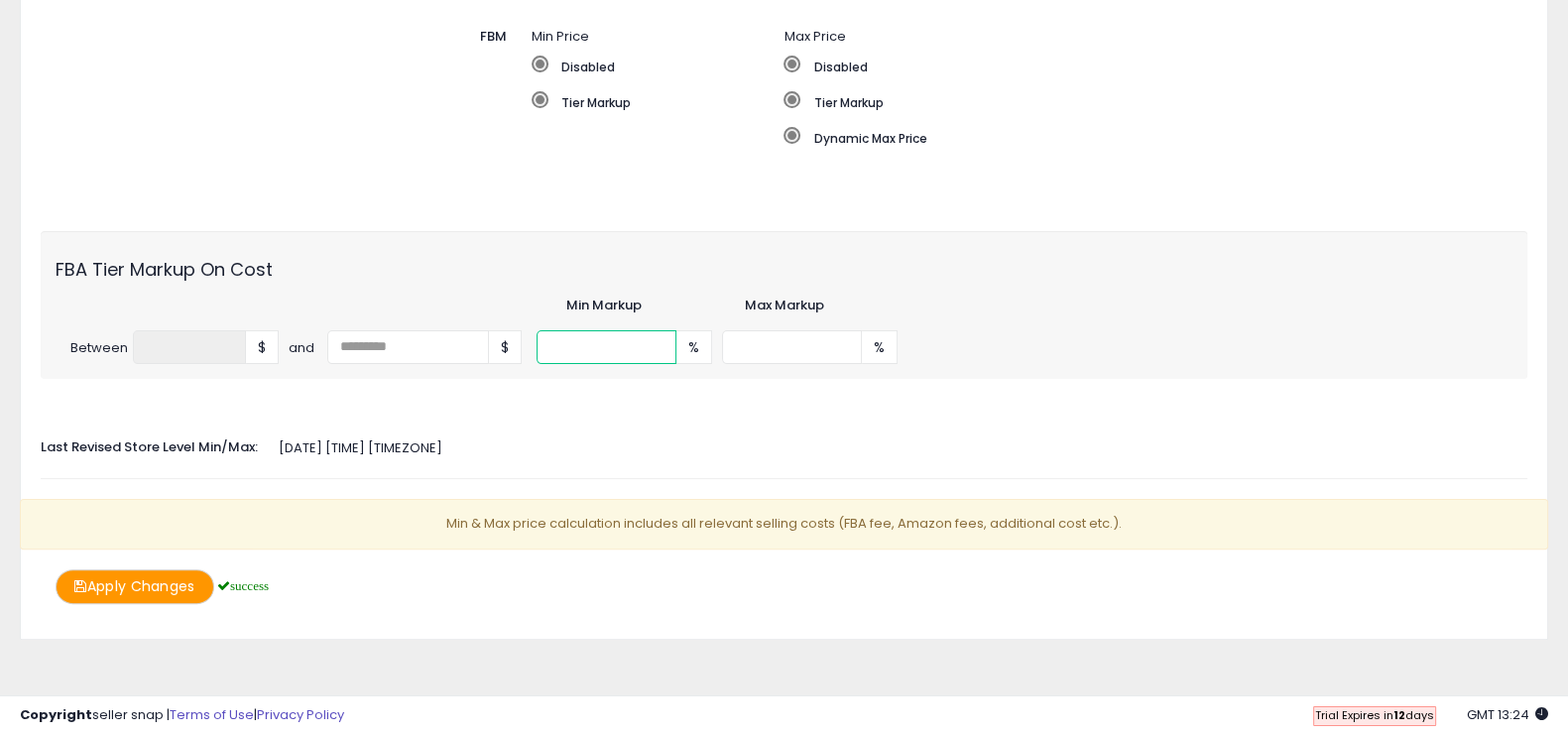 click on "*****" at bounding box center [606, 347] 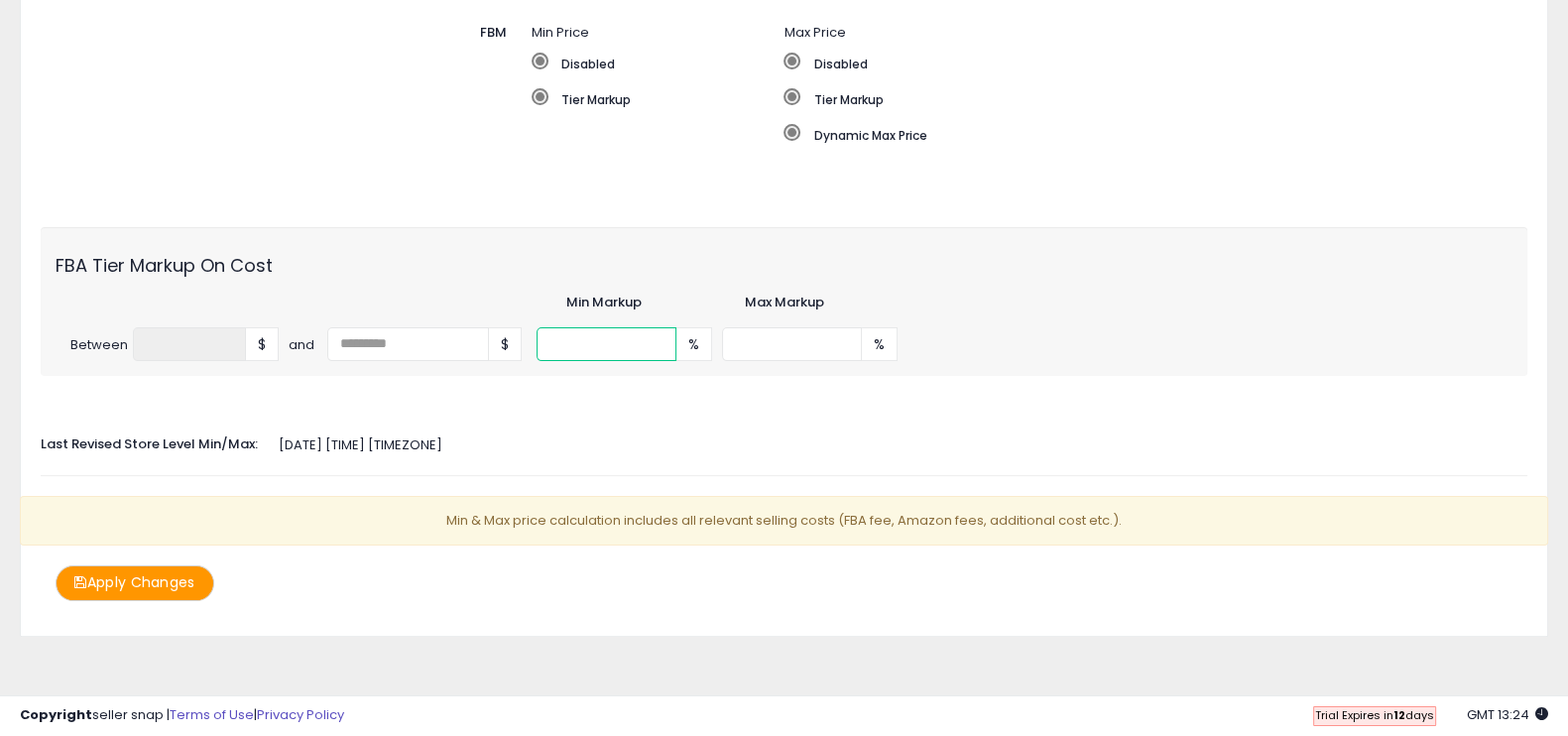 scroll, scrollTop: 551, scrollLeft: 0, axis: vertical 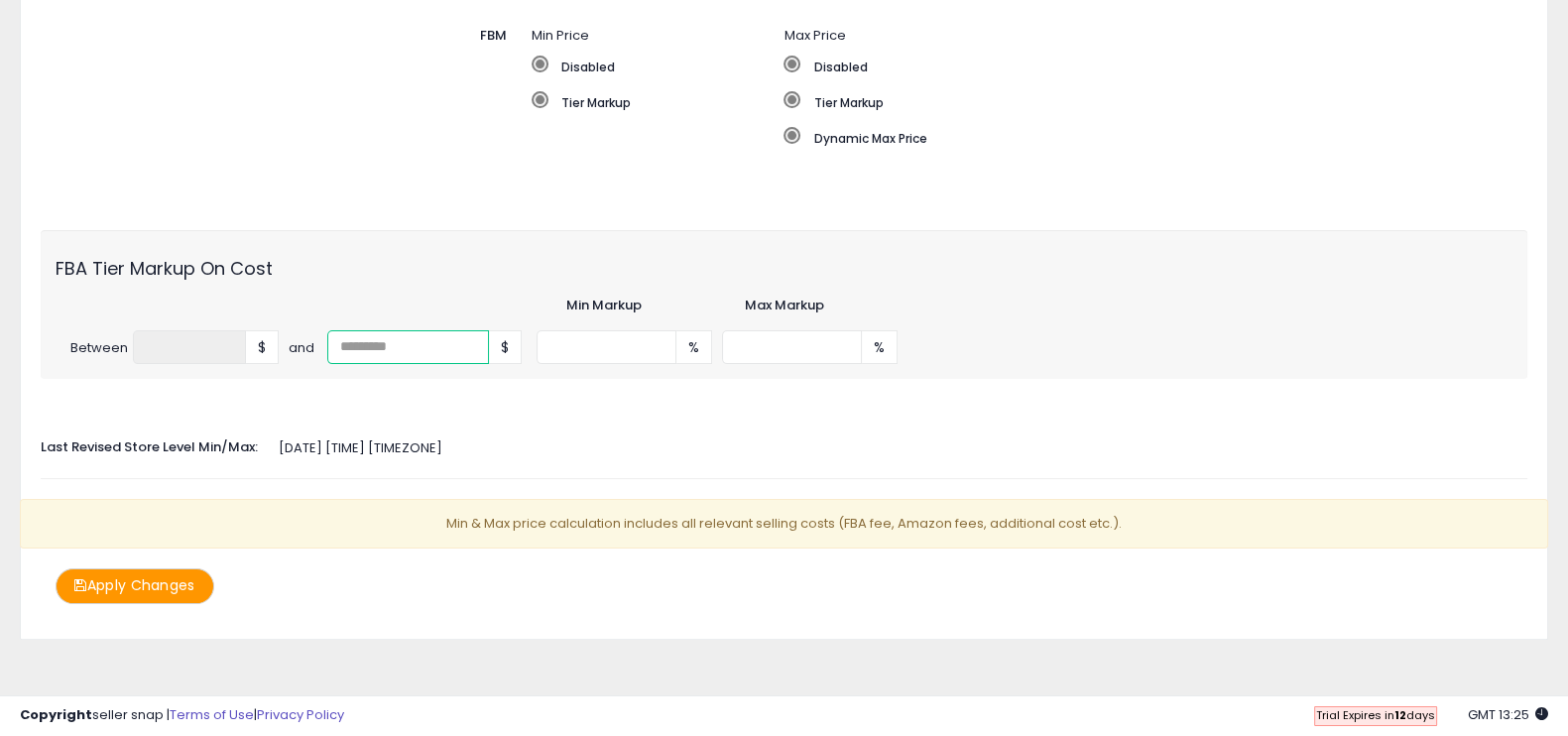 drag, startPoint x: 486, startPoint y: 331, endPoint x: 522, endPoint y: 467, distance: 140.68404 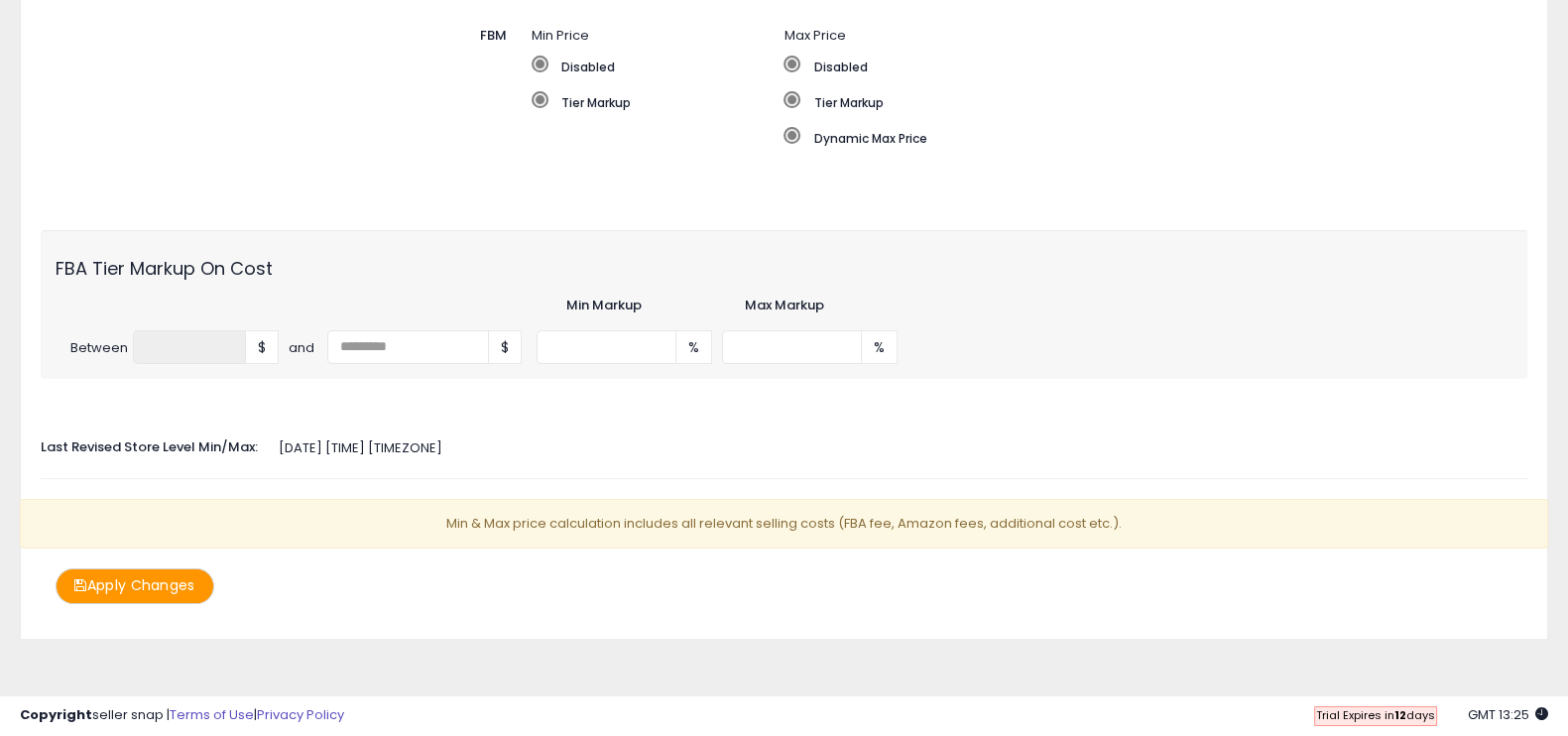 click on "Apply Changes" at bounding box center (135, 585) 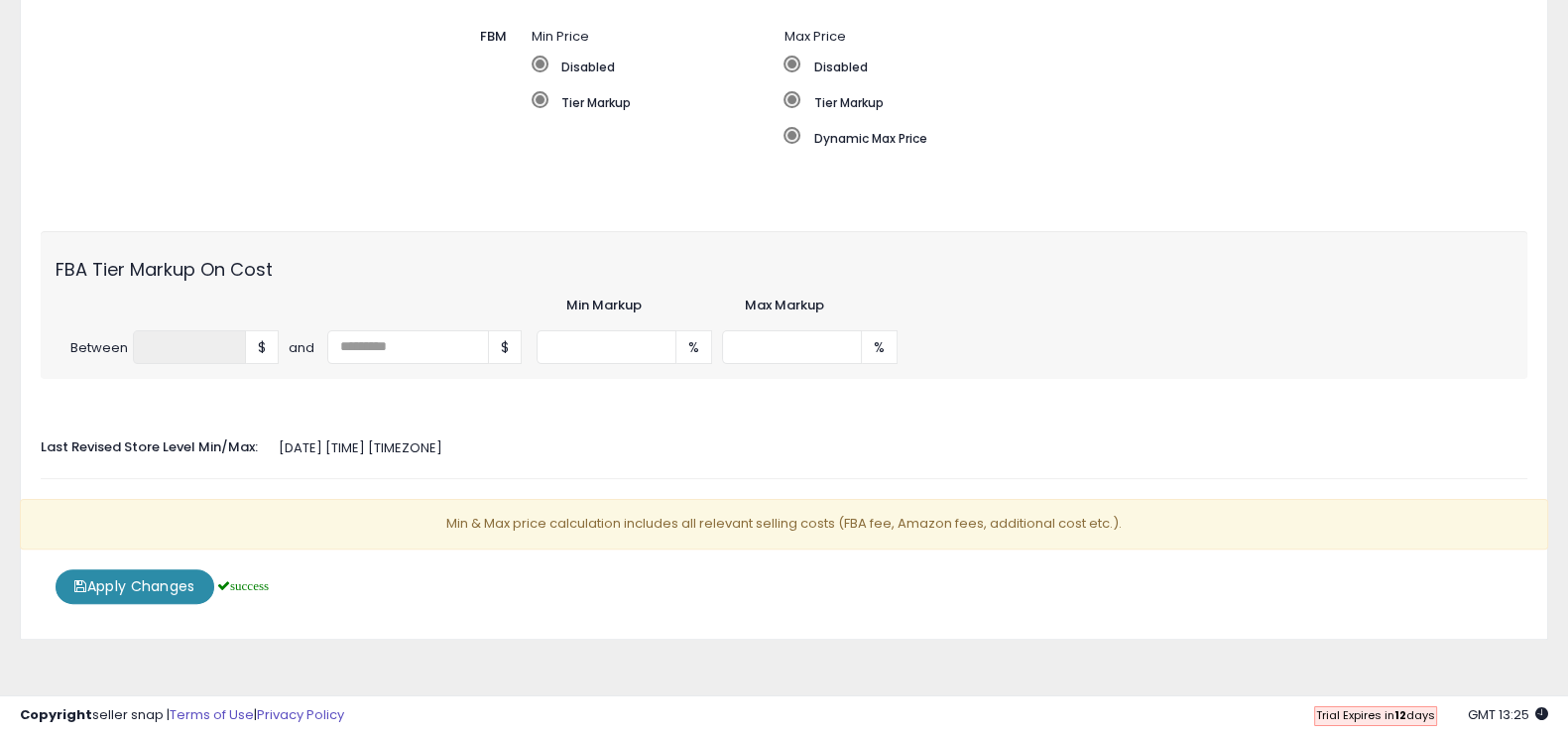 scroll, scrollTop: 551, scrollLeft: 0, axis: vertical 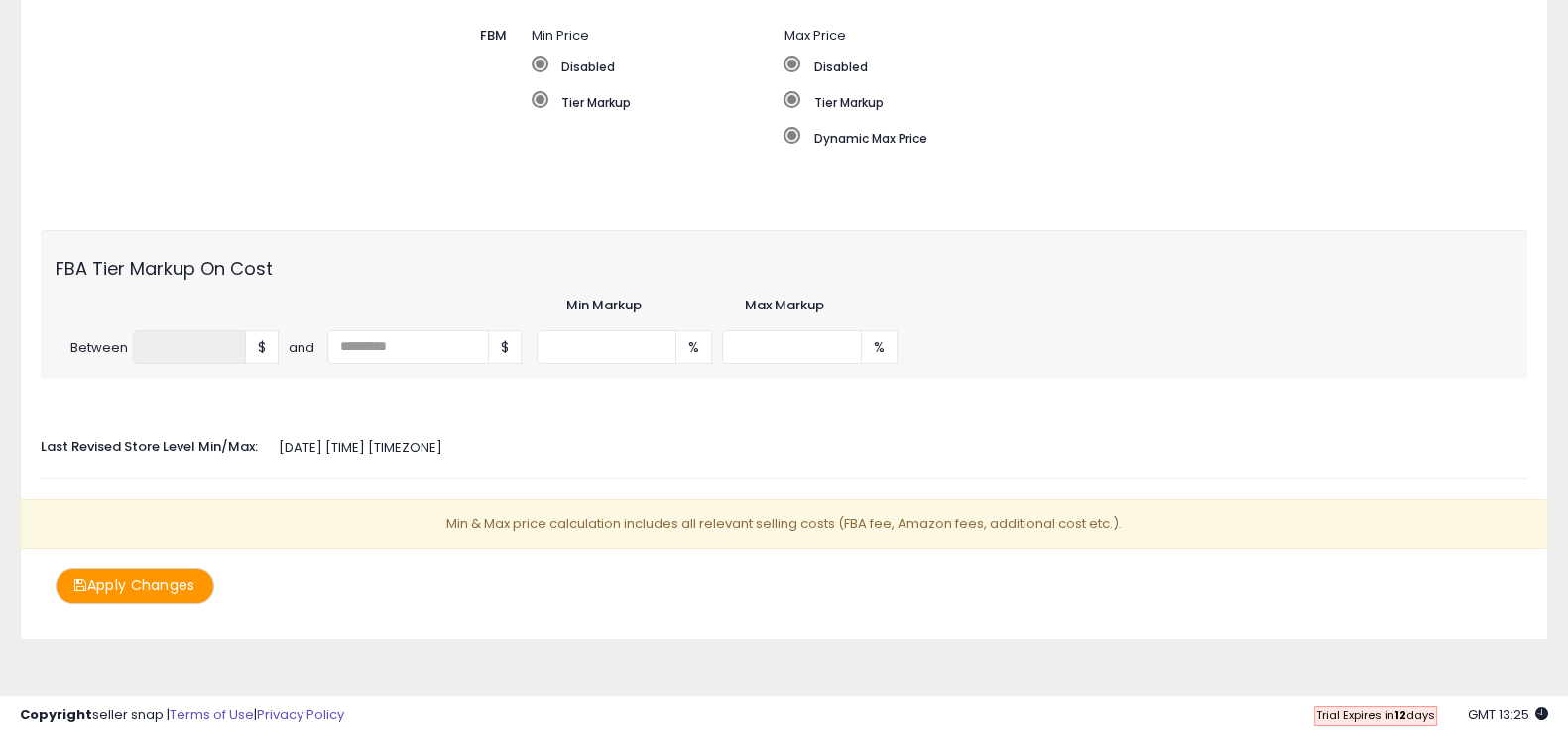 click on "Apply Changes" at bounding box center (135, 585) 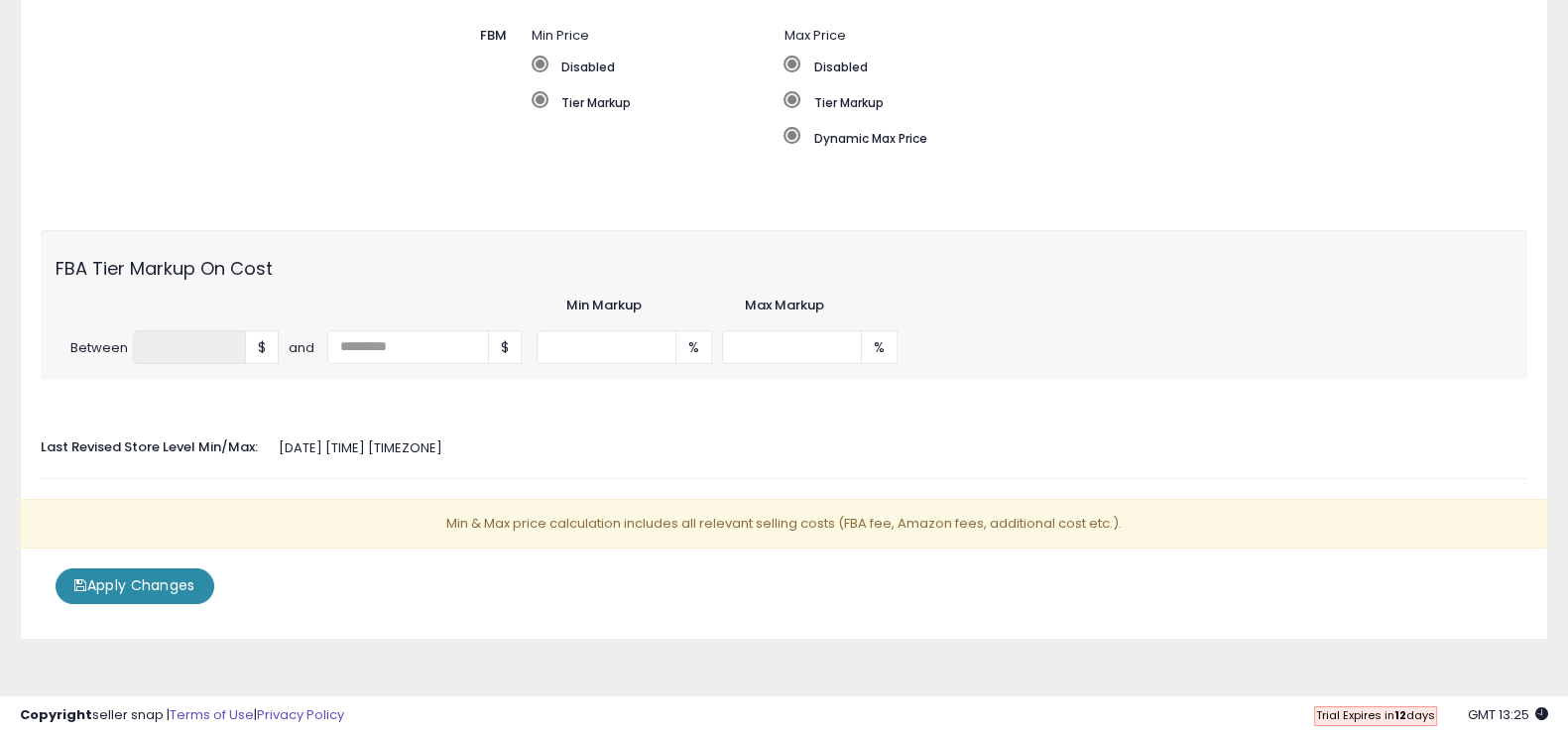 scroll, scrollTop: 639, scrollLeft: 0, axis: vertical 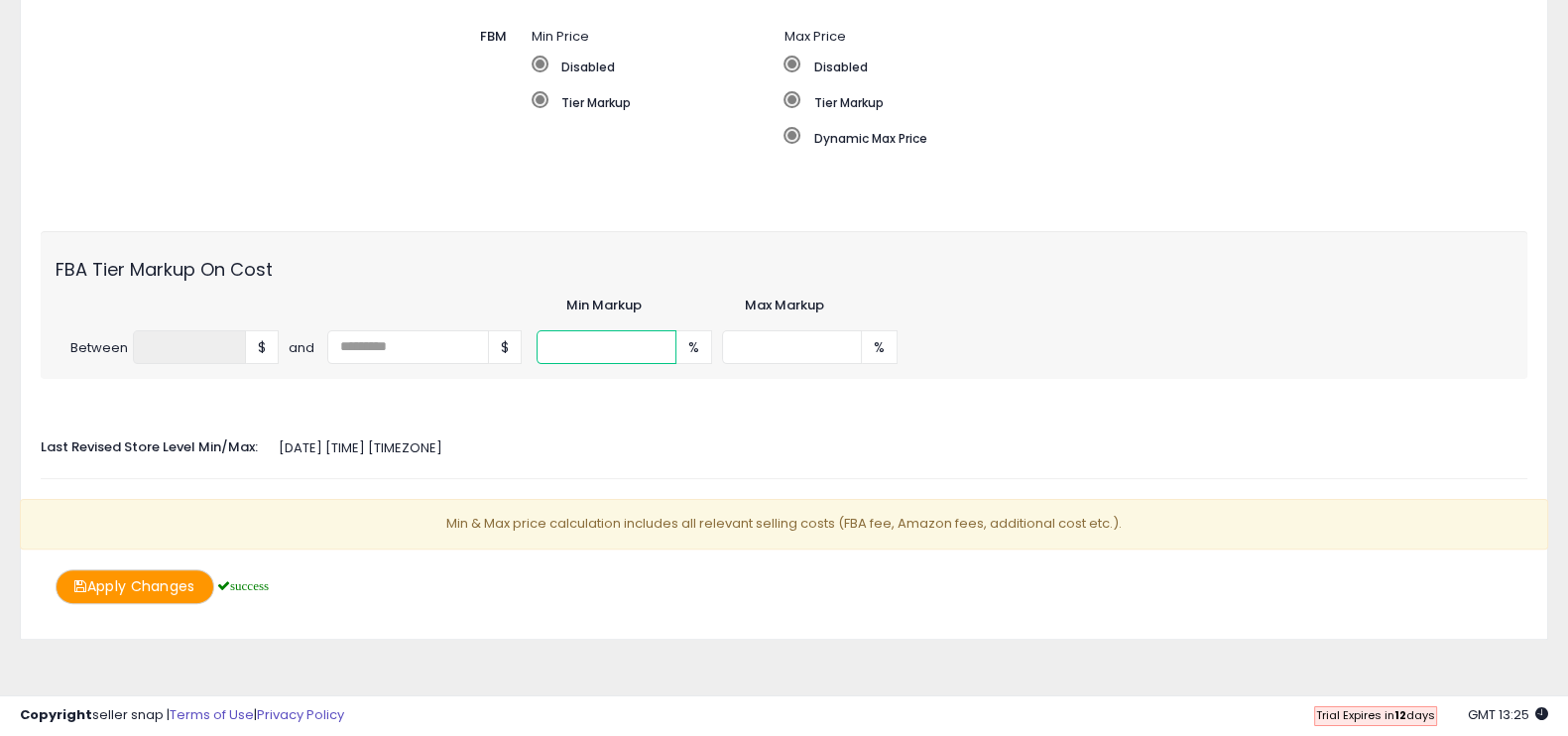 click on "*****" at bounding box center [606, 347] 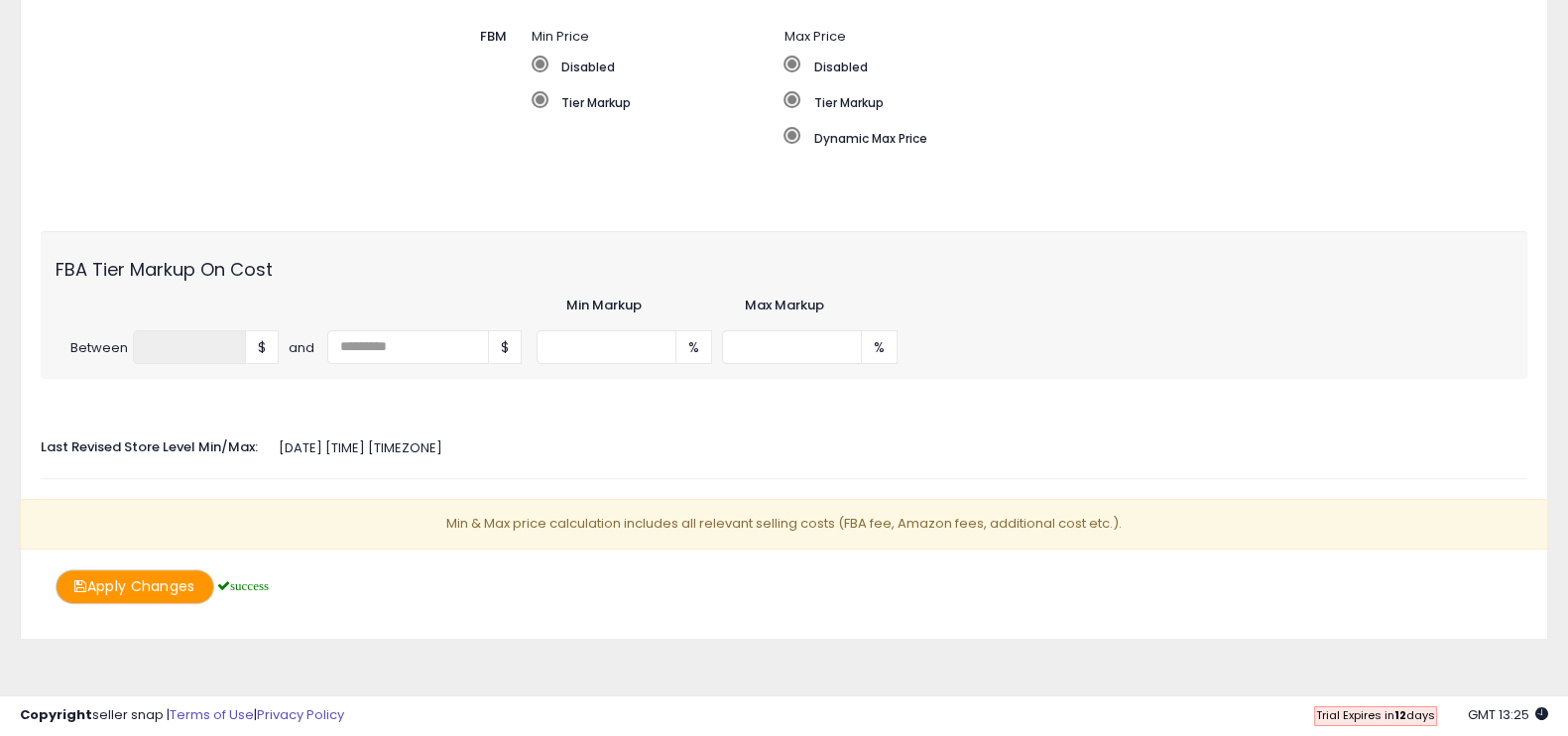 click on "Your changes have been saved.
Auto Adjust Min/Max
When activated, Seller Snap will automatically adjust min & max values based on either markup percentage on cost, InventoryLab or Dynamic Max Price.
ON   OFF
Min & Max Source
Select the source which determines the min & max values for FBA or FBM listings.
FBA
Min Price
Disabled
Tier Markup
Max Price
FBM" at bounding box center (784, 88) 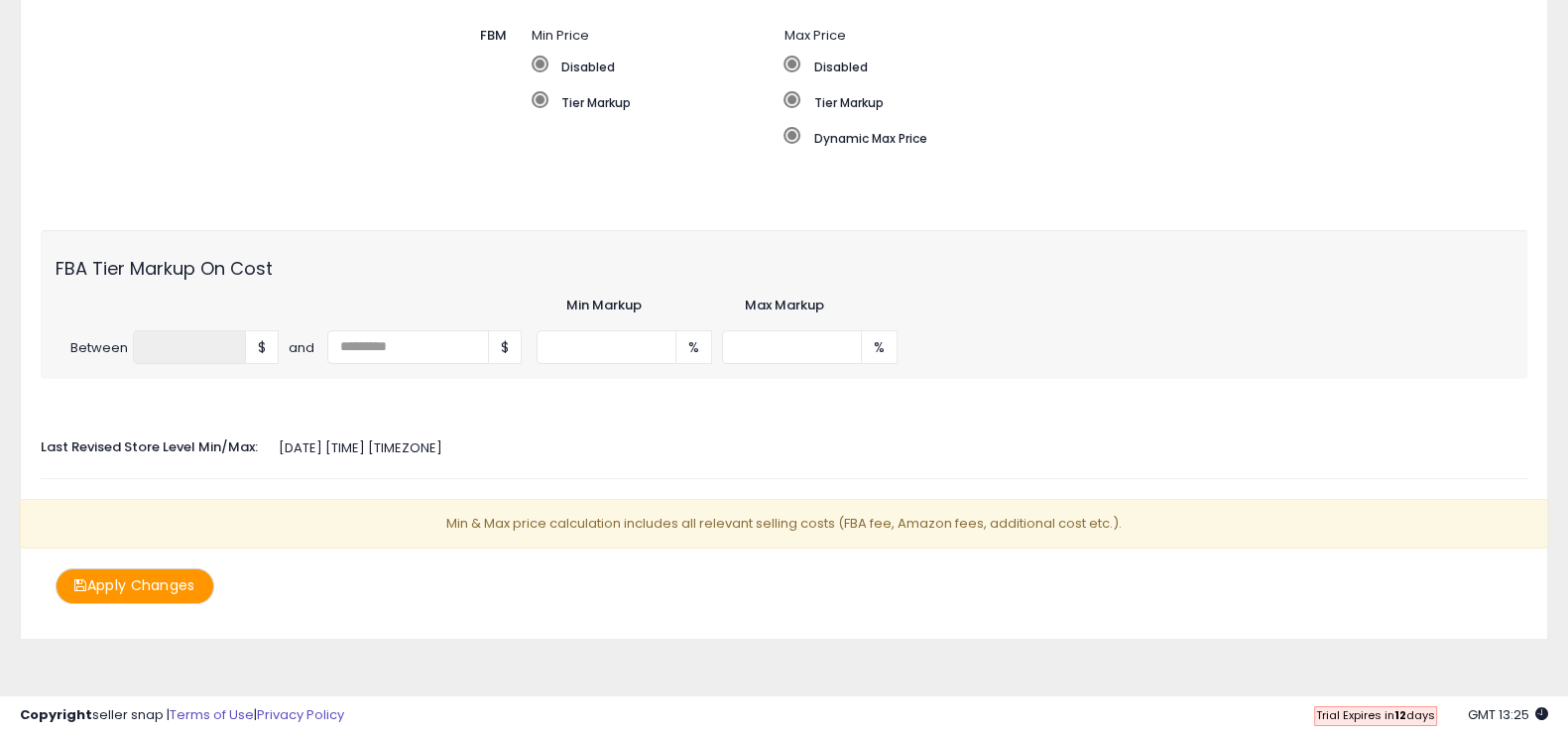 click on "Apply Changes" at bounding box center [135, 585] 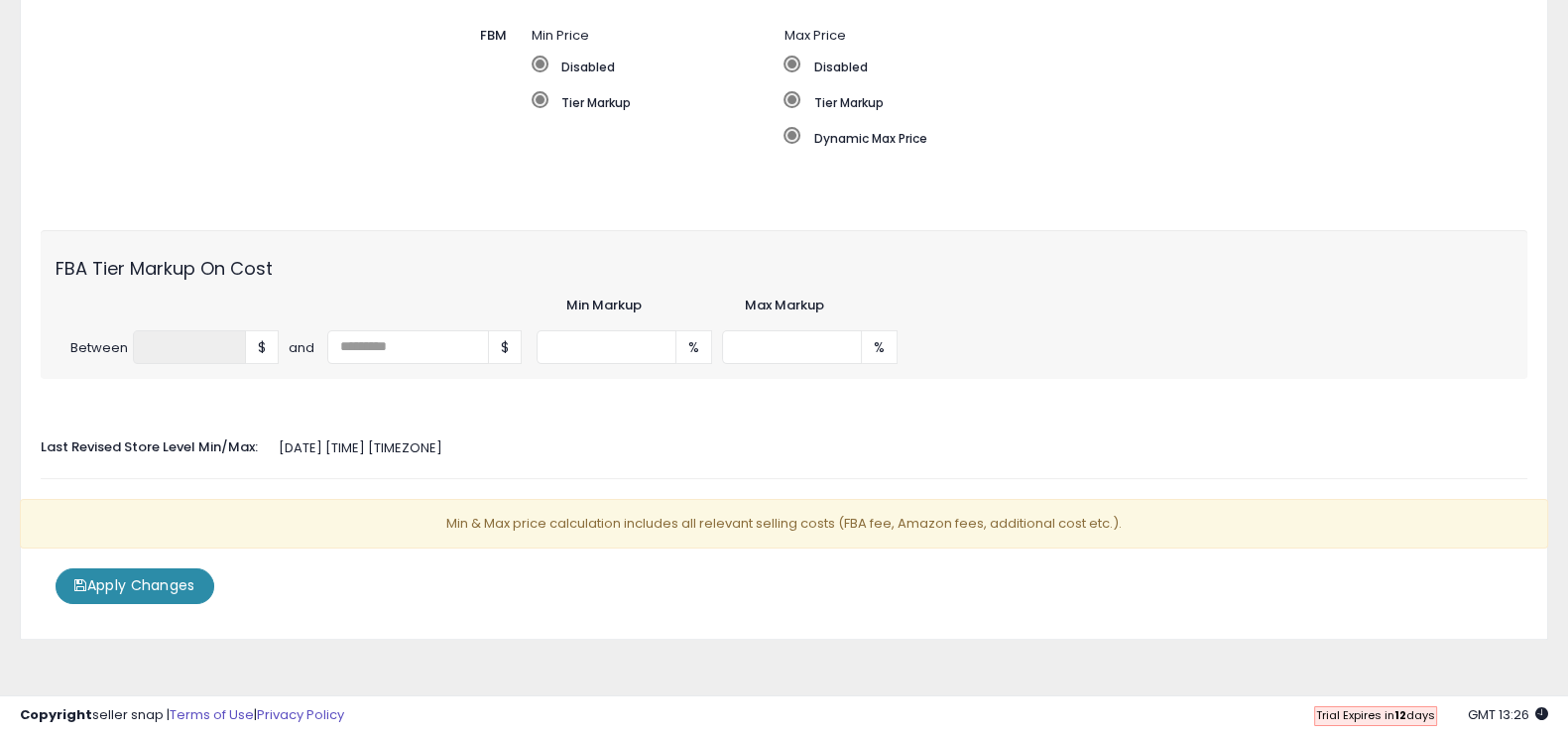scroll, scrollTop: 551, scrollLeft: 0, axis: vertical 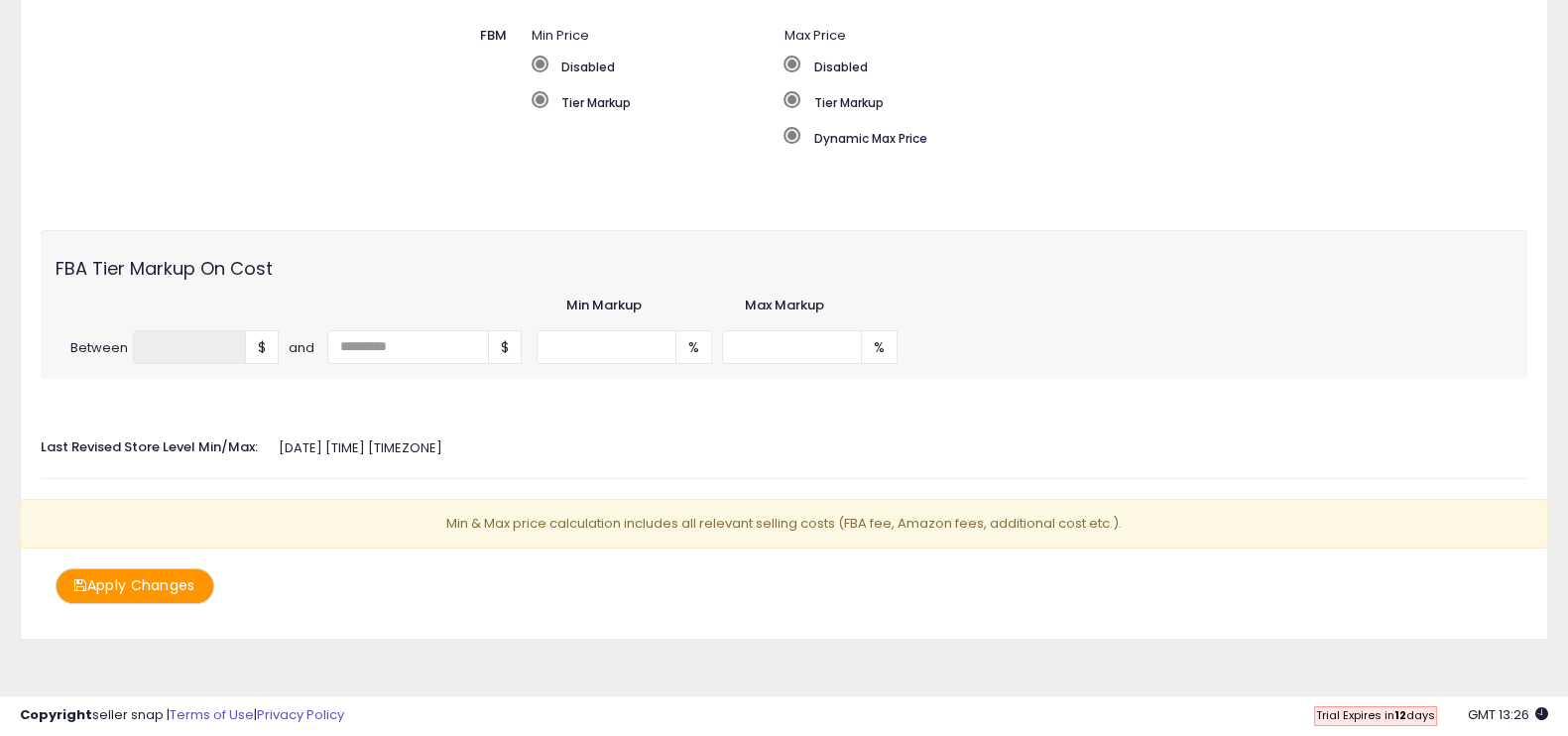 click on "%" at bounding box center (694, 347) 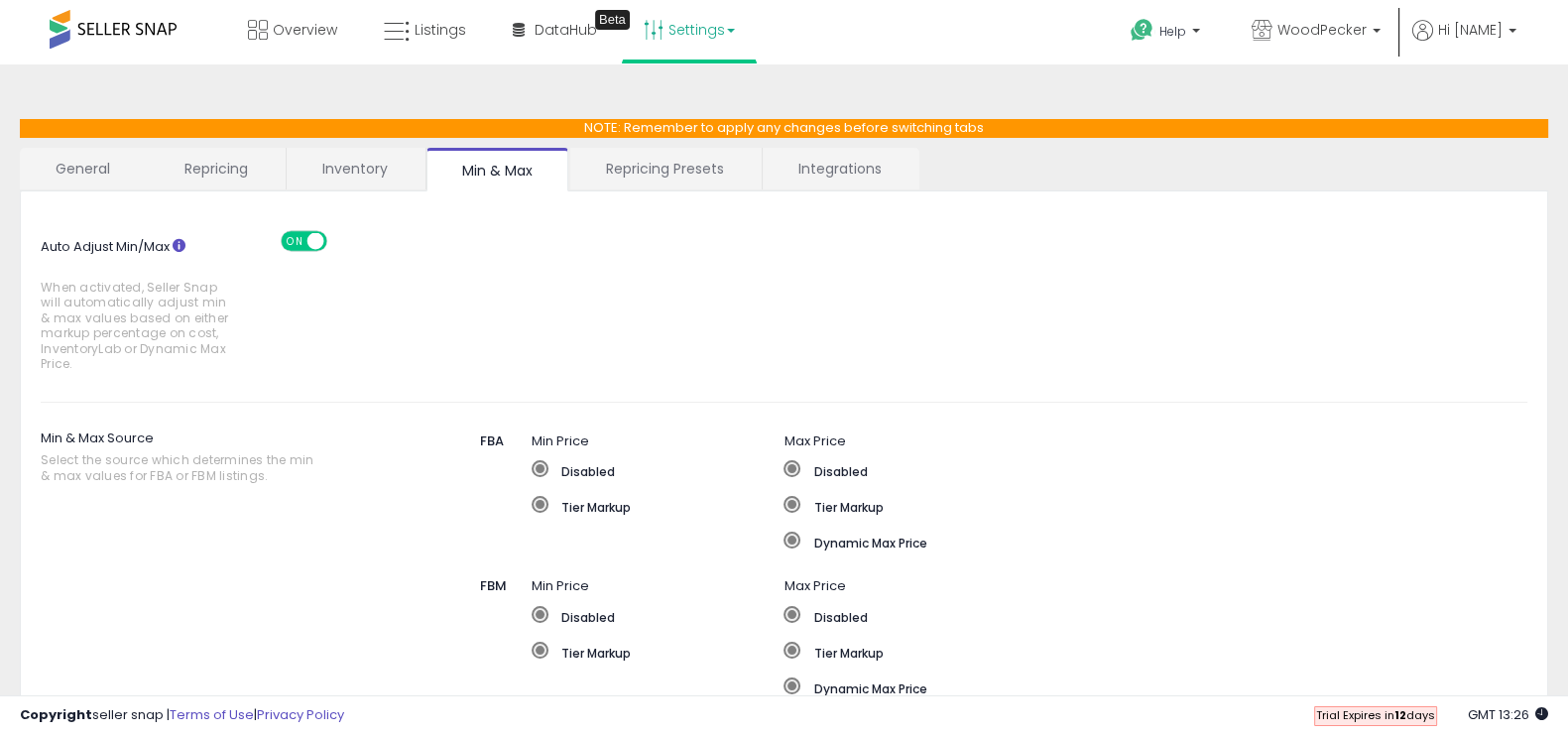 click on "Repricing Presets" at bounding box center [664, 169] 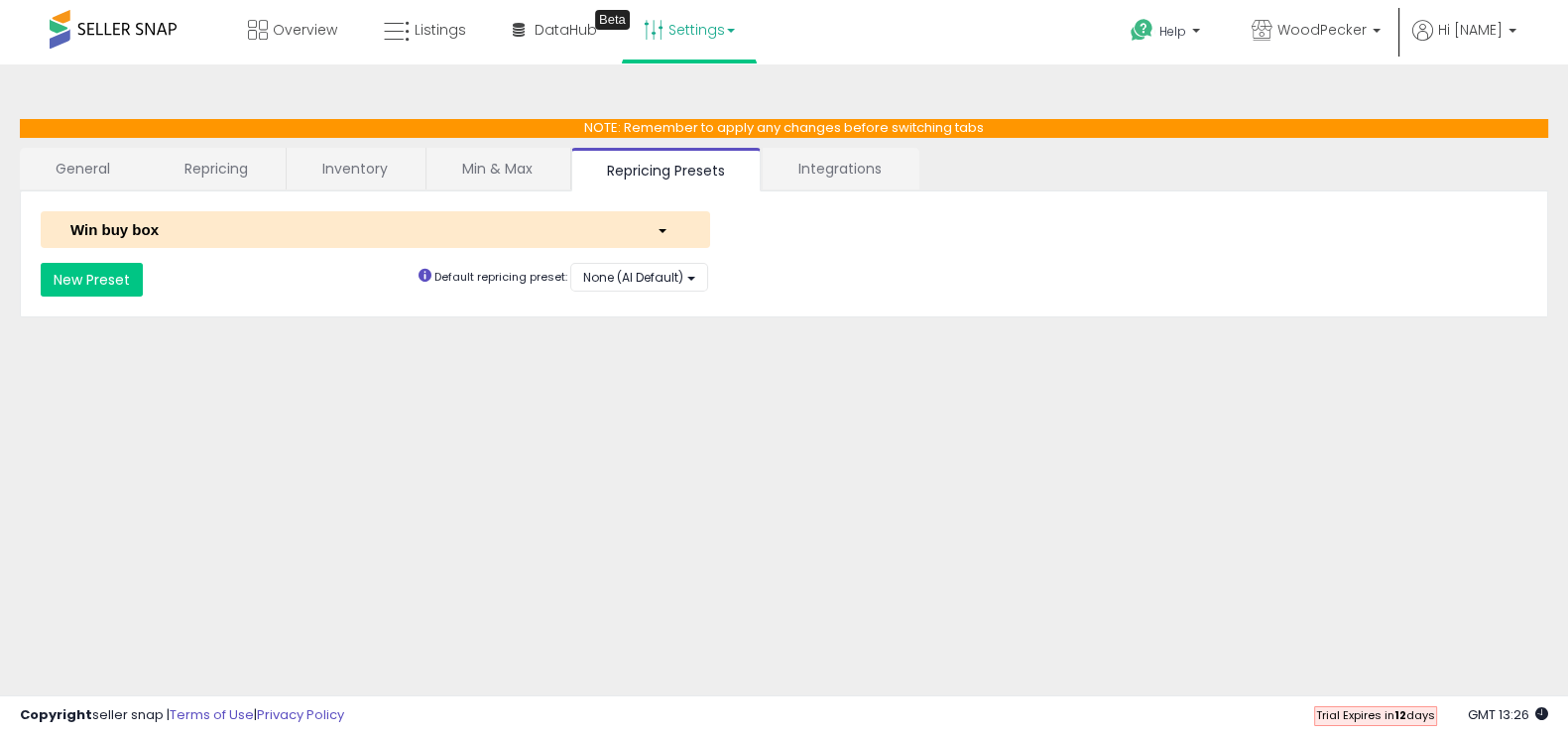 click on "Integrations" at bounding box center [840, 169] 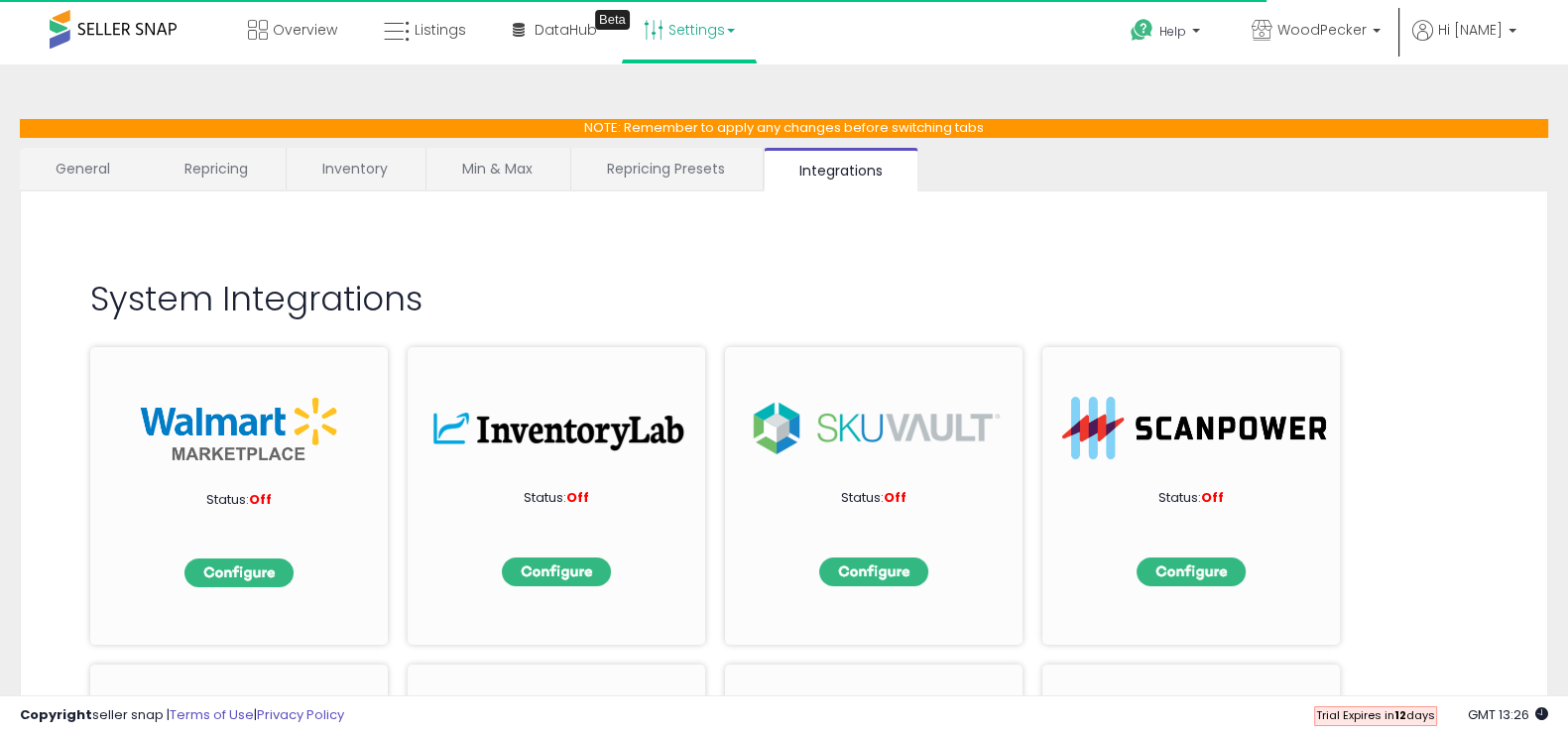 click on "General" at bounding box center [83, 169] 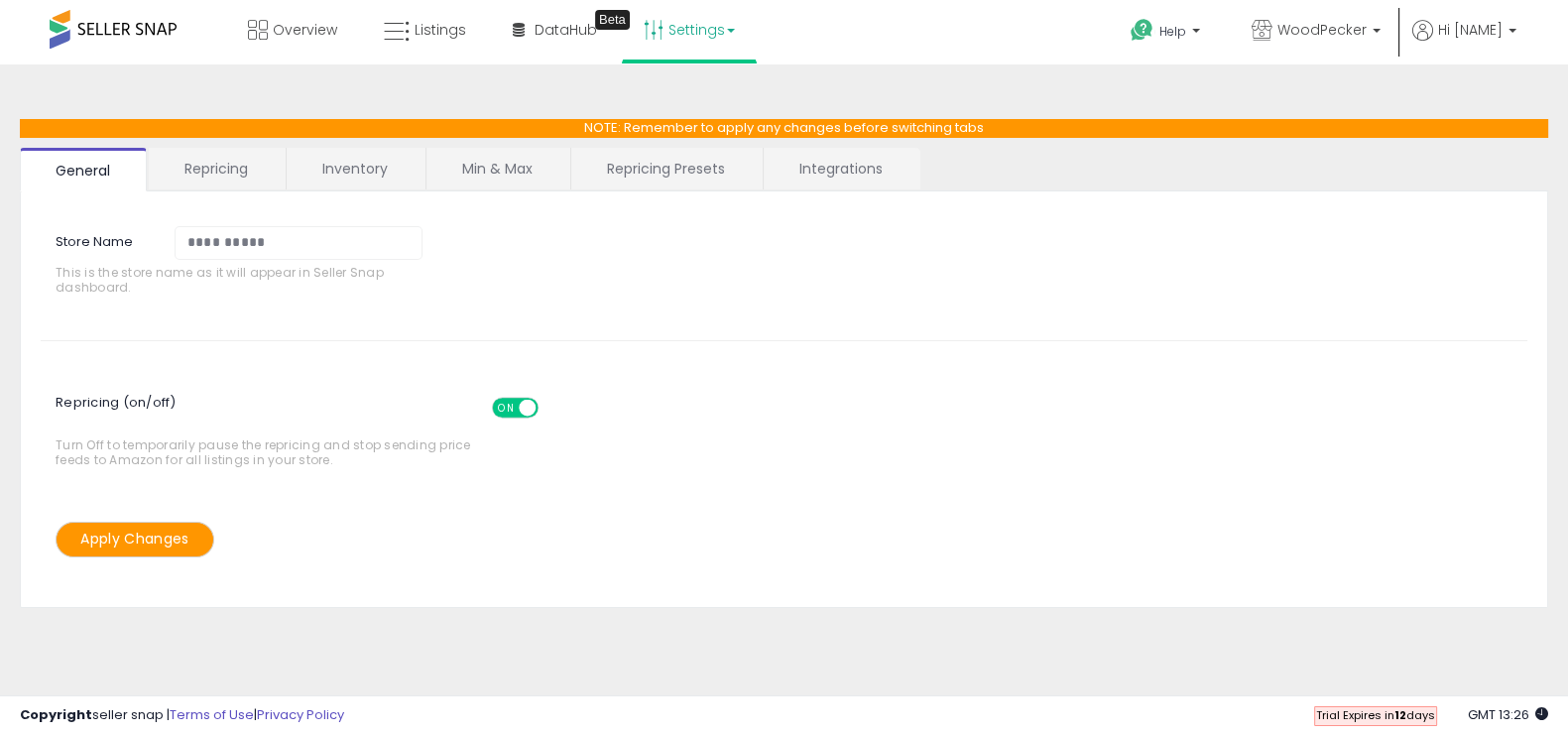 click on "Repricing" at bounding box center [216, 169] 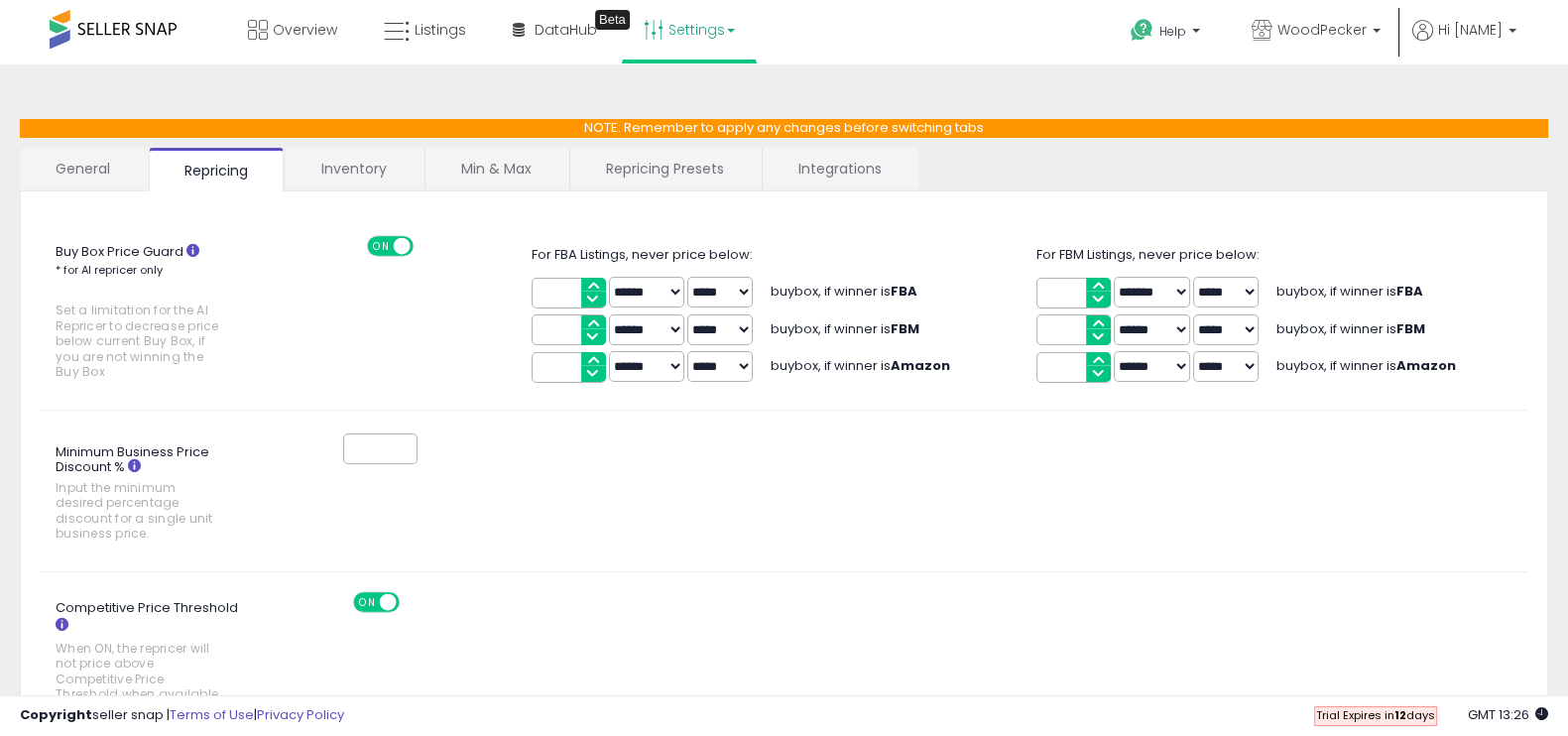 click on "Inventory" at bounding box center [354, 169] 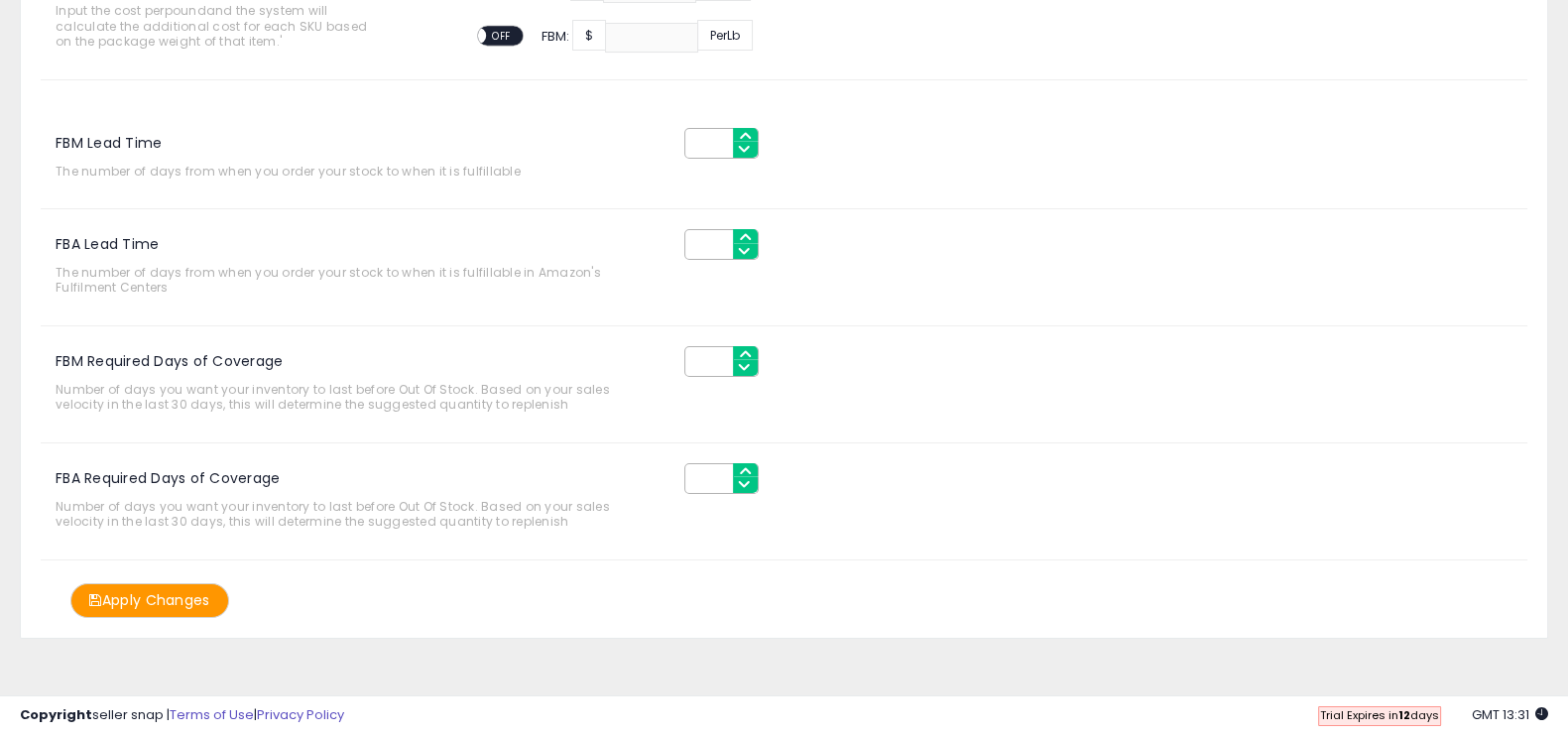 scroll, scrollTop: 0, scrollLeft: 0, axis: both 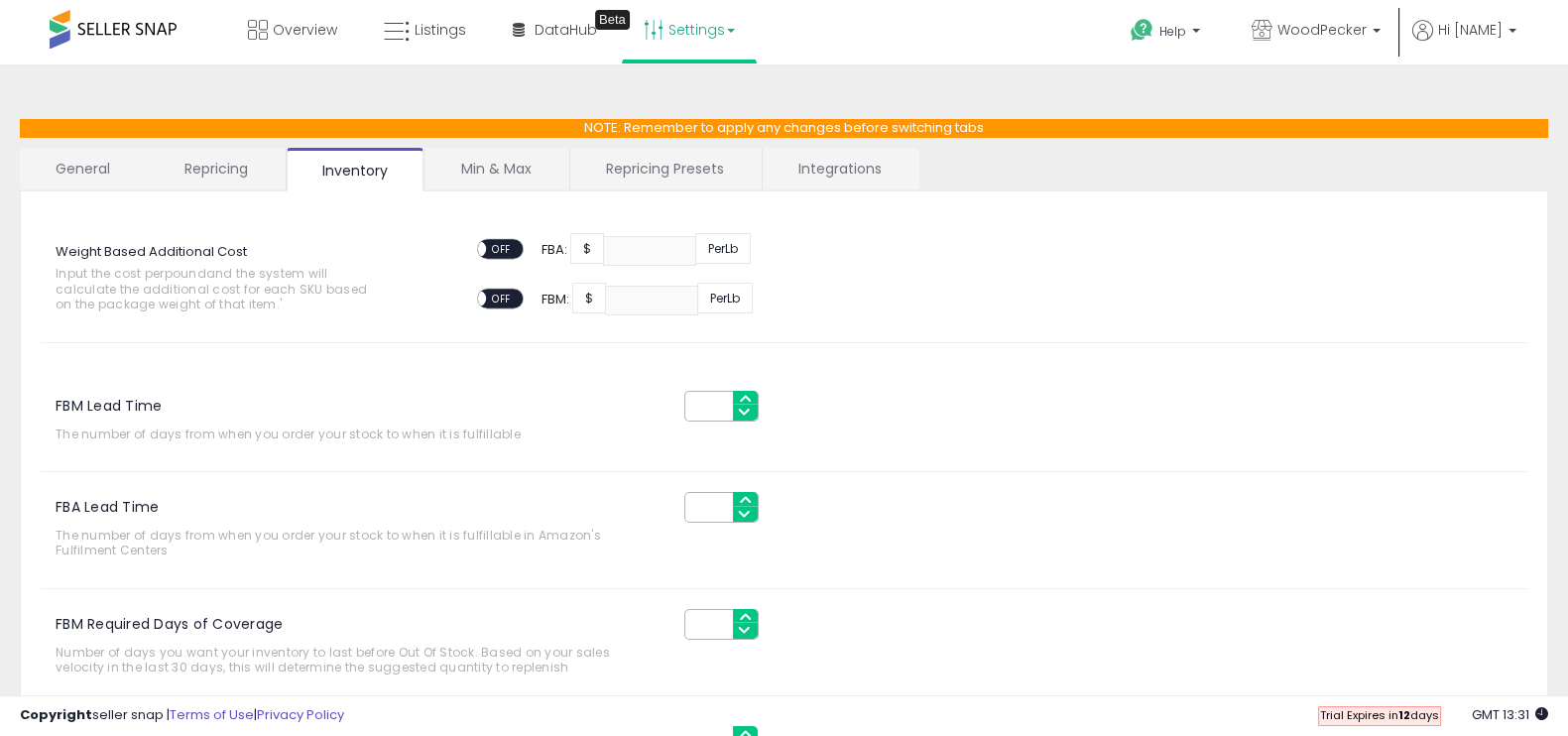 click on "Repricing" at bounding box center (216, 169) 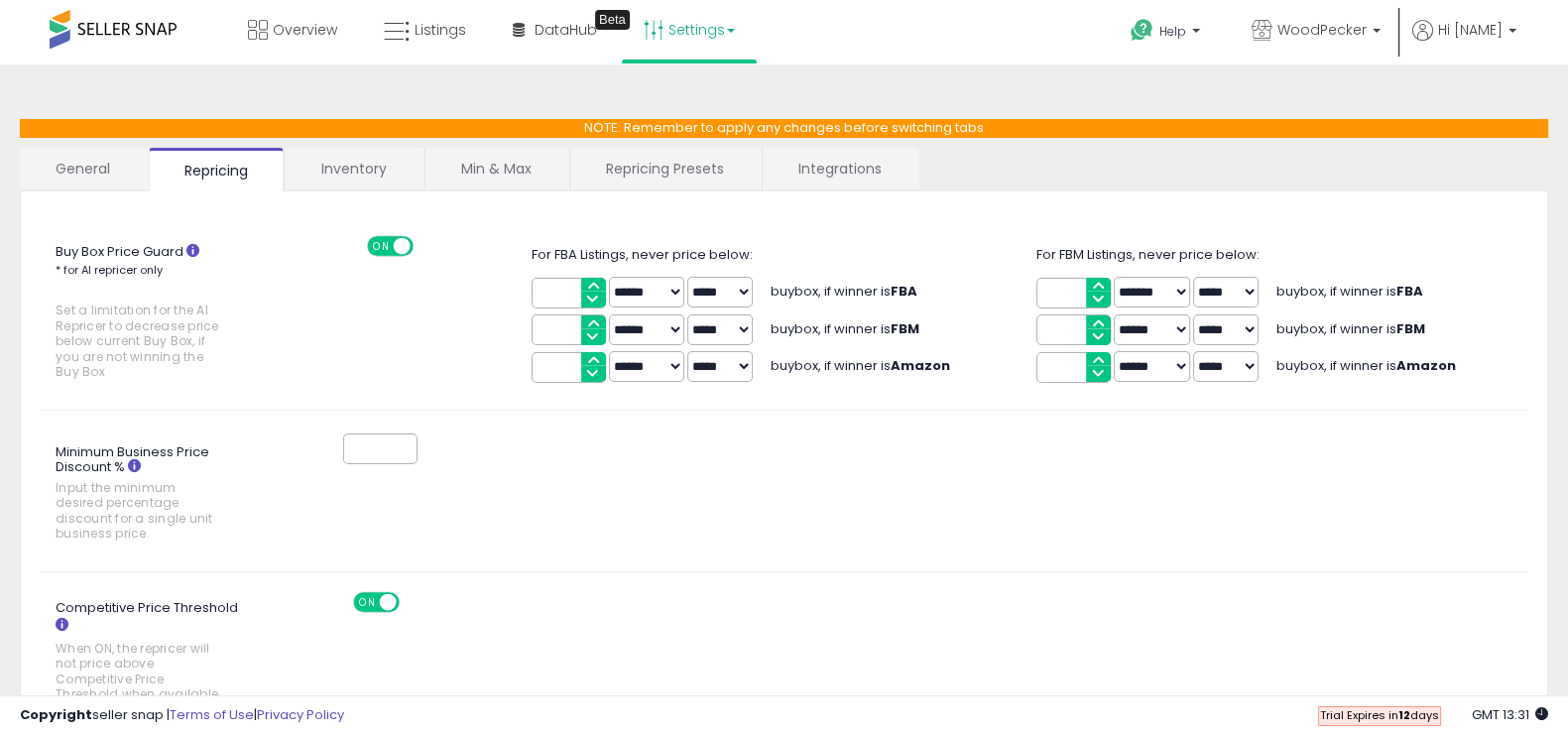 click on "Min & Max" at bounding box center [496, 169] 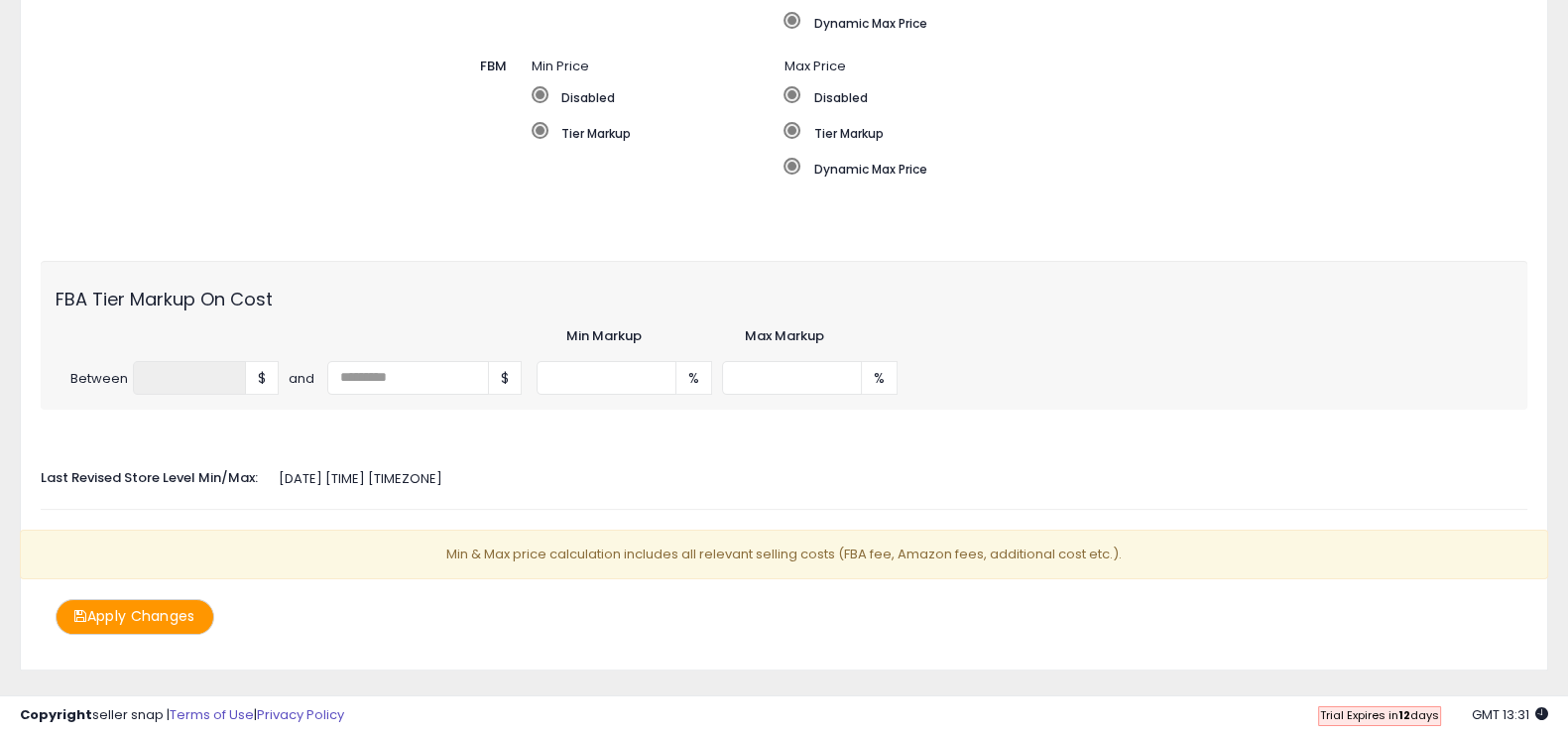 scroll, scrollTop: 551, scrollLeft: 0, axis: vertical 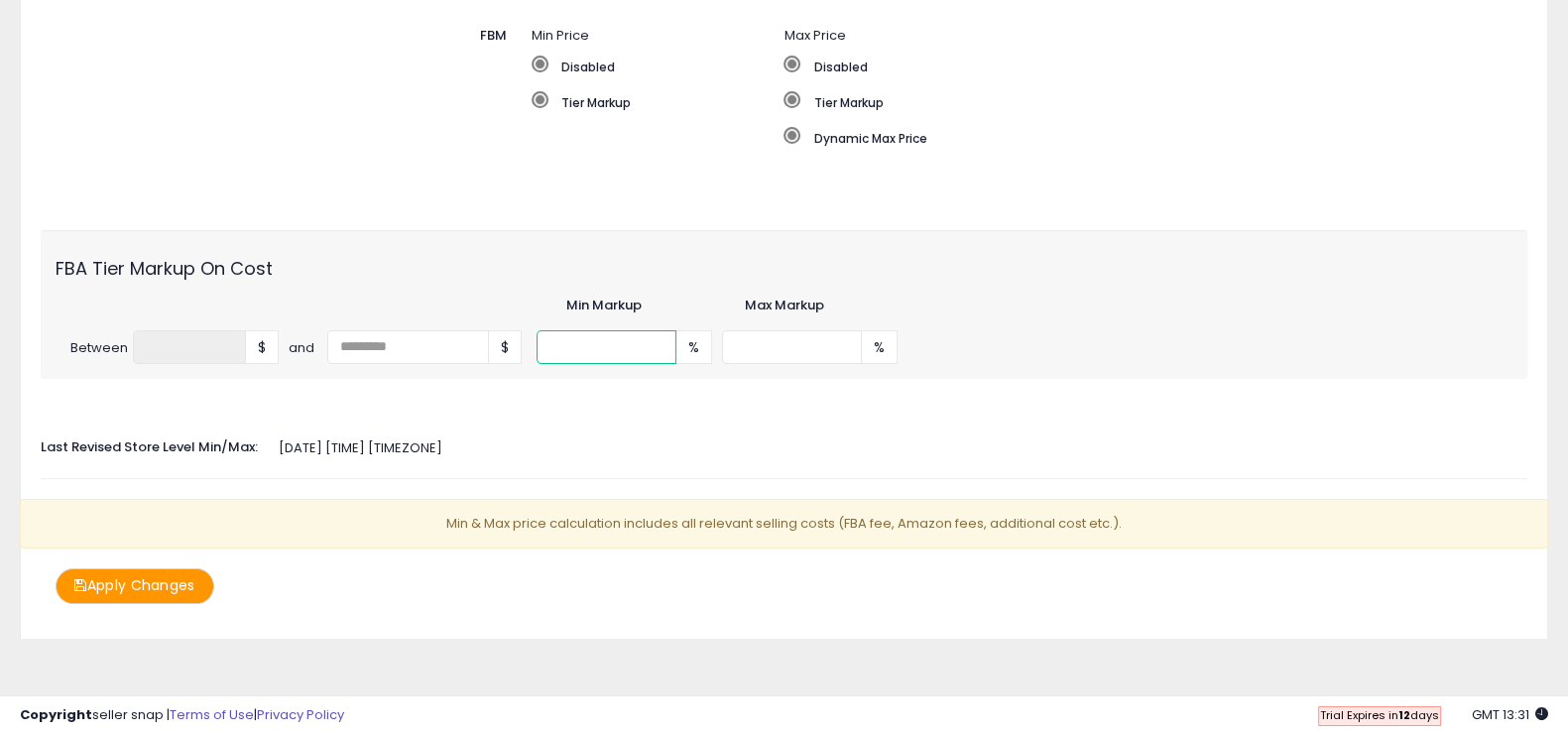 click on "****" at bounding box center [606, 347] 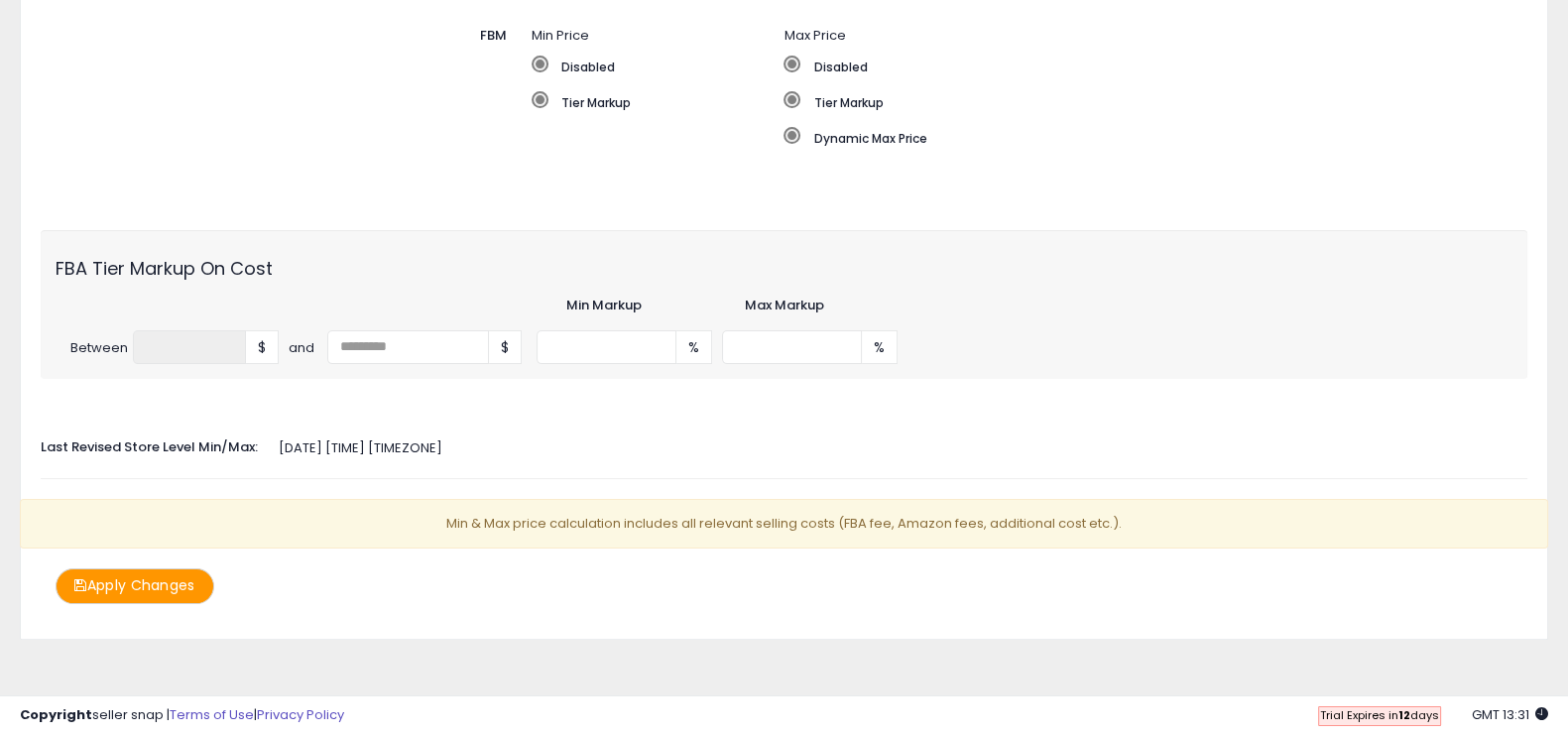 click on "Auto Adjust Min/Max
When activated, Seller Snap will automatically adjust min & max values based on either markup percentage on cost, InventoryLab or Dynamic Max Price.
ON   OFF
Min & Max Source
Select the source which determines the min & max values for FBA or FBM listings.
FBA
Min Price
Disabled
Tier Markup
Max Price
Disabled" at bounding box center [784, 132] 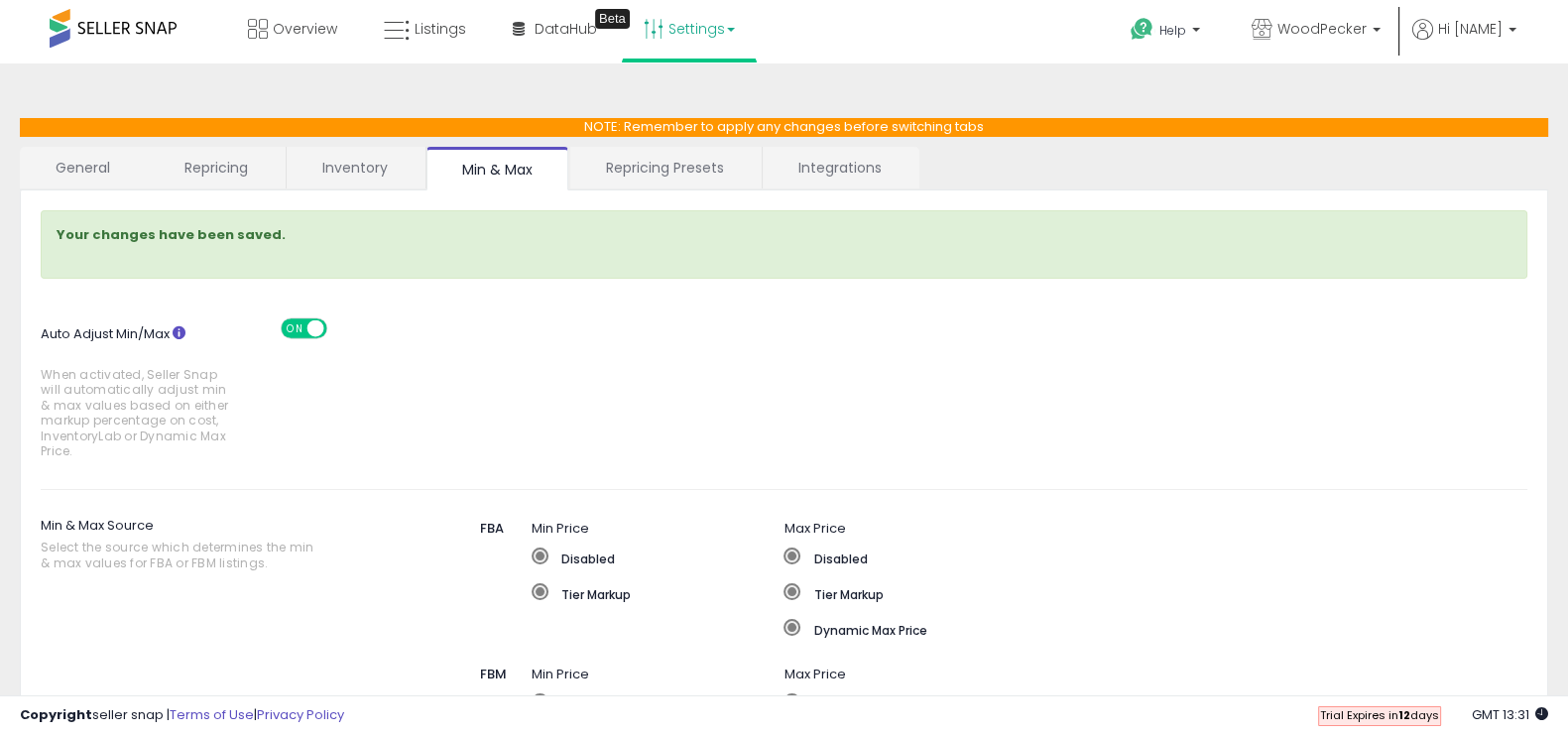 scroll, scrollTop: 0, scrollLeft: 0, axis: both 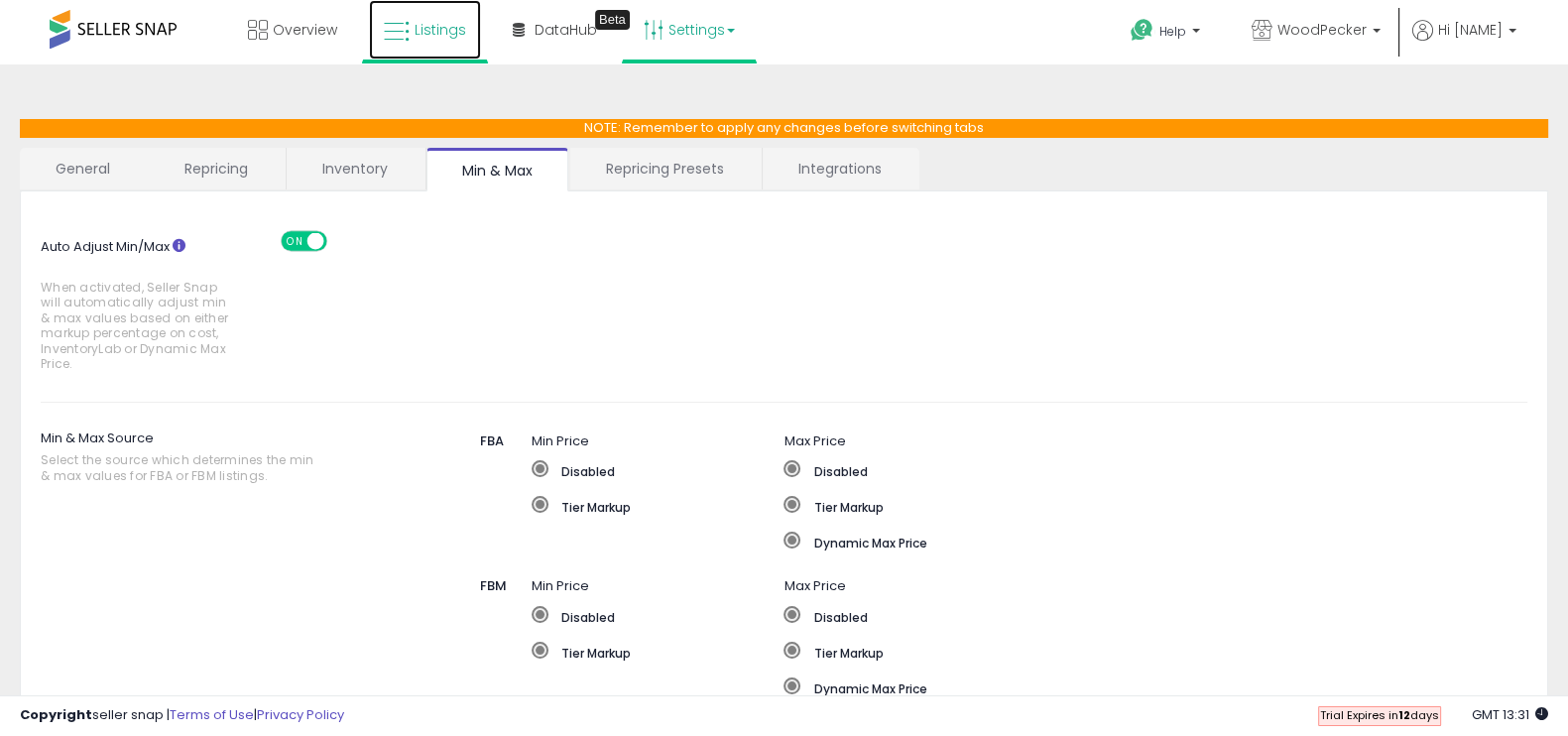 click on "Listings" at bounding box center [440, 30] 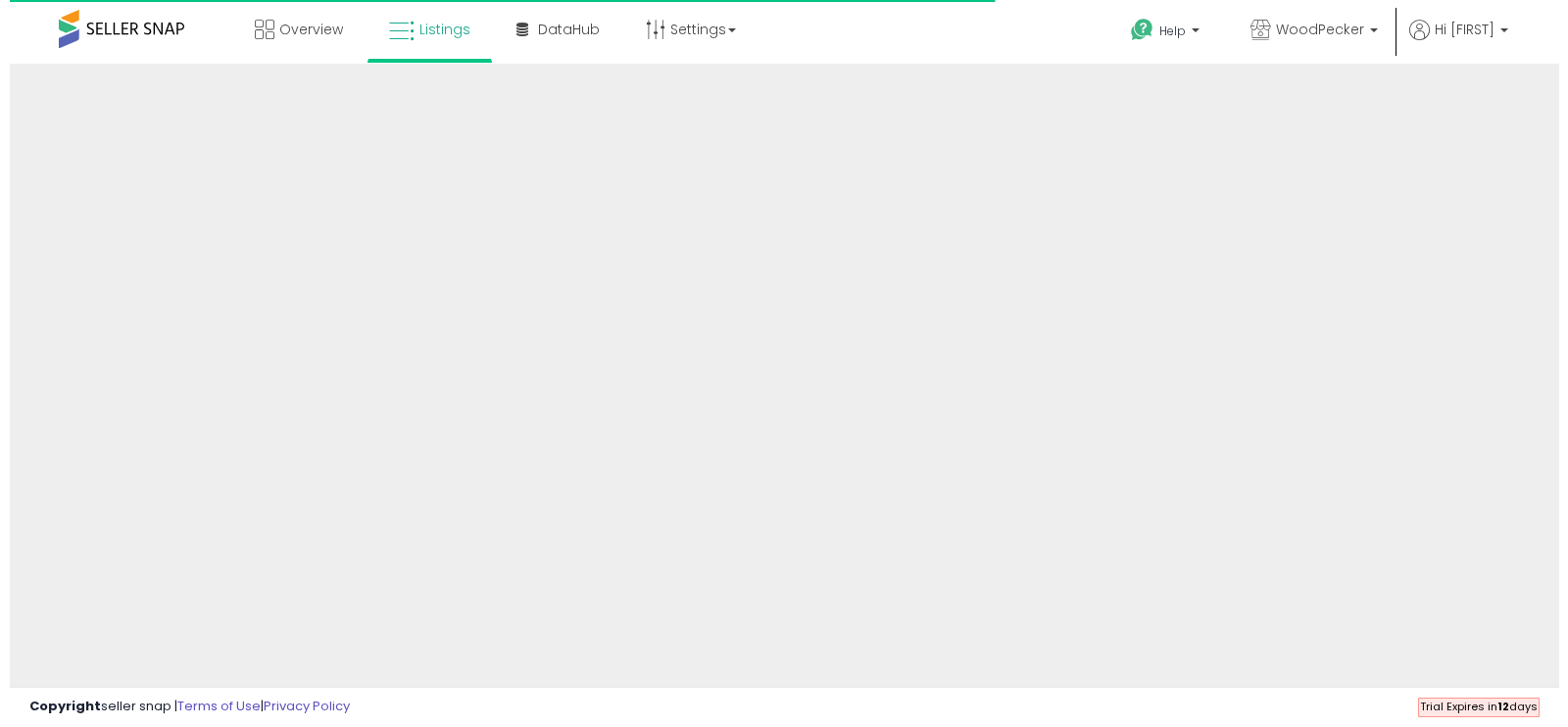 scroll, scrollTop: 0, scrollLeft: 0, axis: both 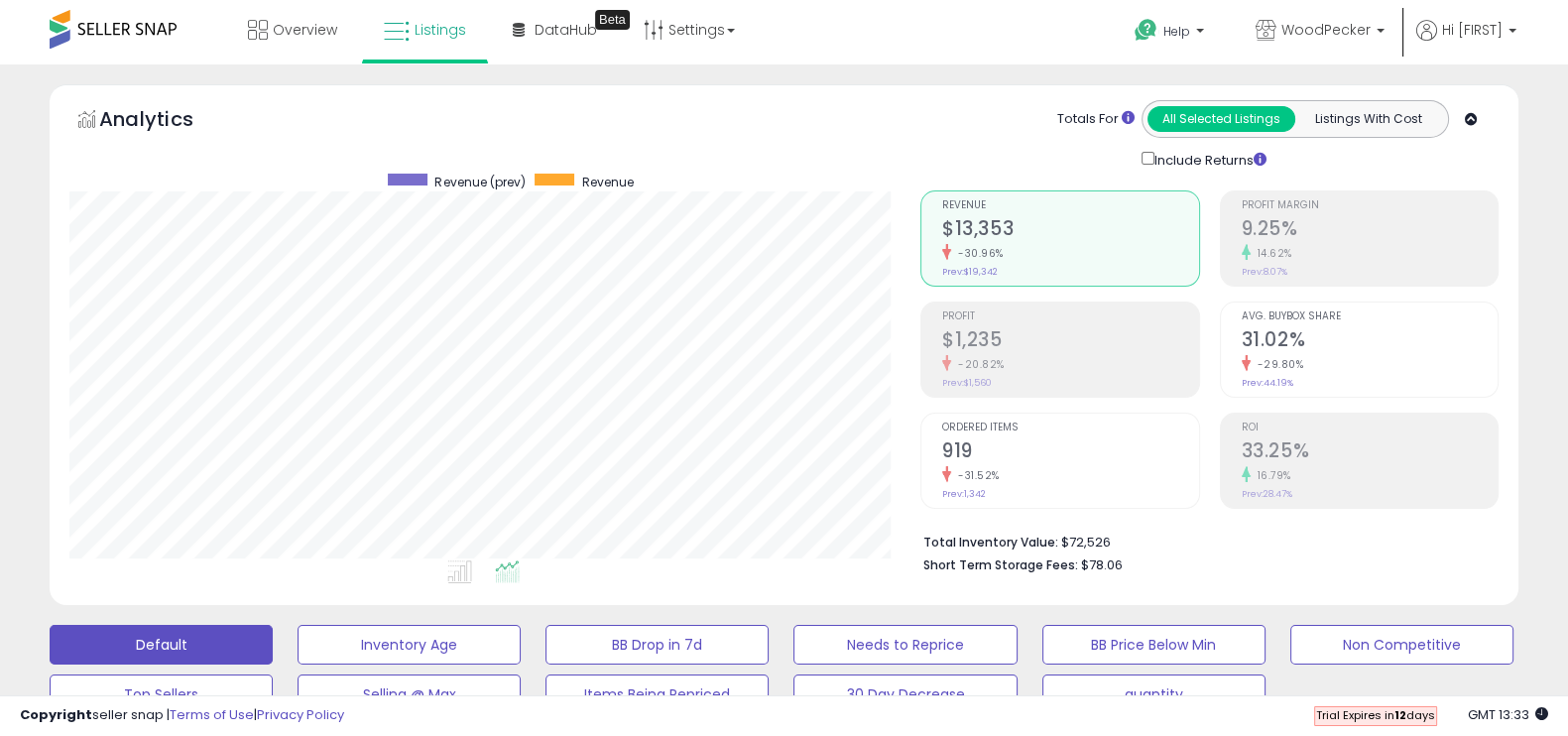 click at bounding box center (113, 29) 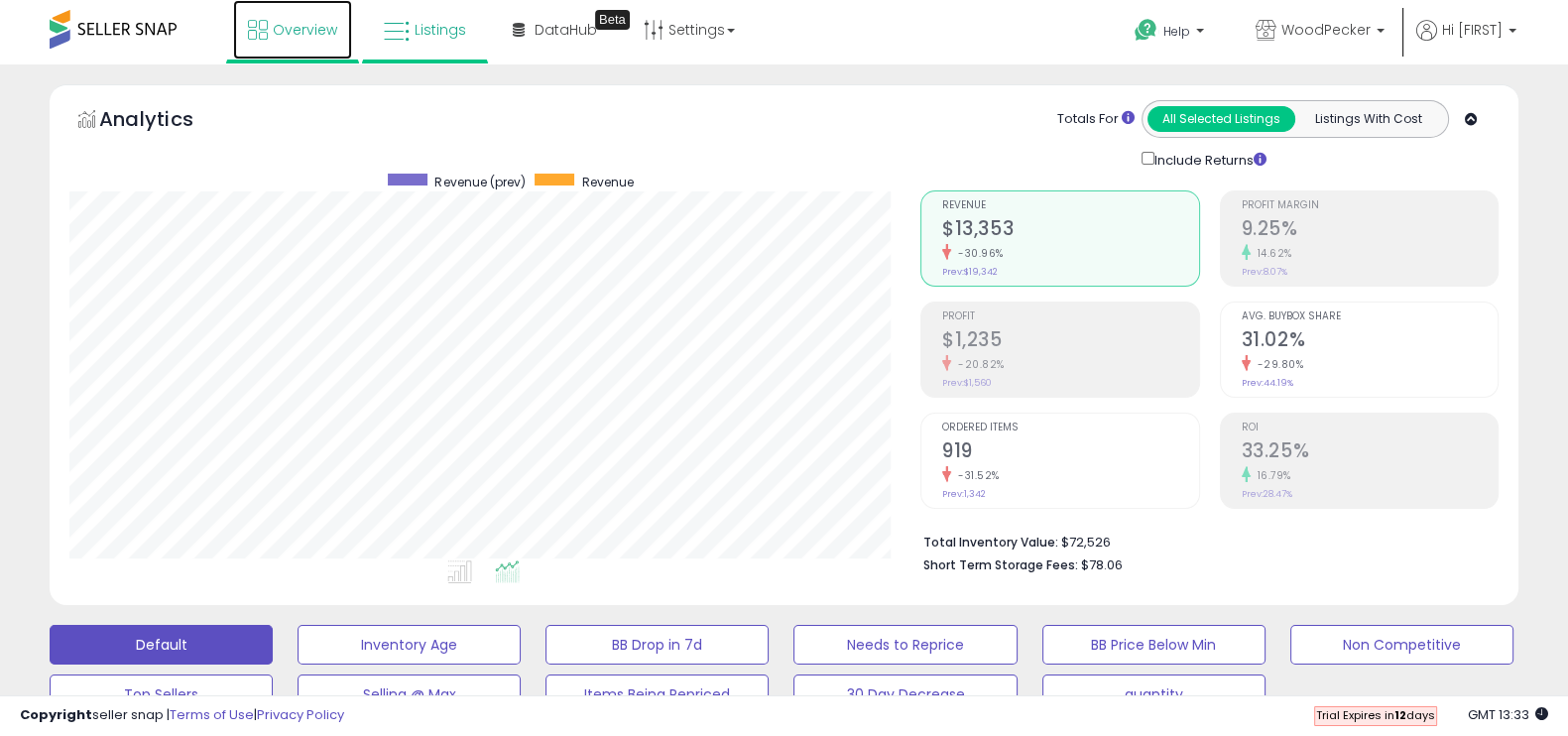 click on "Overview" at bounding box center (304, 30) 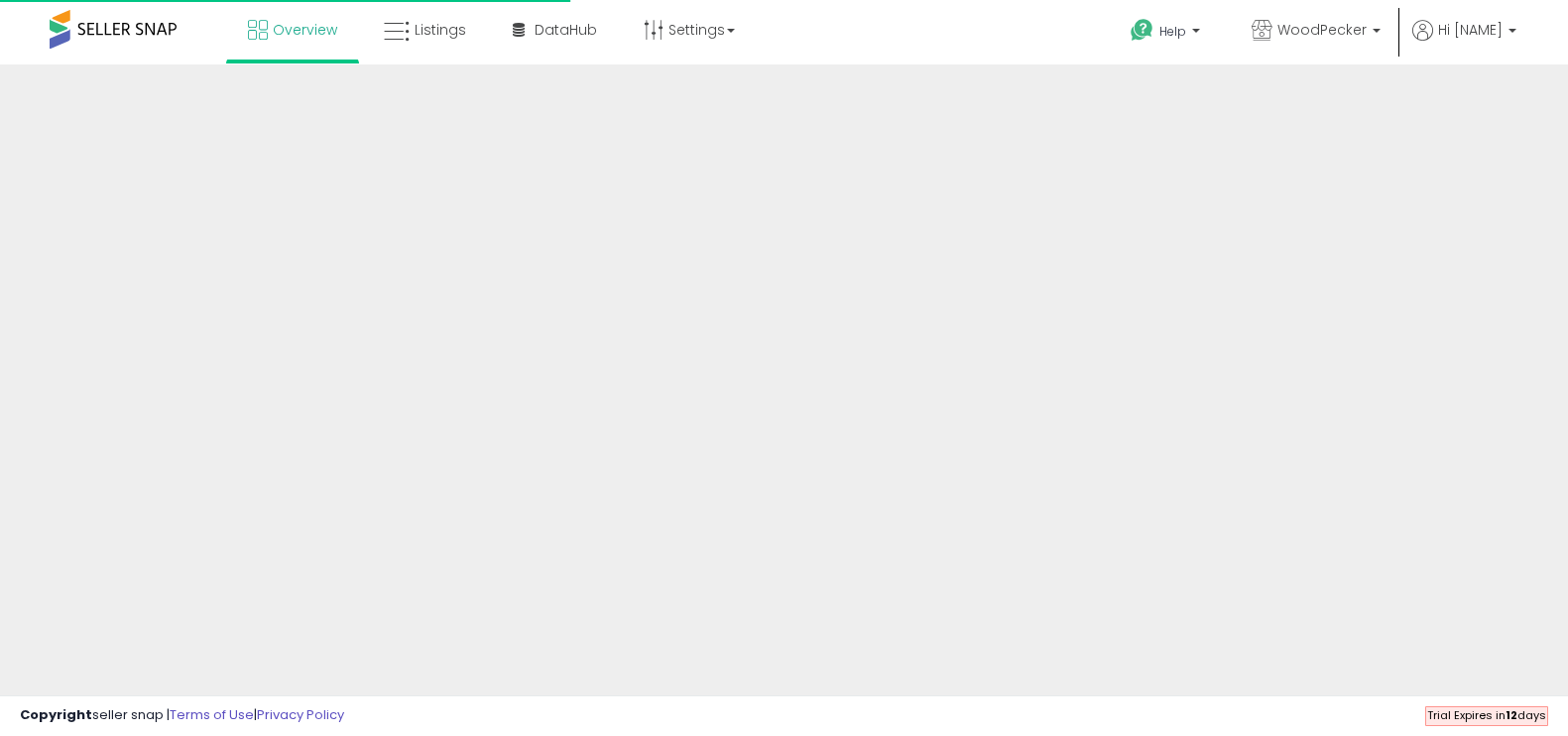scroll, scrollTop: 0, scrollLeft: 0, axis: both 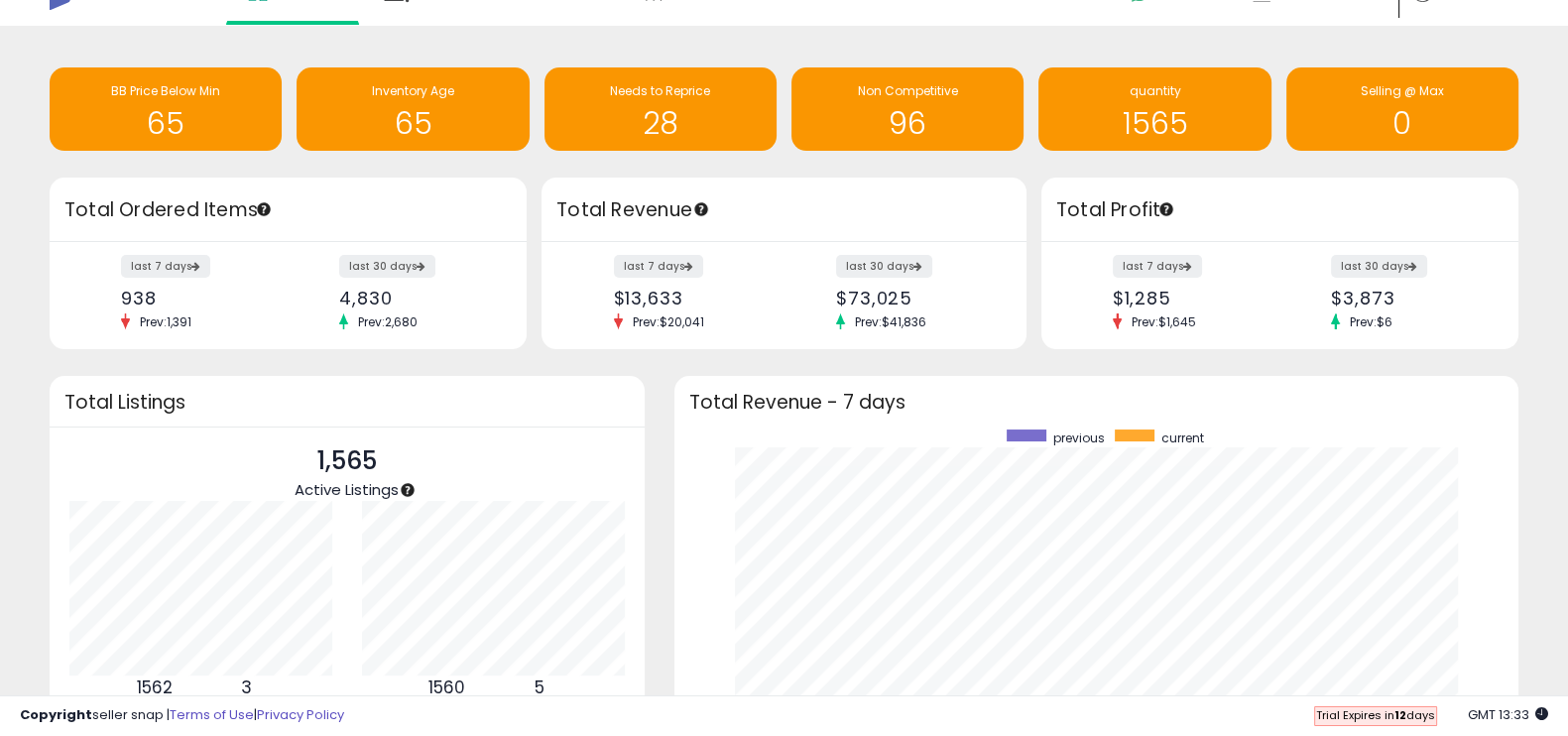 click on "last 7 days
$1,285
Prev:  $1,645" at bounding box center (1189, 294) 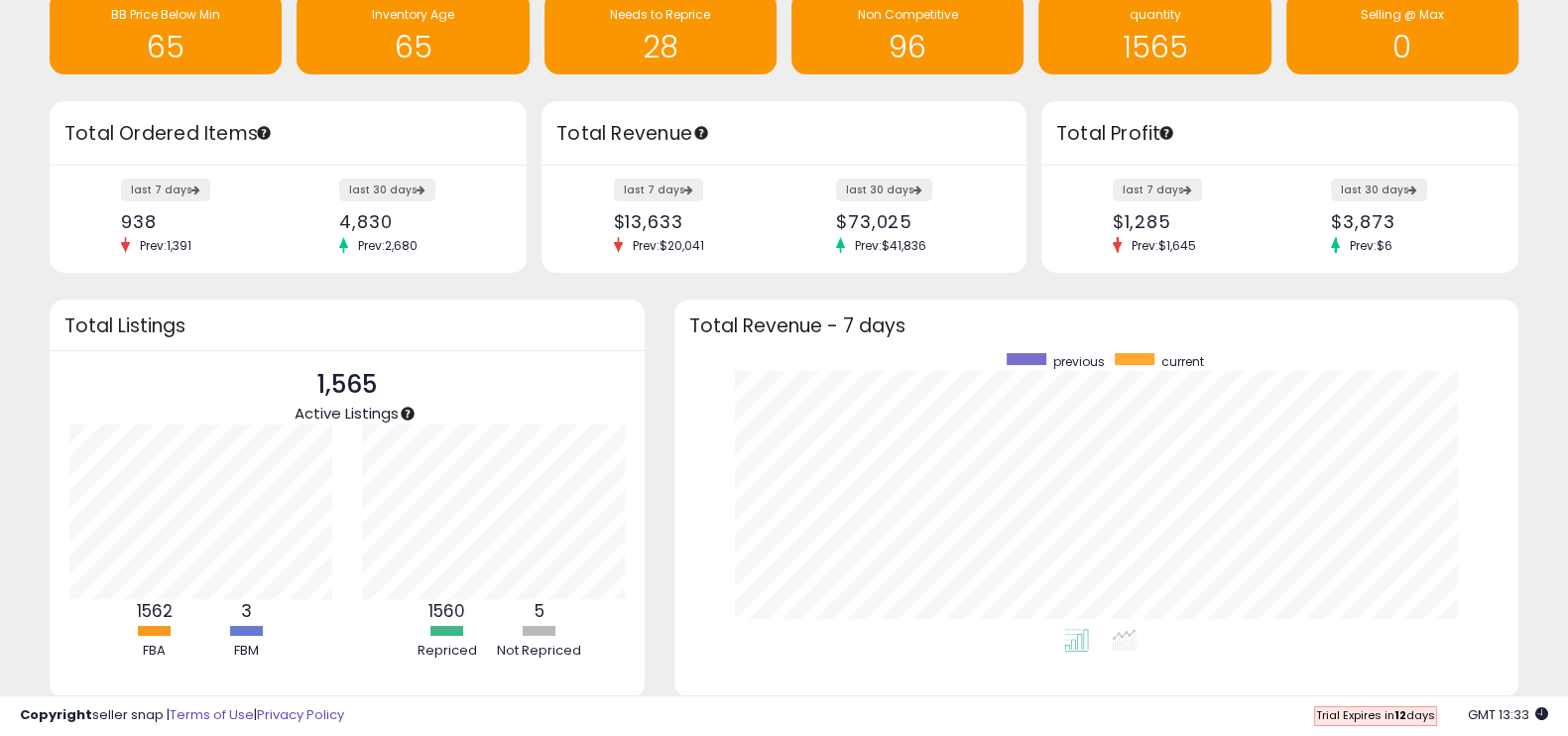 scroll, scrollTop: 120, scrollLeft: 0, axis: vertical 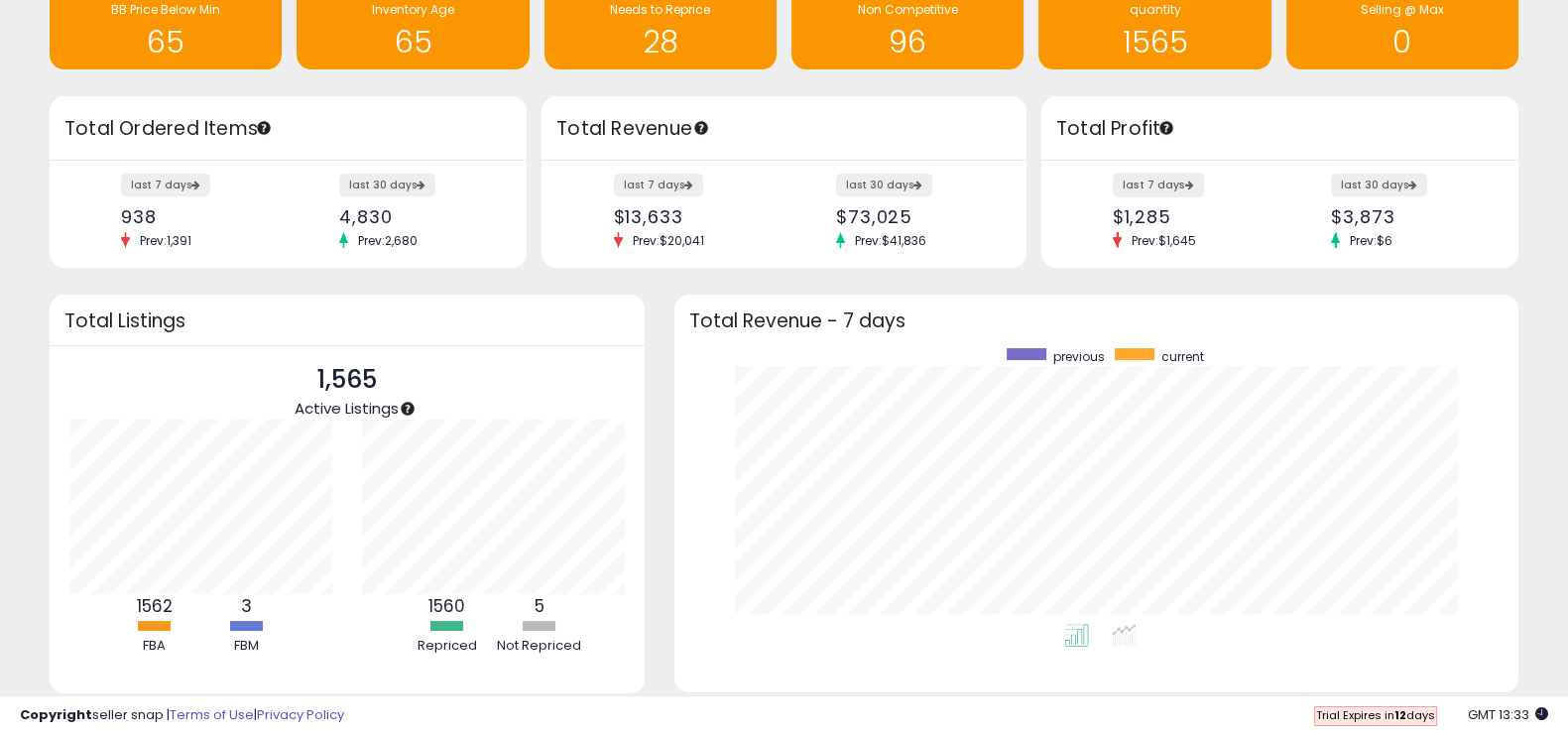click on "last 7 days" at bounding box center [1158, 184] 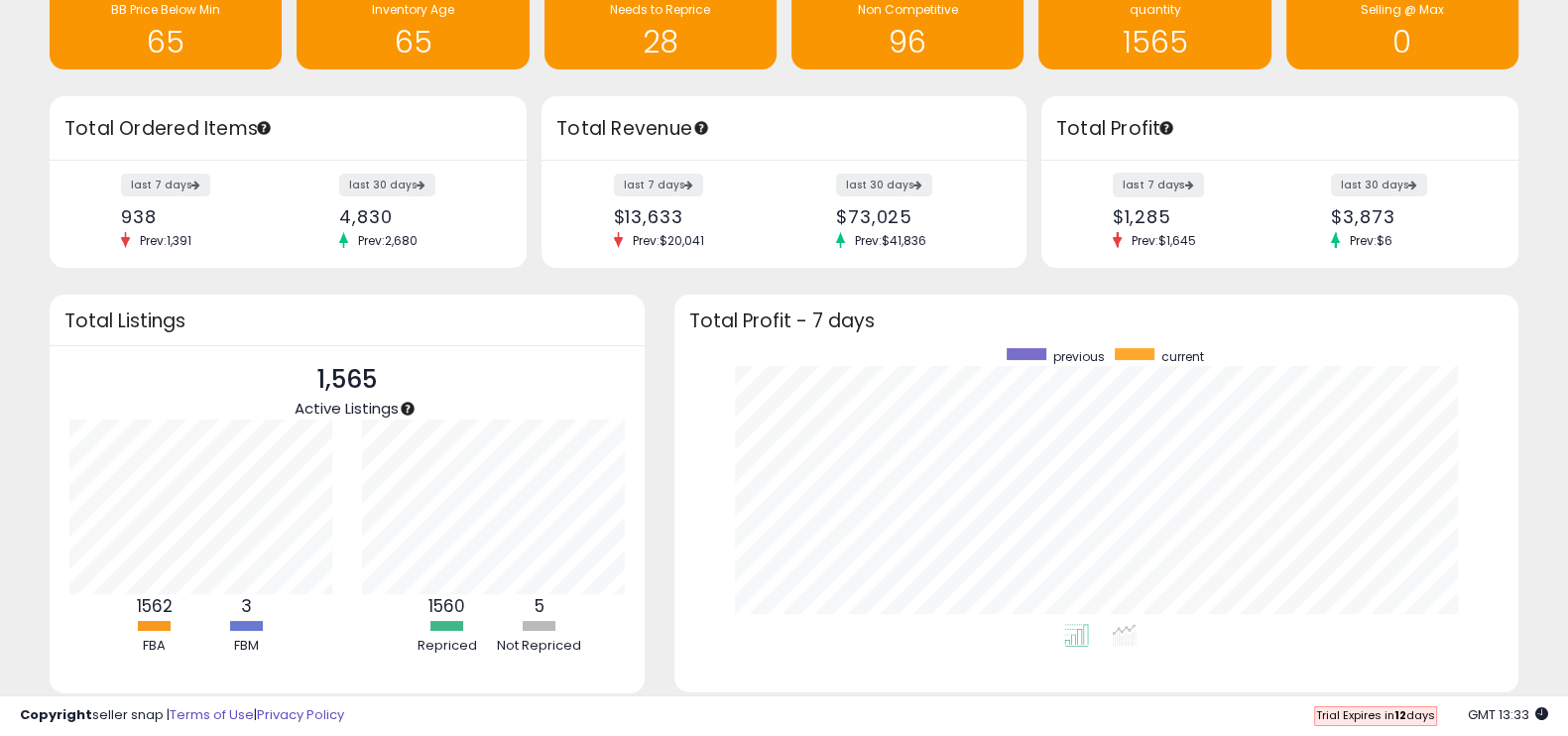 scroll, scrollTop: 991637, scrollLeft: 990972, axis: both 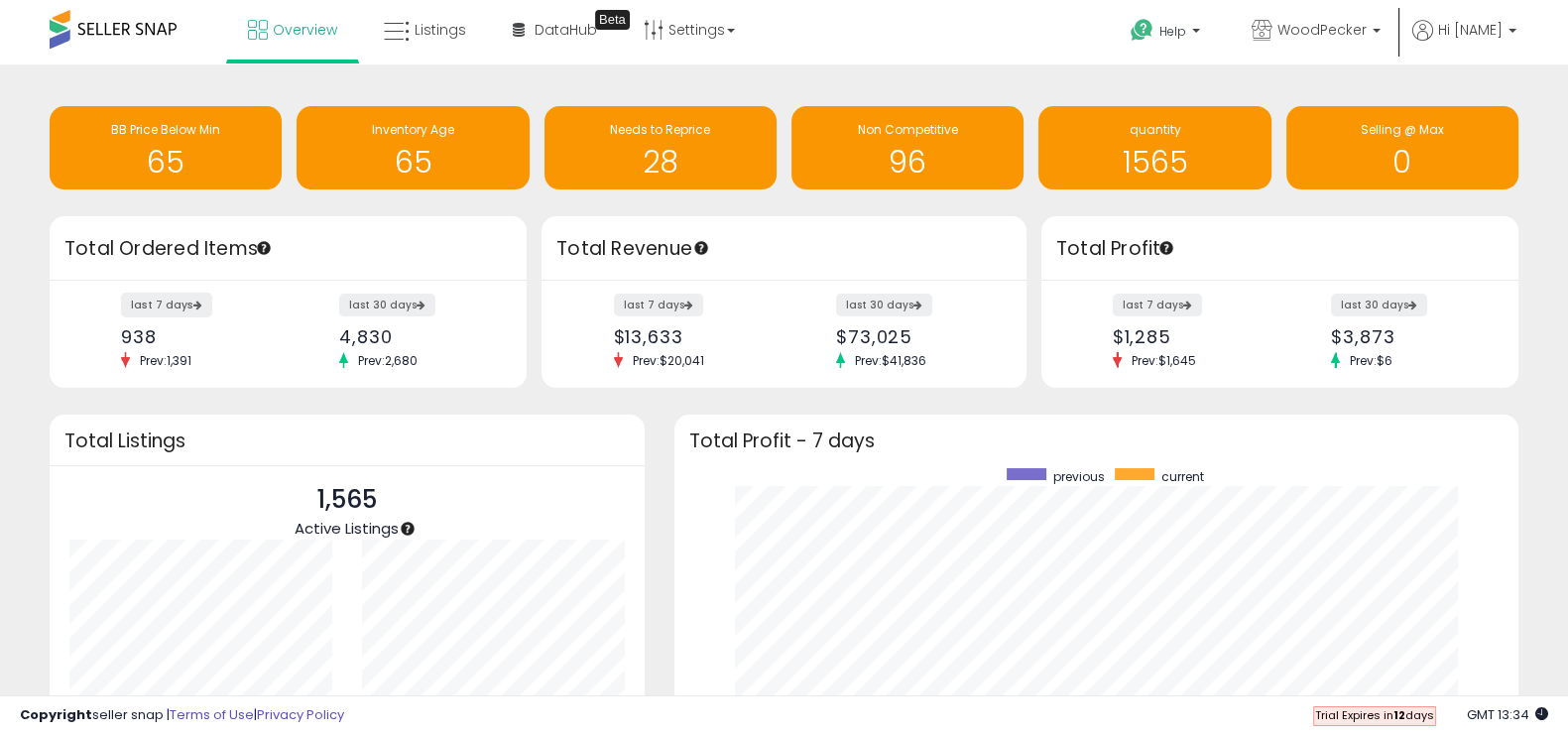 click at bounding box center [197, 304] 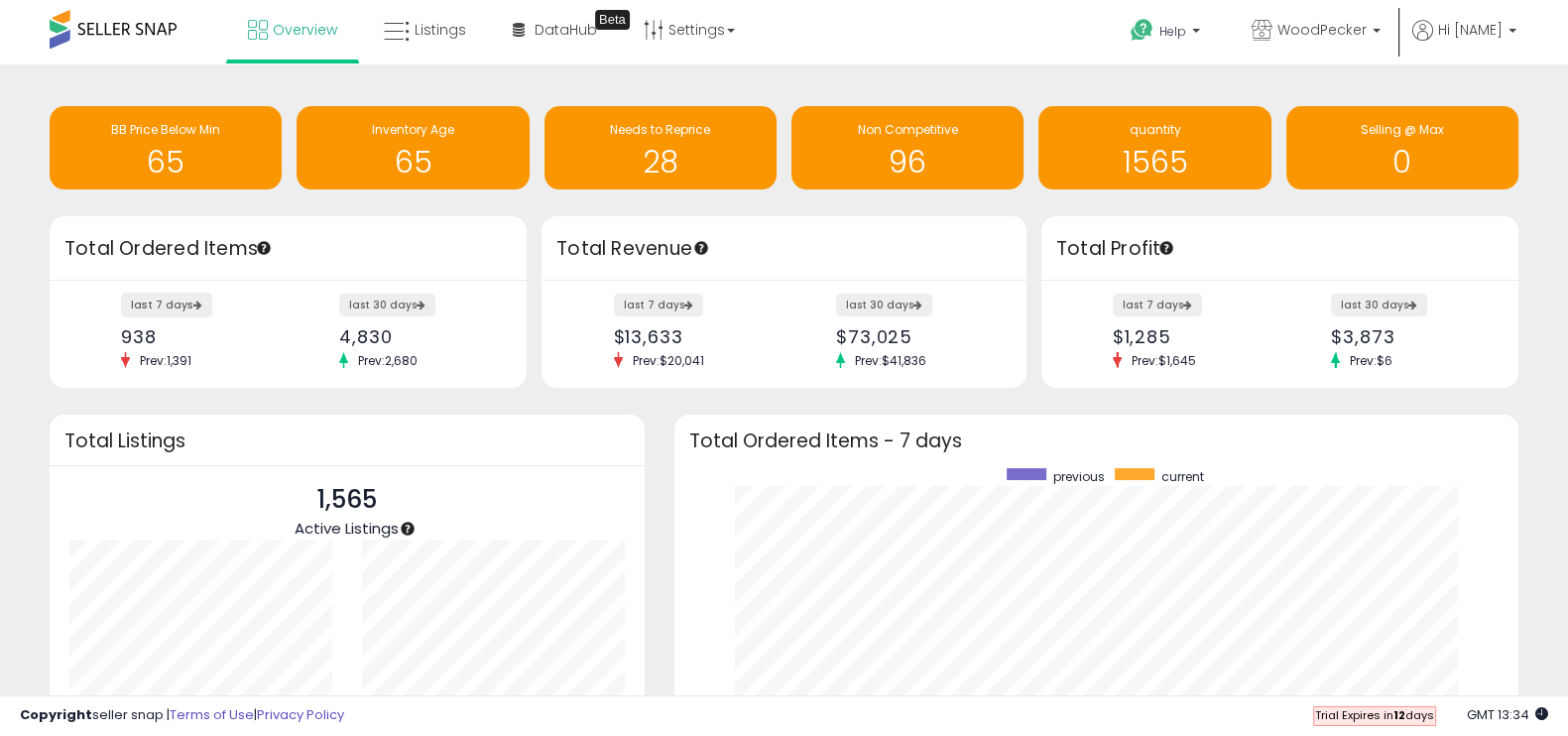 scroll, scrollTop: 991637, scrollLeft: 990972, axis: both 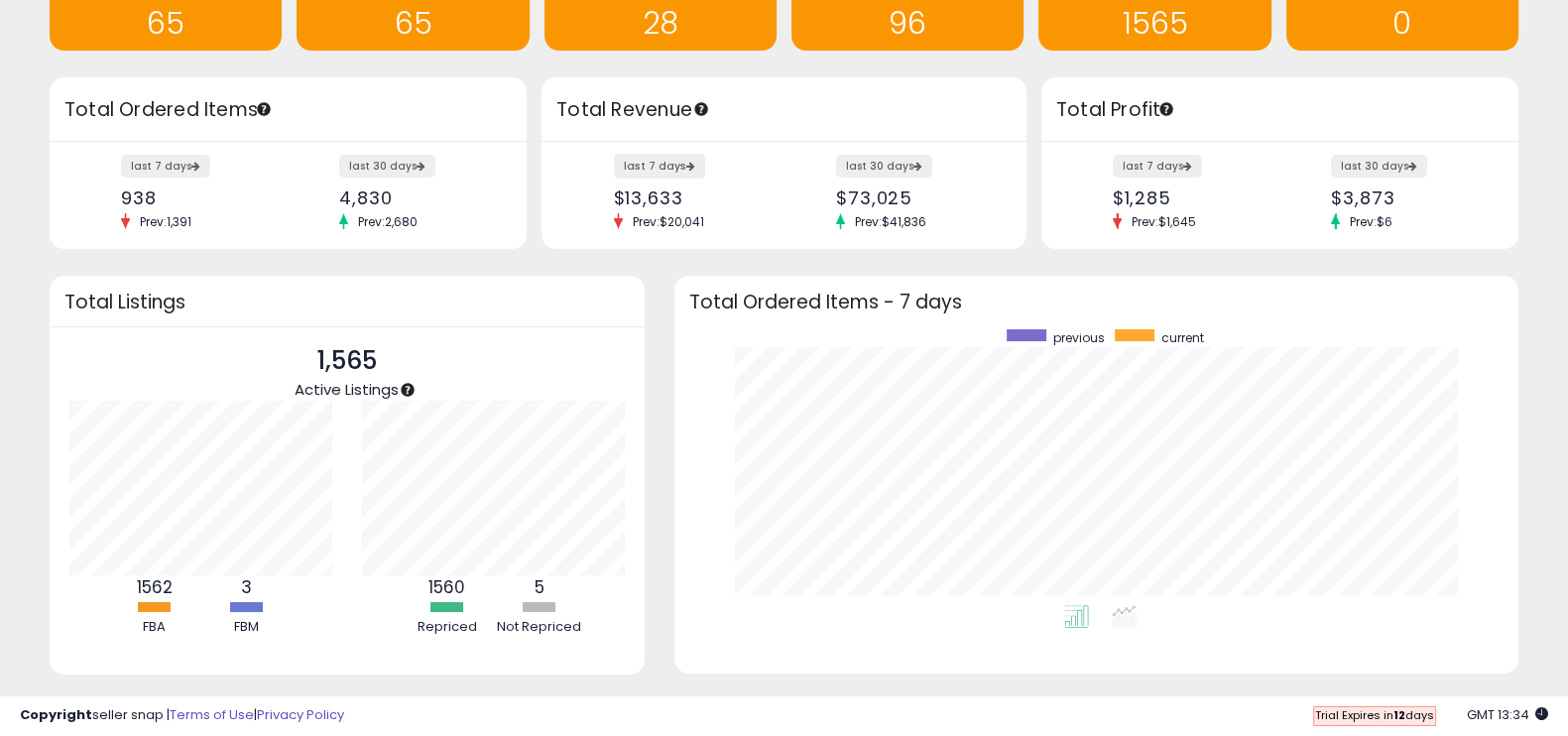 click on "last 7 days" at bounding box center (660, 166) 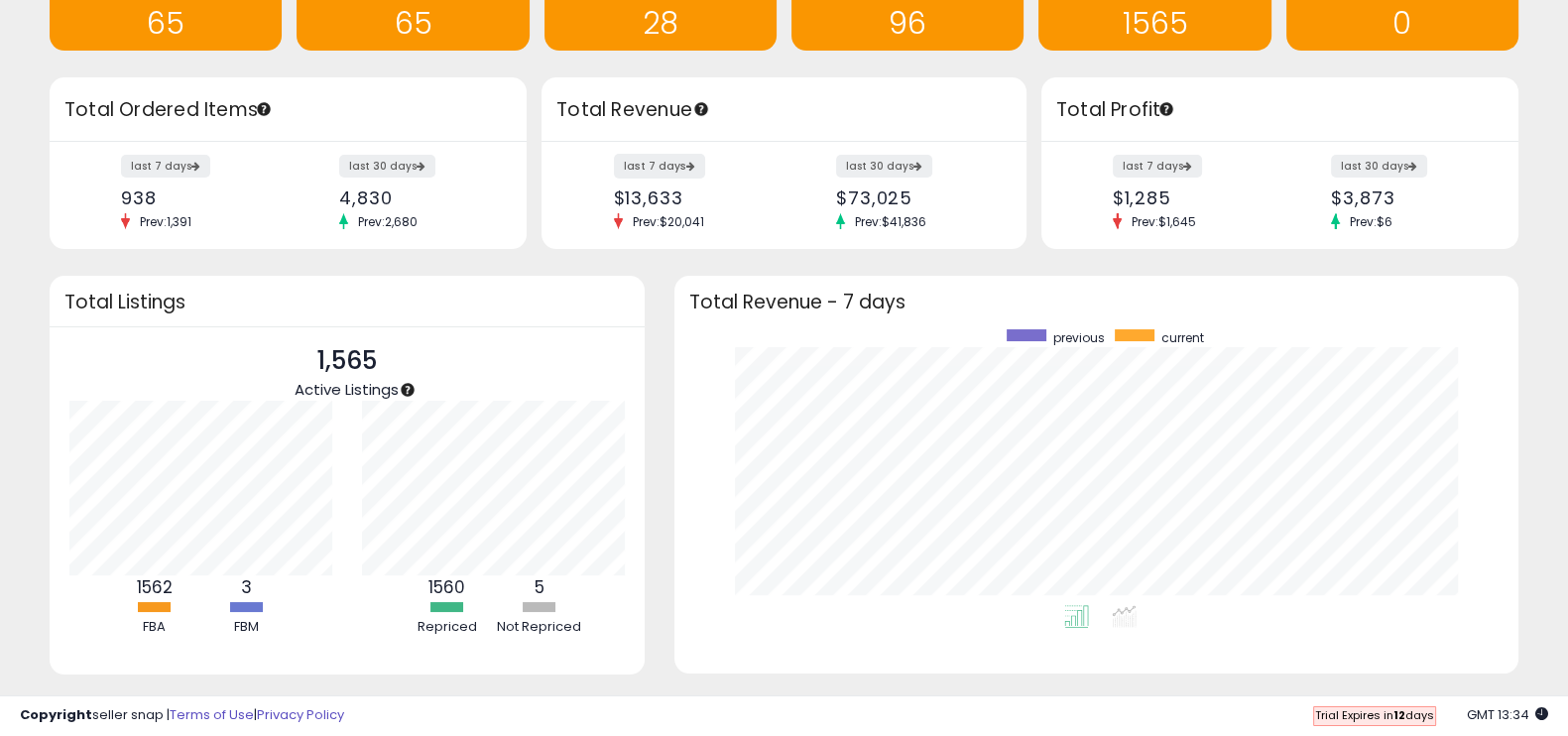 scroll, scrollTop: 991637, scrollLeft: 990972, axis: both 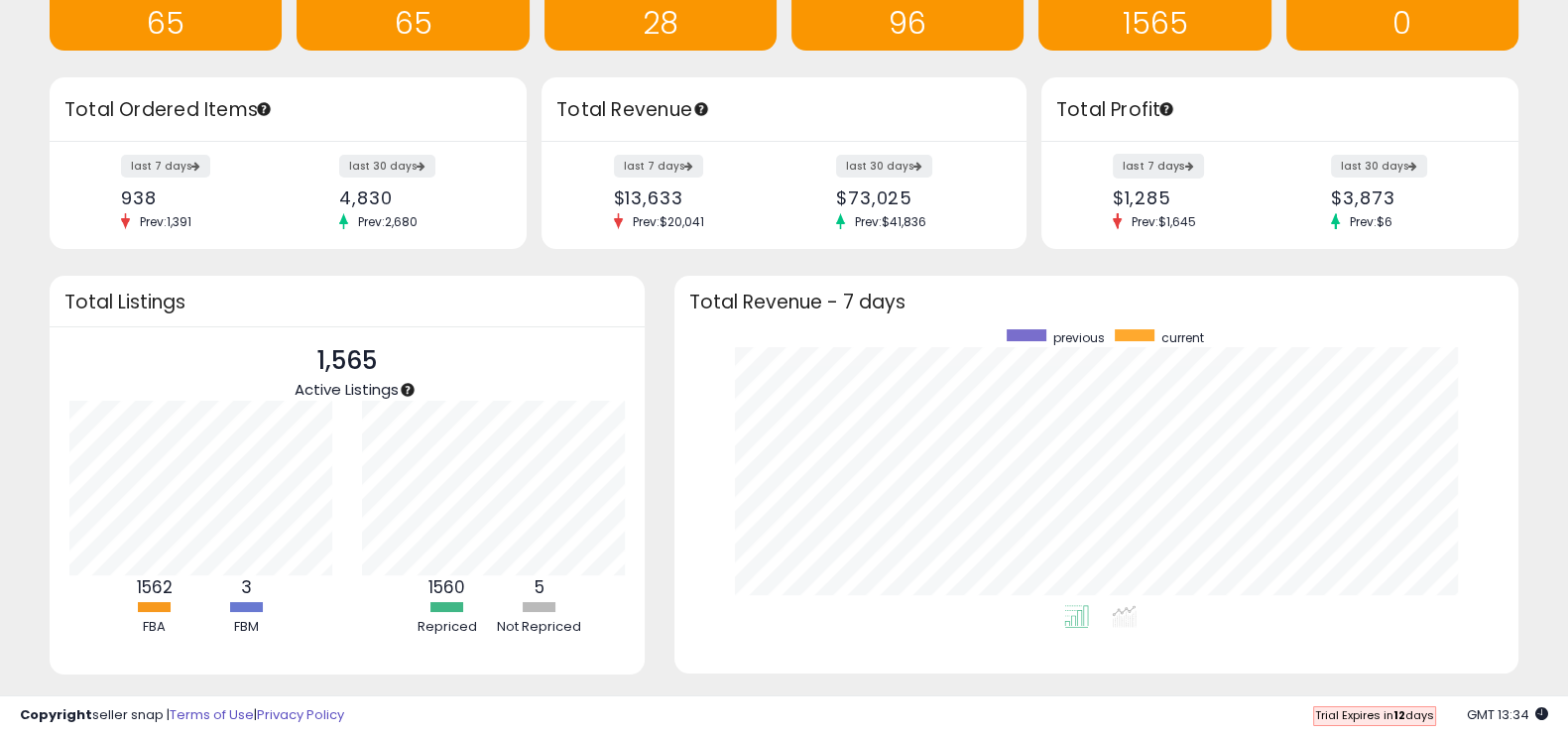 click on "last 7 days" at bounding box center [1158, 166] 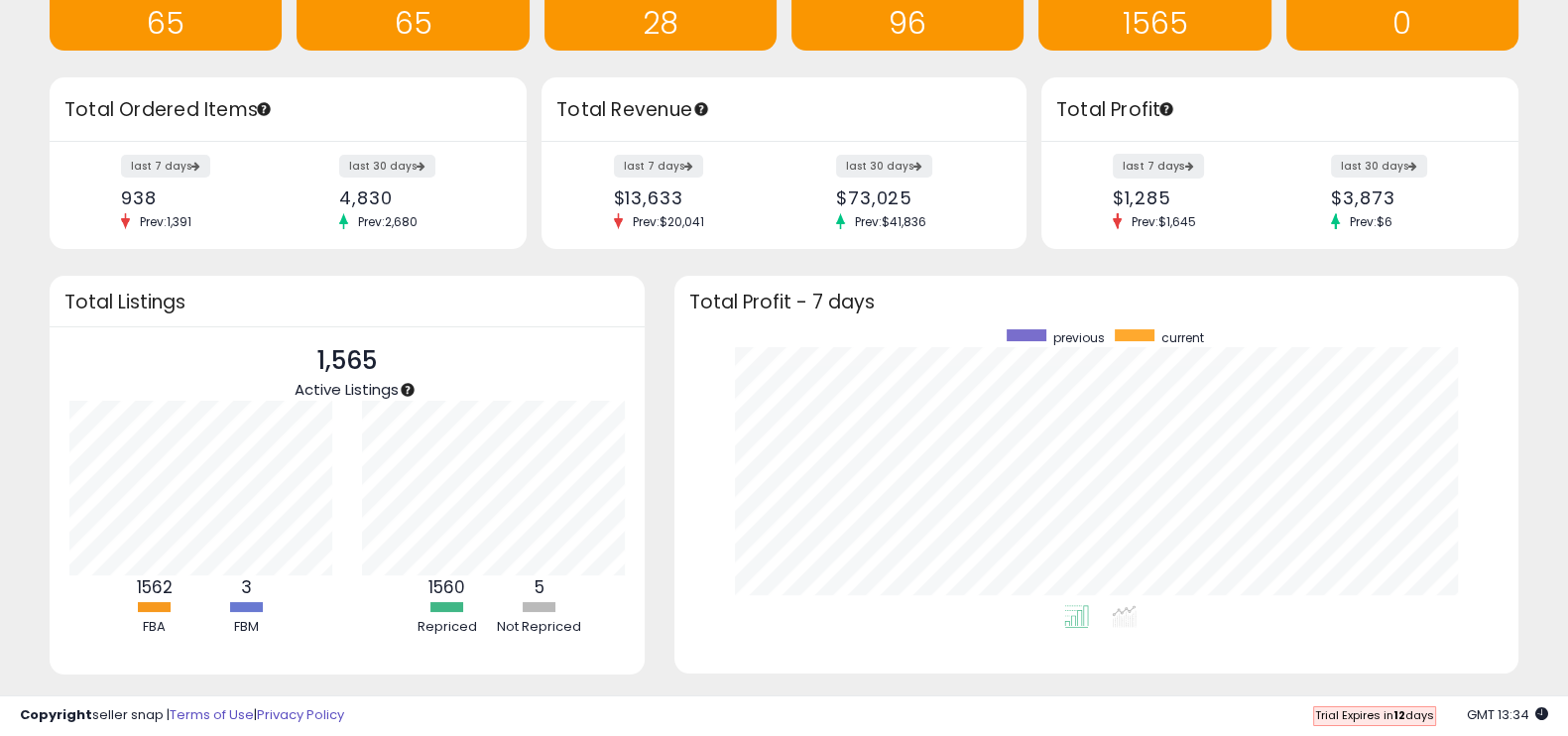 scroll, scrollTop: 991637, scrollLeft: 990972, axis: both 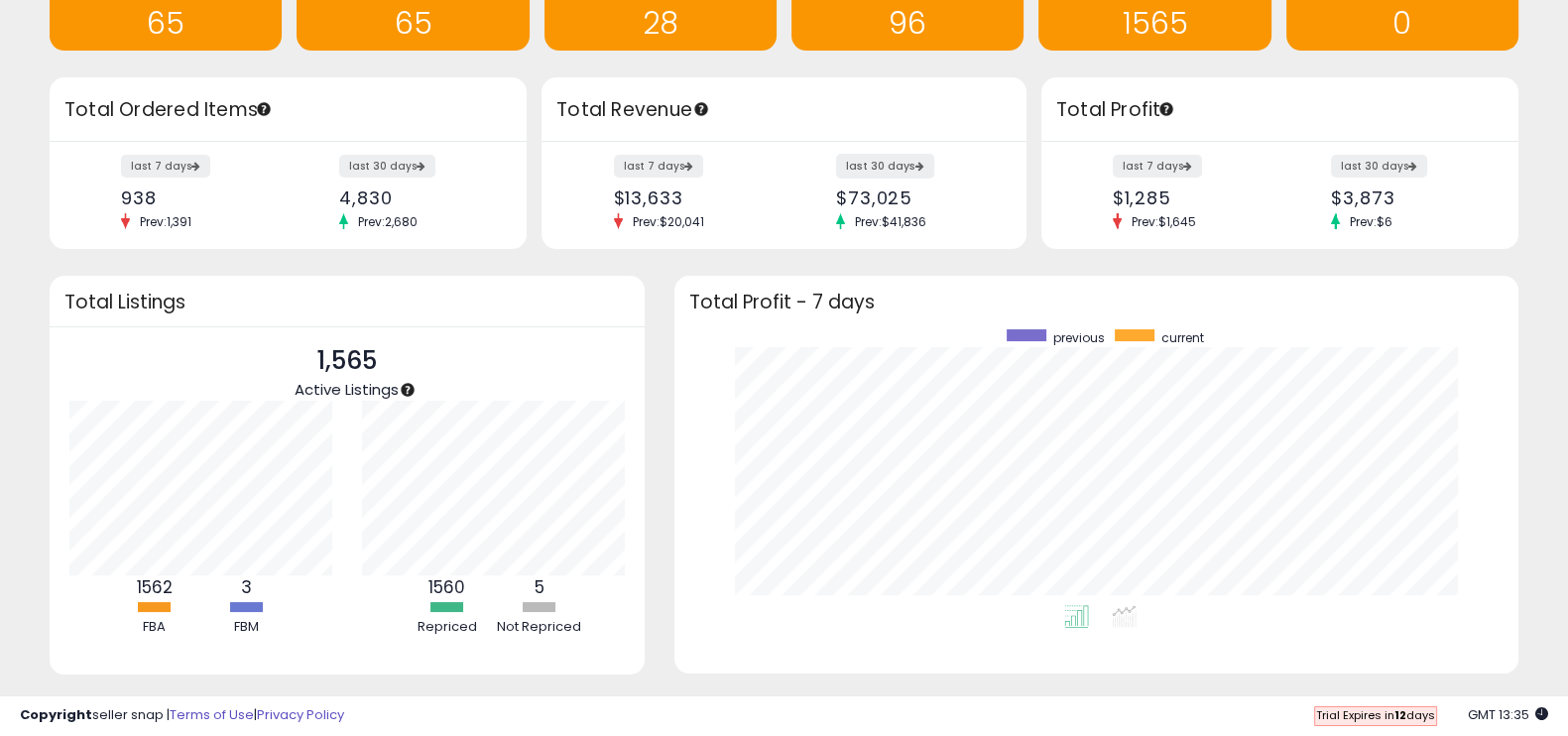 click on "last 30 days" at bounding box center (885, 166) 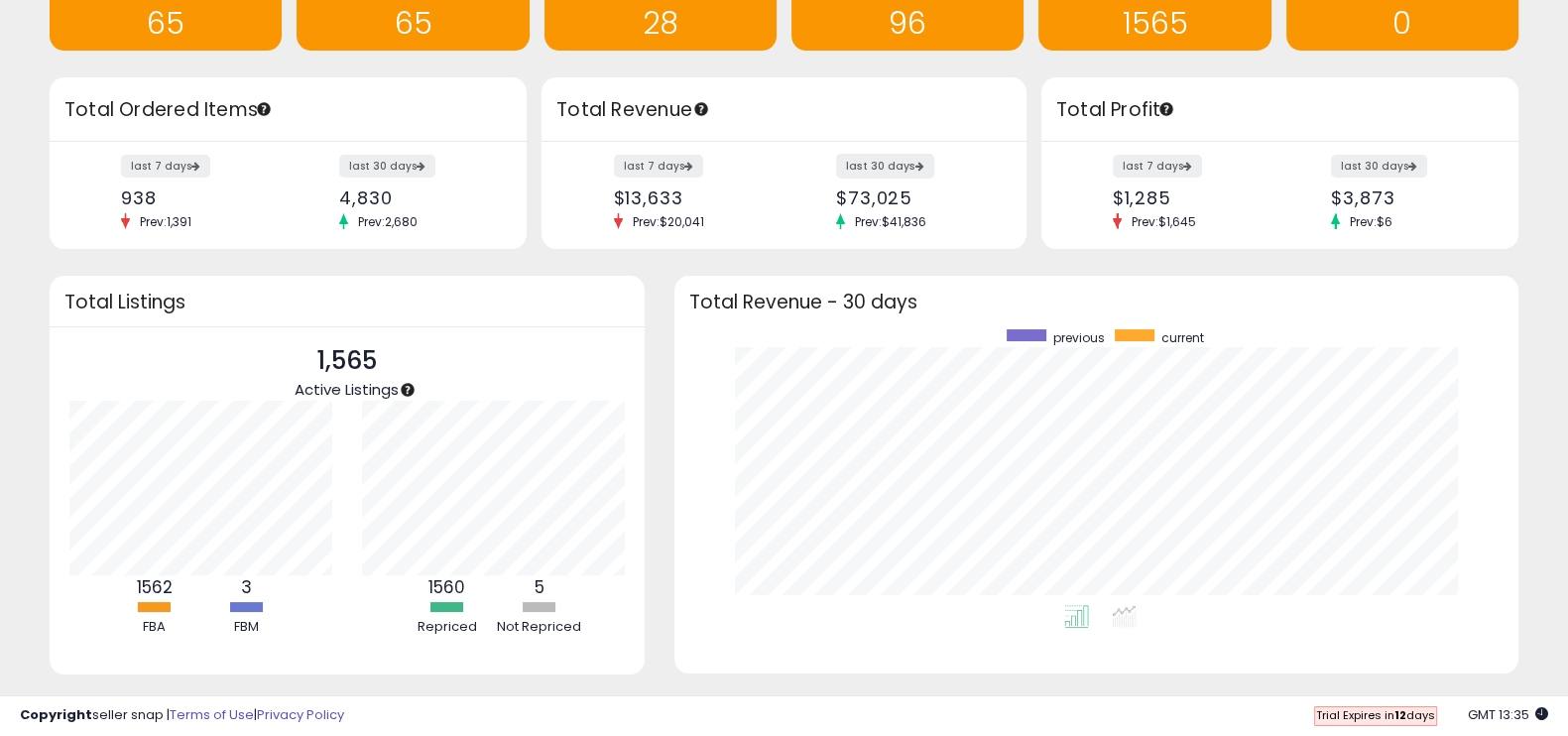 scroll, scrollTop: 991637, scrollLeft: 990972, axis: both 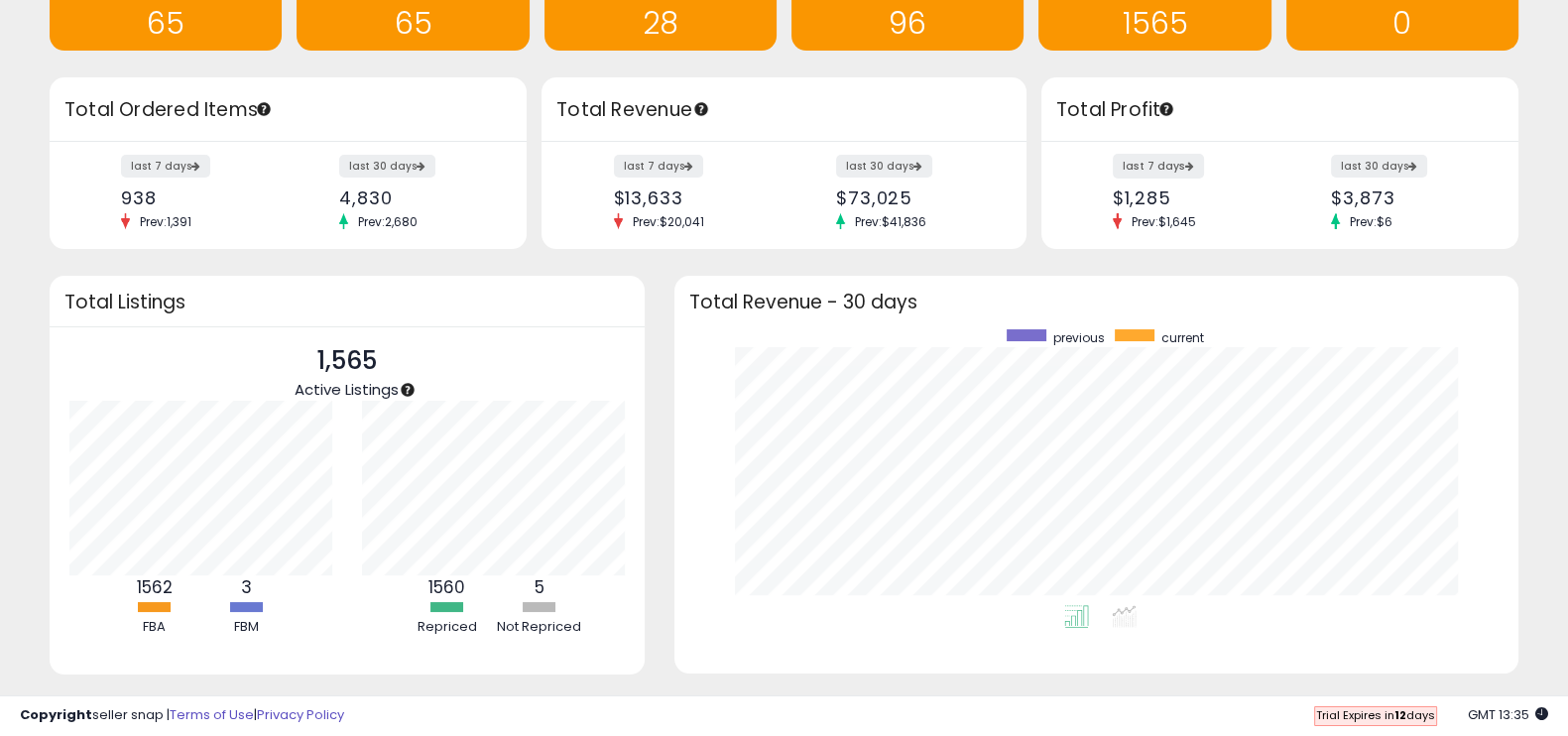 click on "last 7 days" at bounding box center [1158, 166] 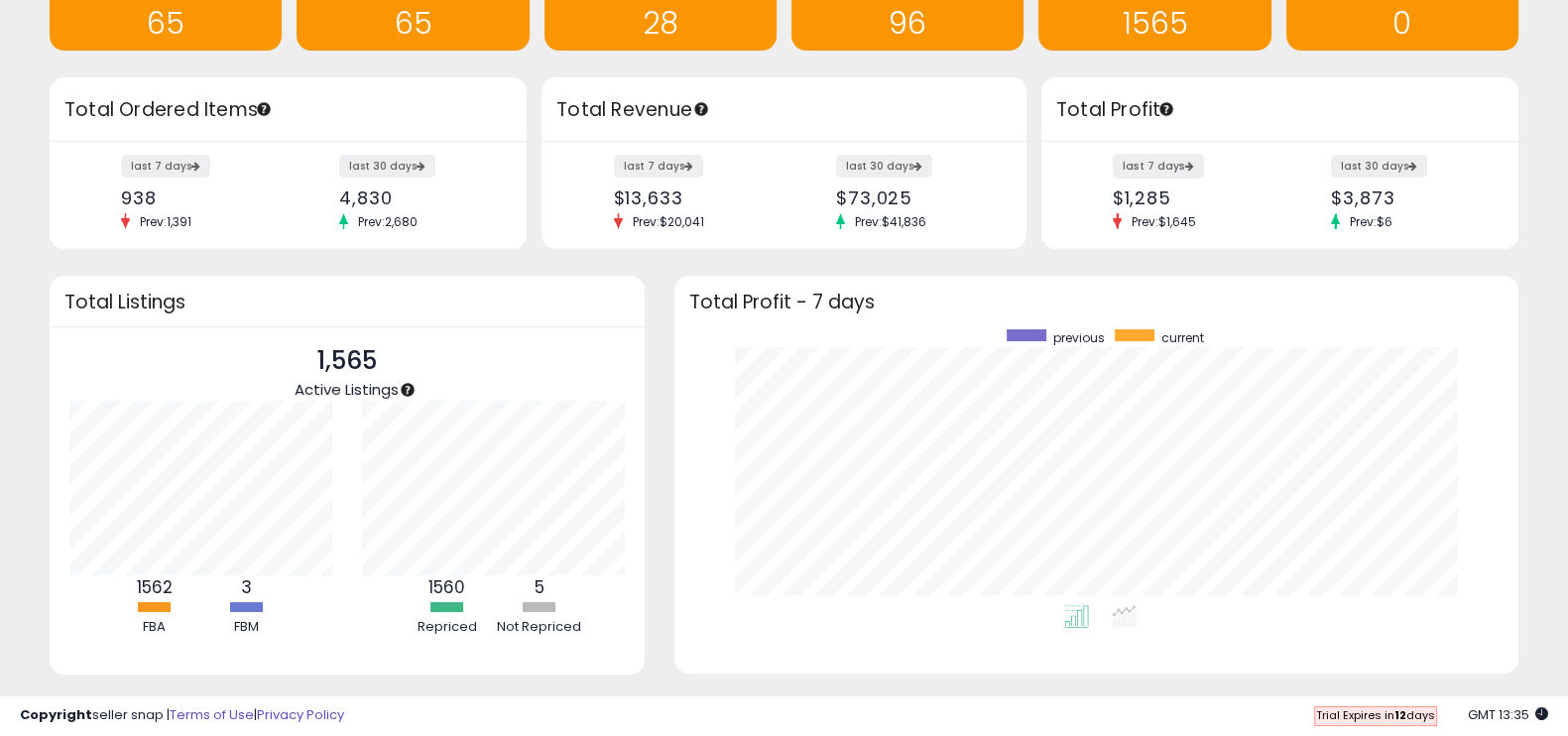 scroll, scrollTop: 991637, scrollLeft: 990972, axis: both 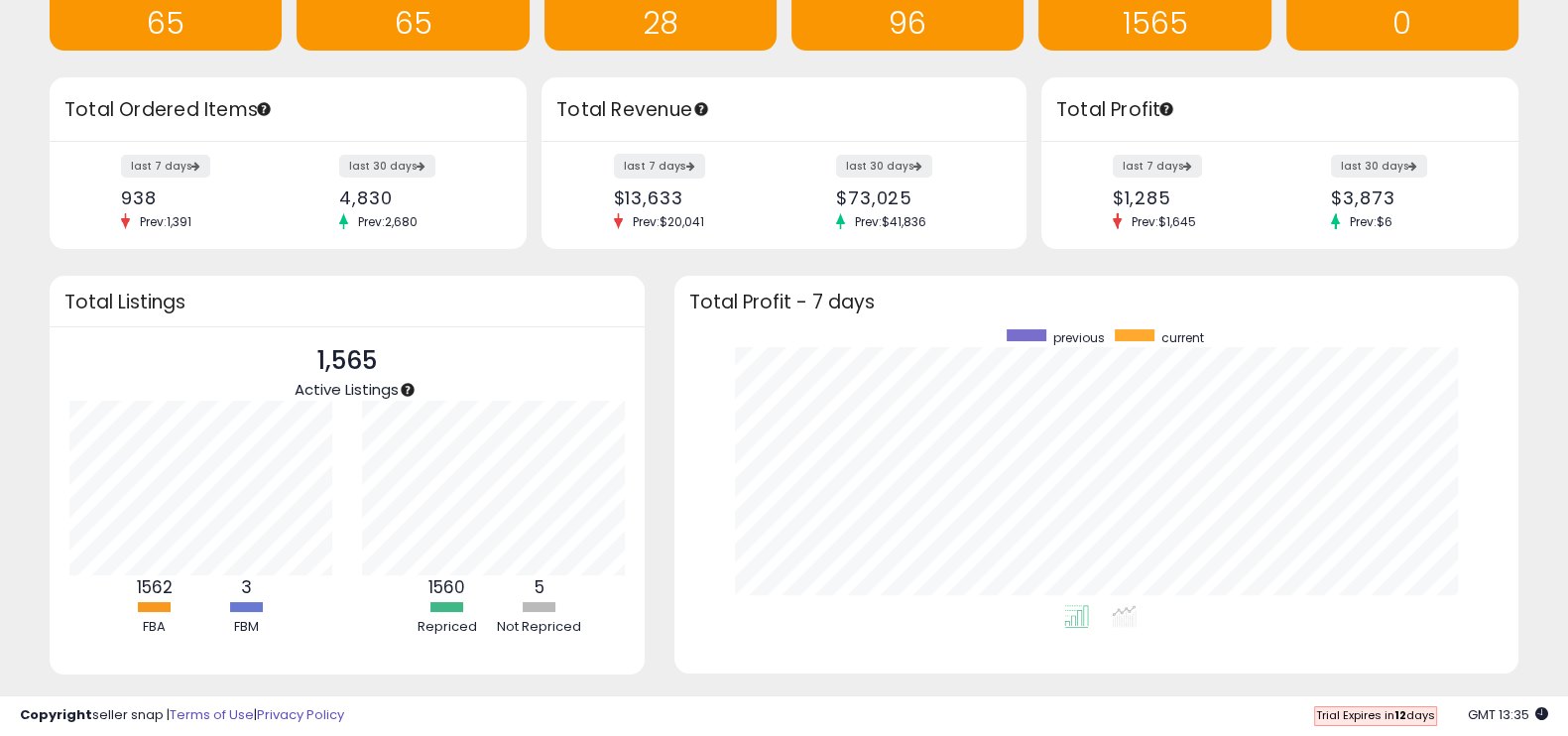 click on "last 7 days" at bounding box center [660, 166] 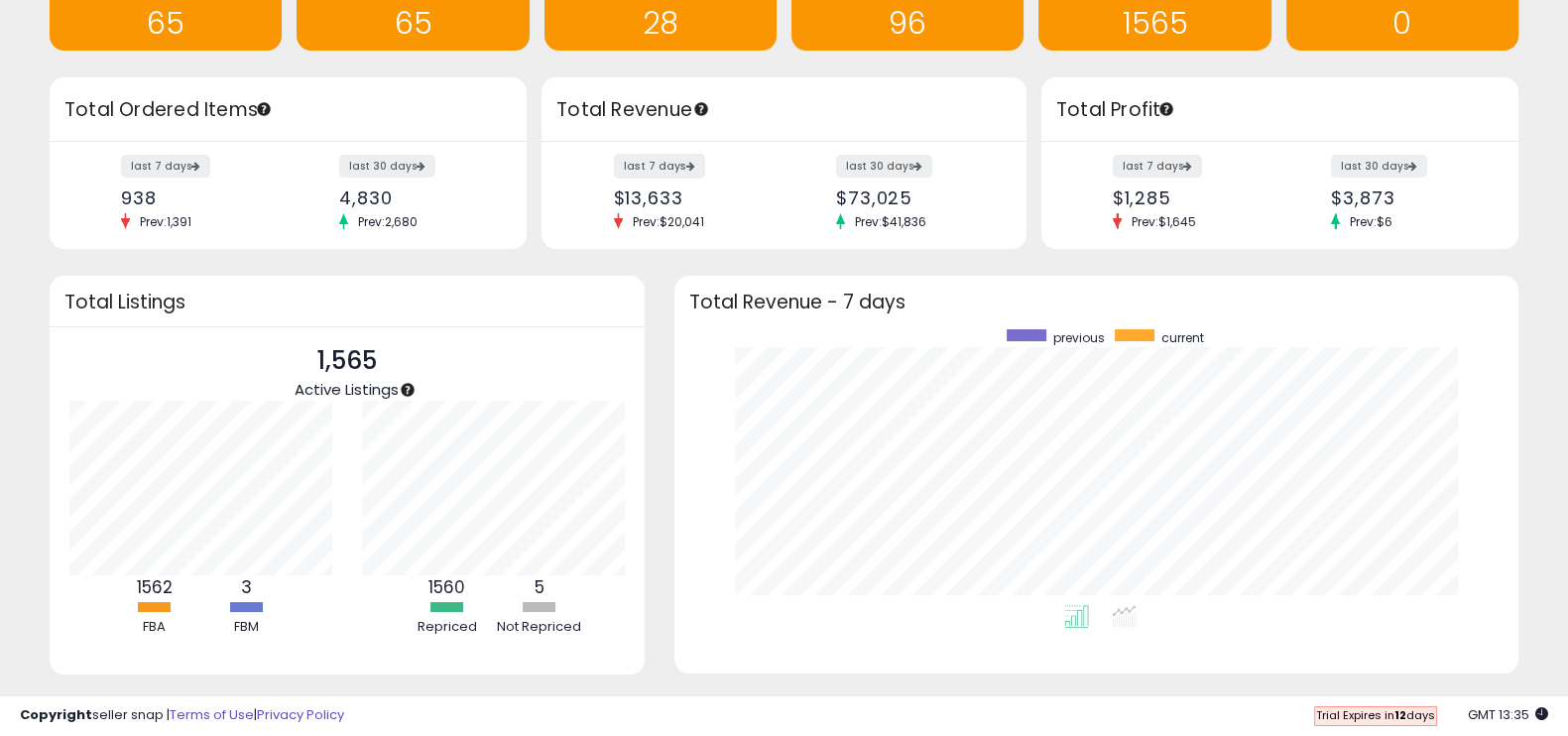 scroll, scrollTop: 991637, scrollLeft: 990972, axis: both 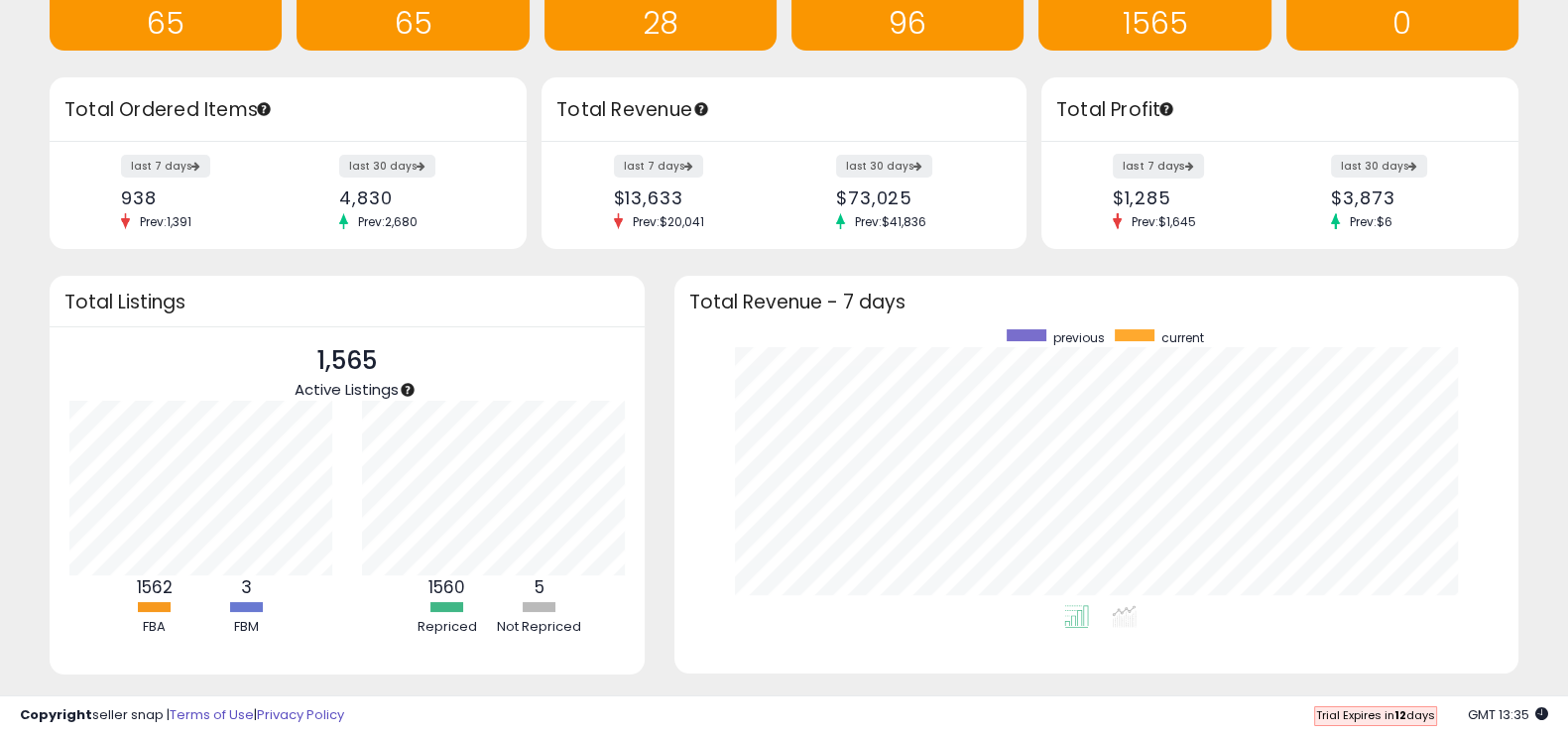 click on "last 7 days" at bounding box center [1158, 166] 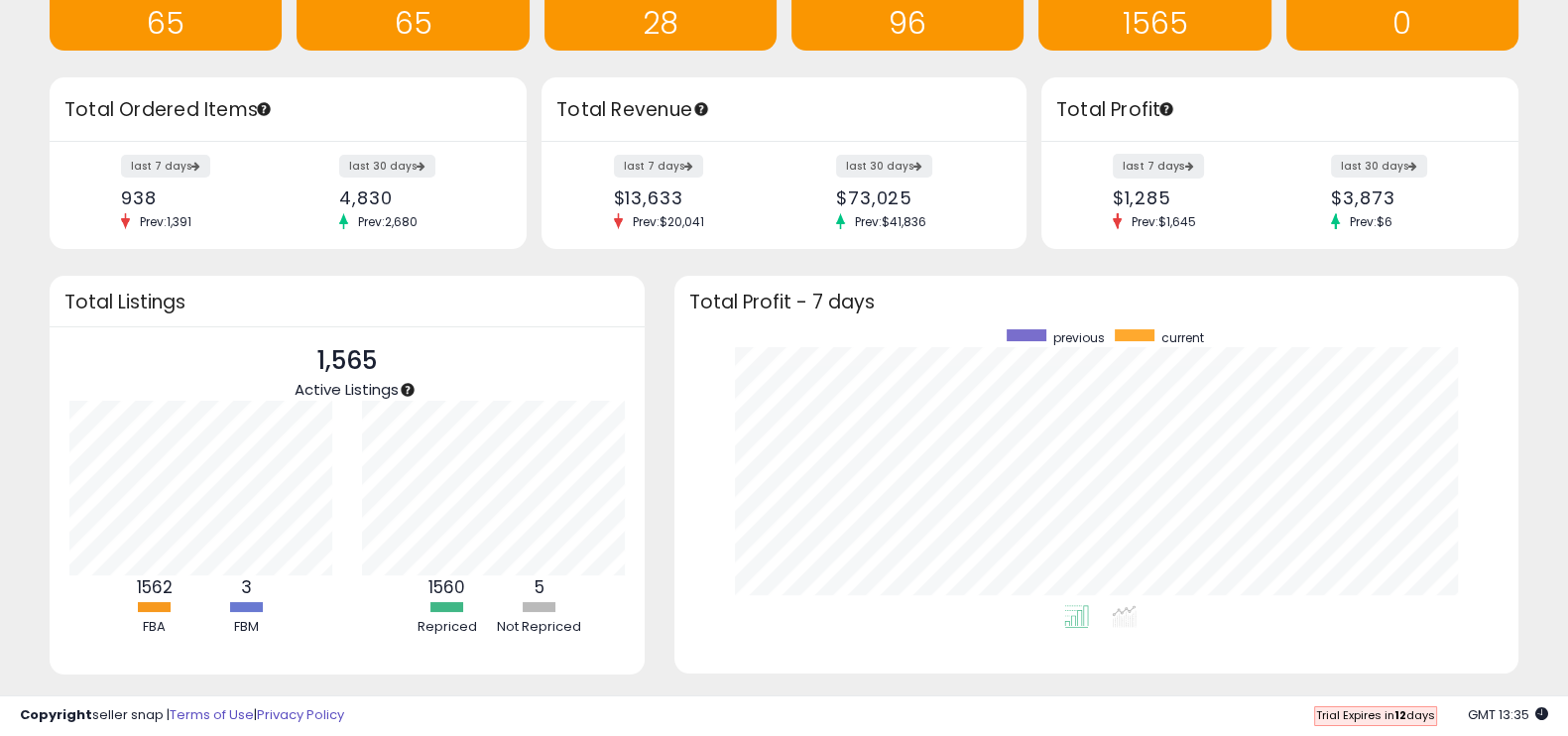 scroll, scrollTop: 991637, scrollLeft: 990972, axis: both 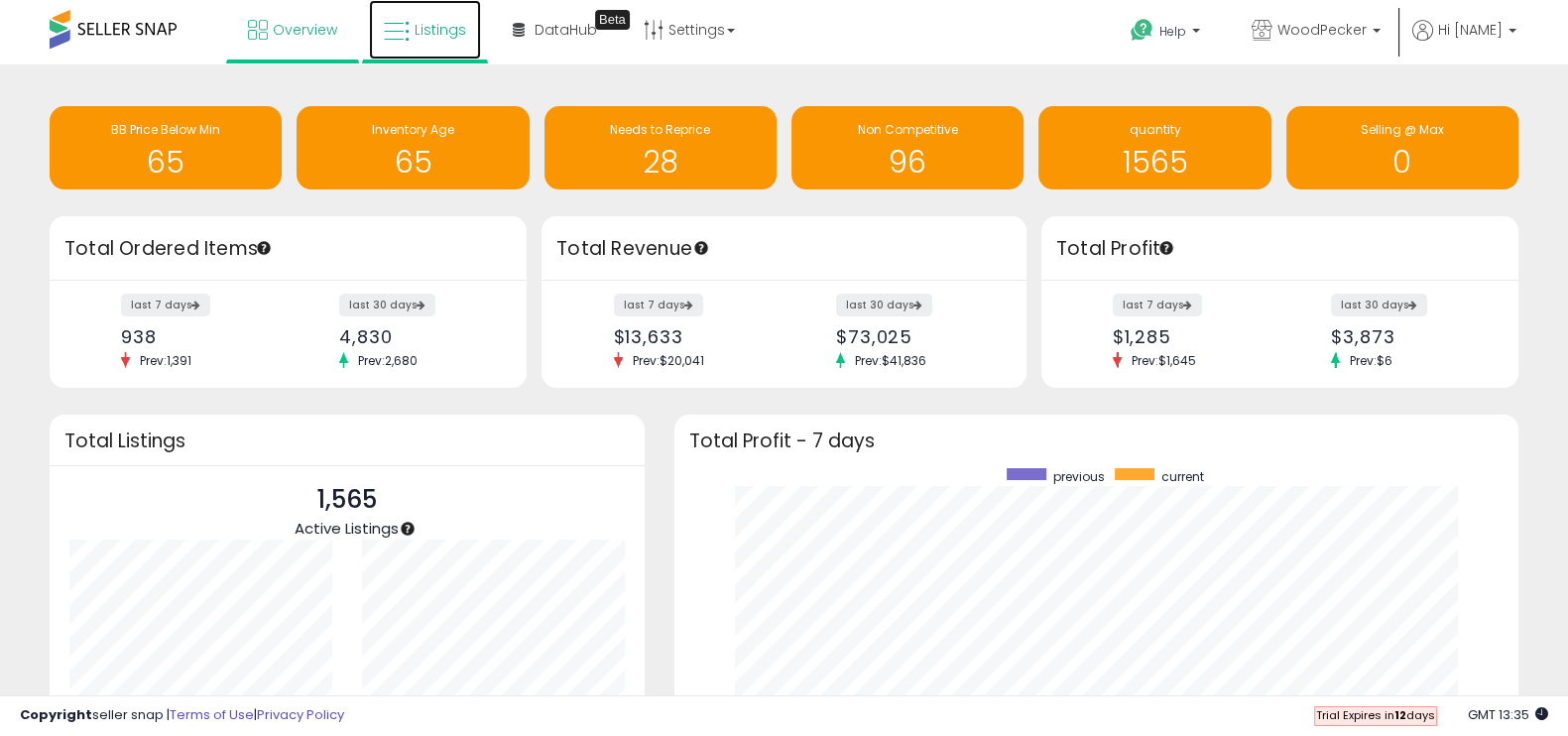 click on "Listings" at bounding box center [440, 30] 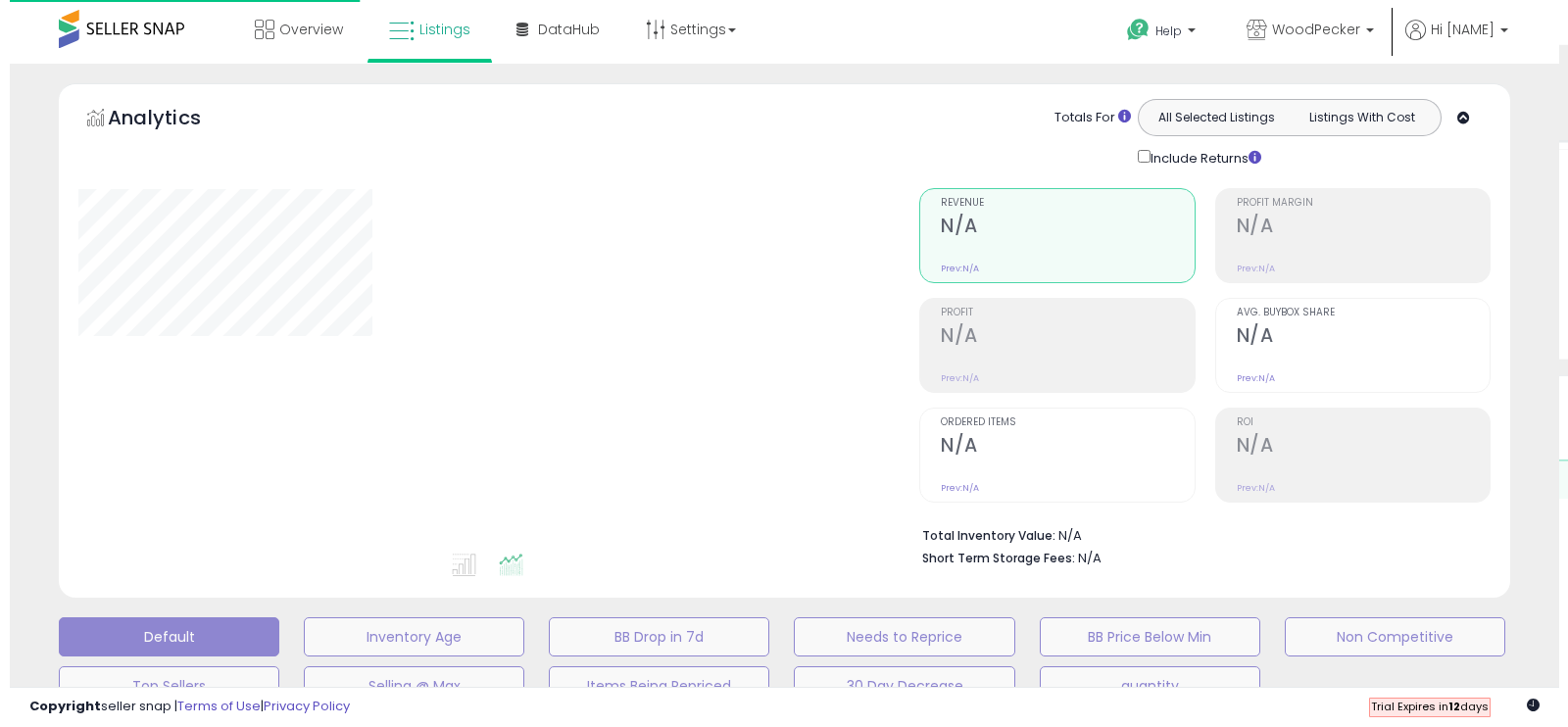 scroll, scrollTop: 0, scrollLeft: 0, axis: both 